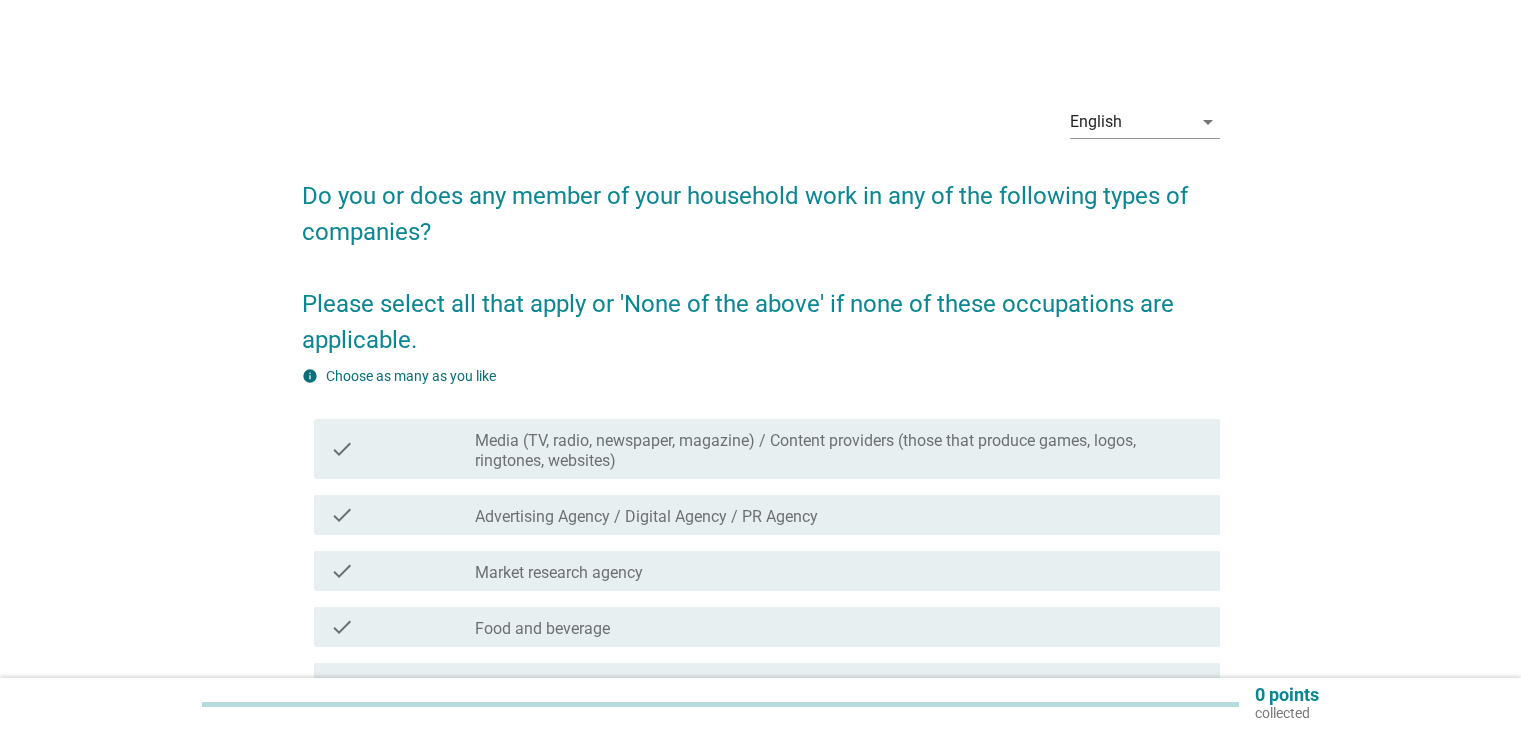 scroll, scrollTop: 0, scrollLeft: 0, axis: both 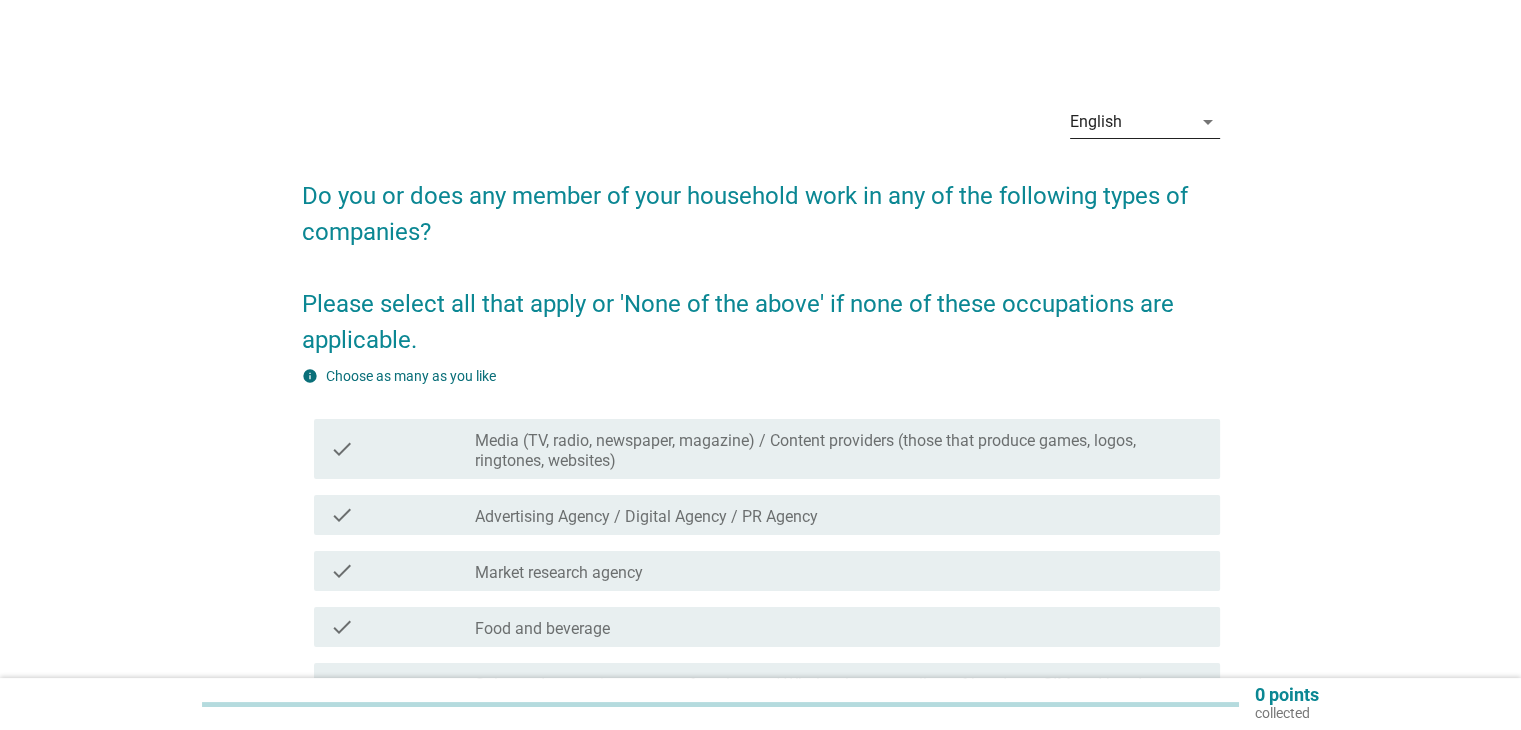 click on "arrow_drop_down" at bounding box center [1208, 122] 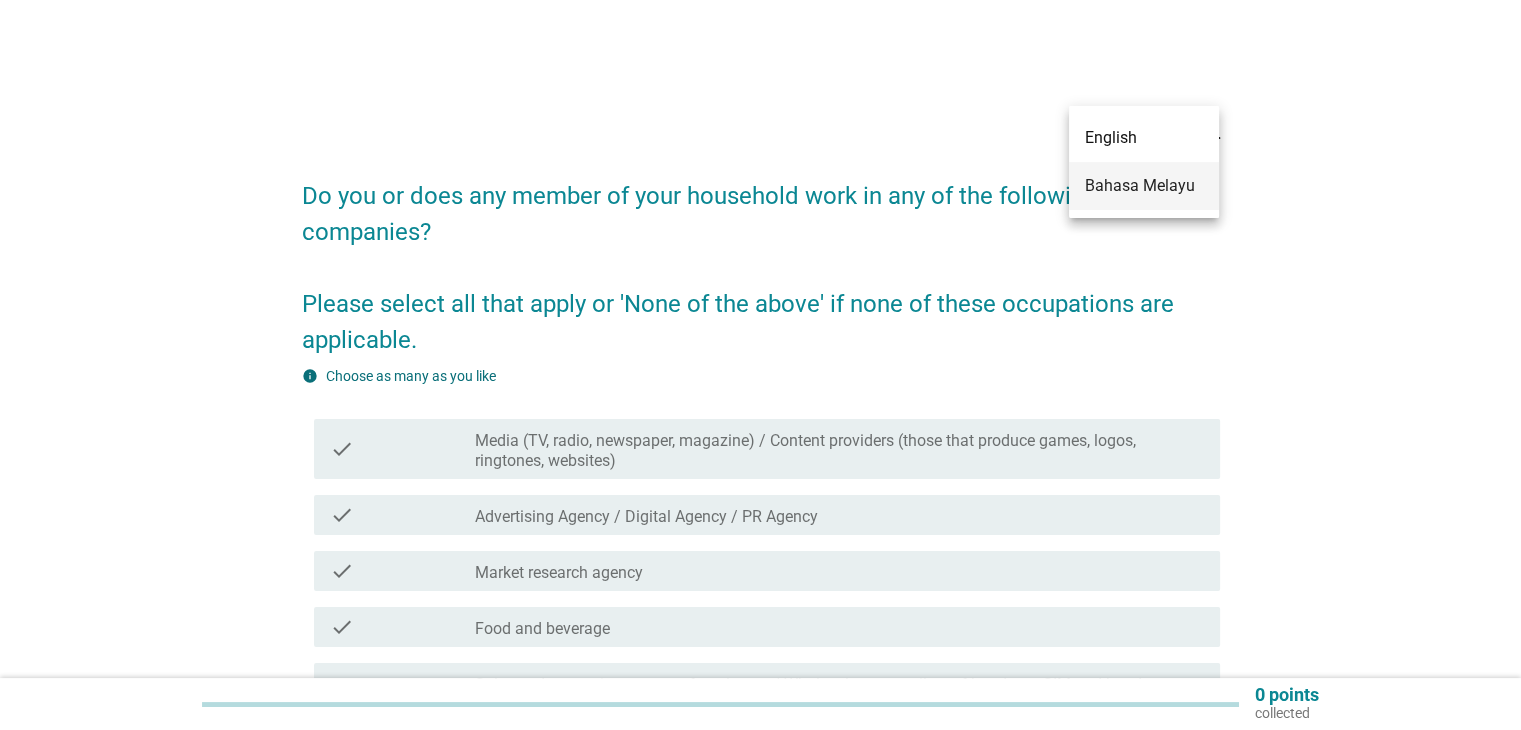 click on "Bahasa Melayu" at bounding box center (1144, 186) 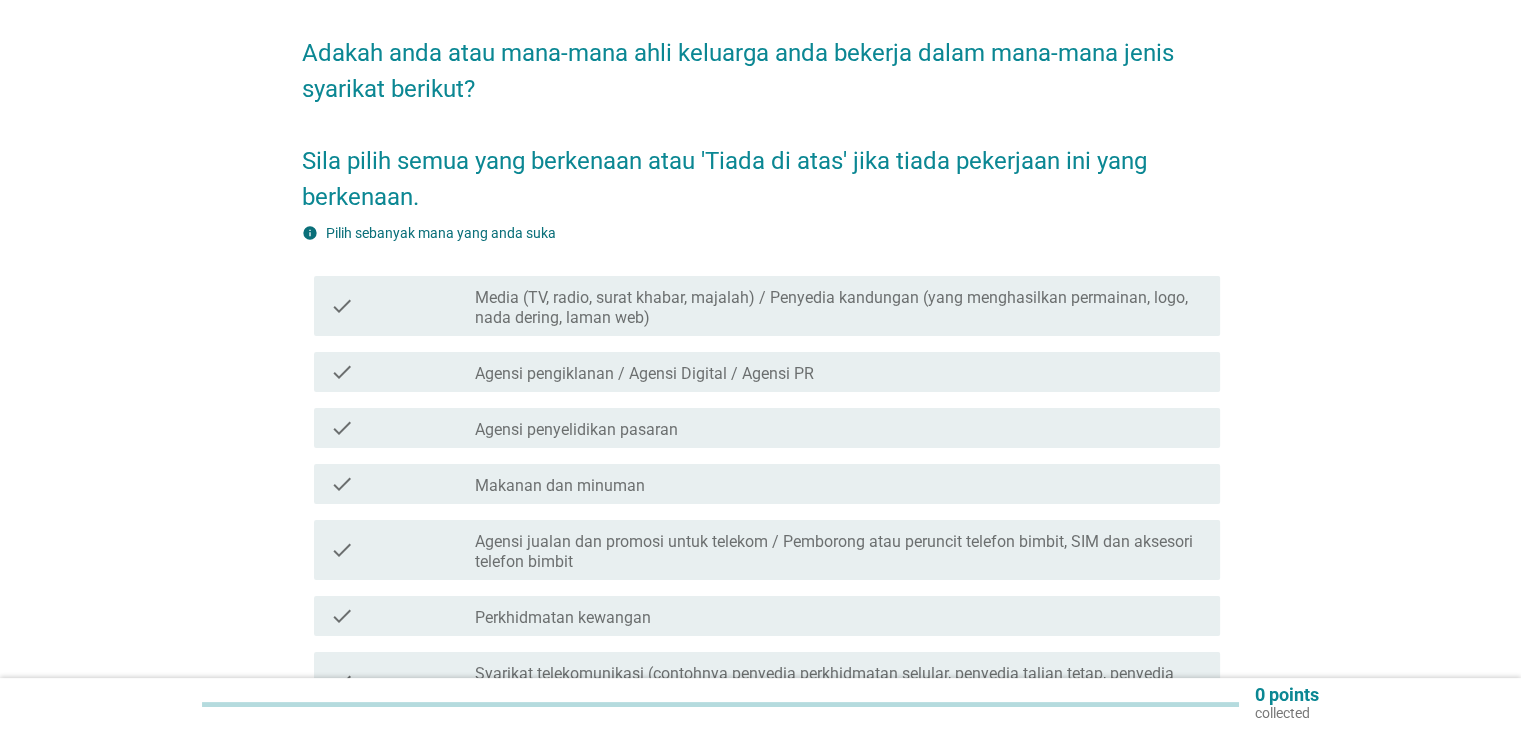 scroll, scrollTop: 419, scrollLeft: 0, axis: vertical 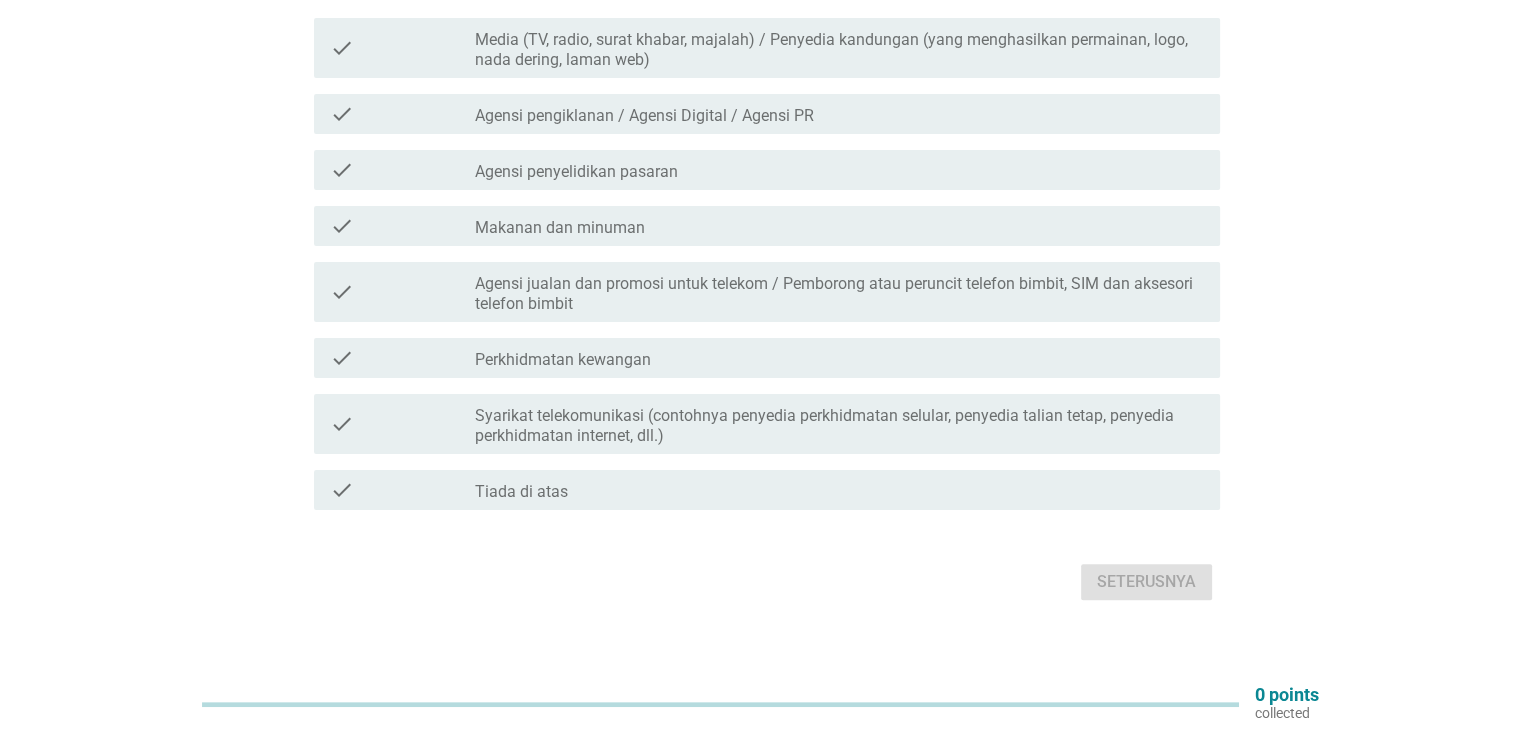 click on "check_box_outline_blank Tiada di atas" at bounding box center (839, 490) 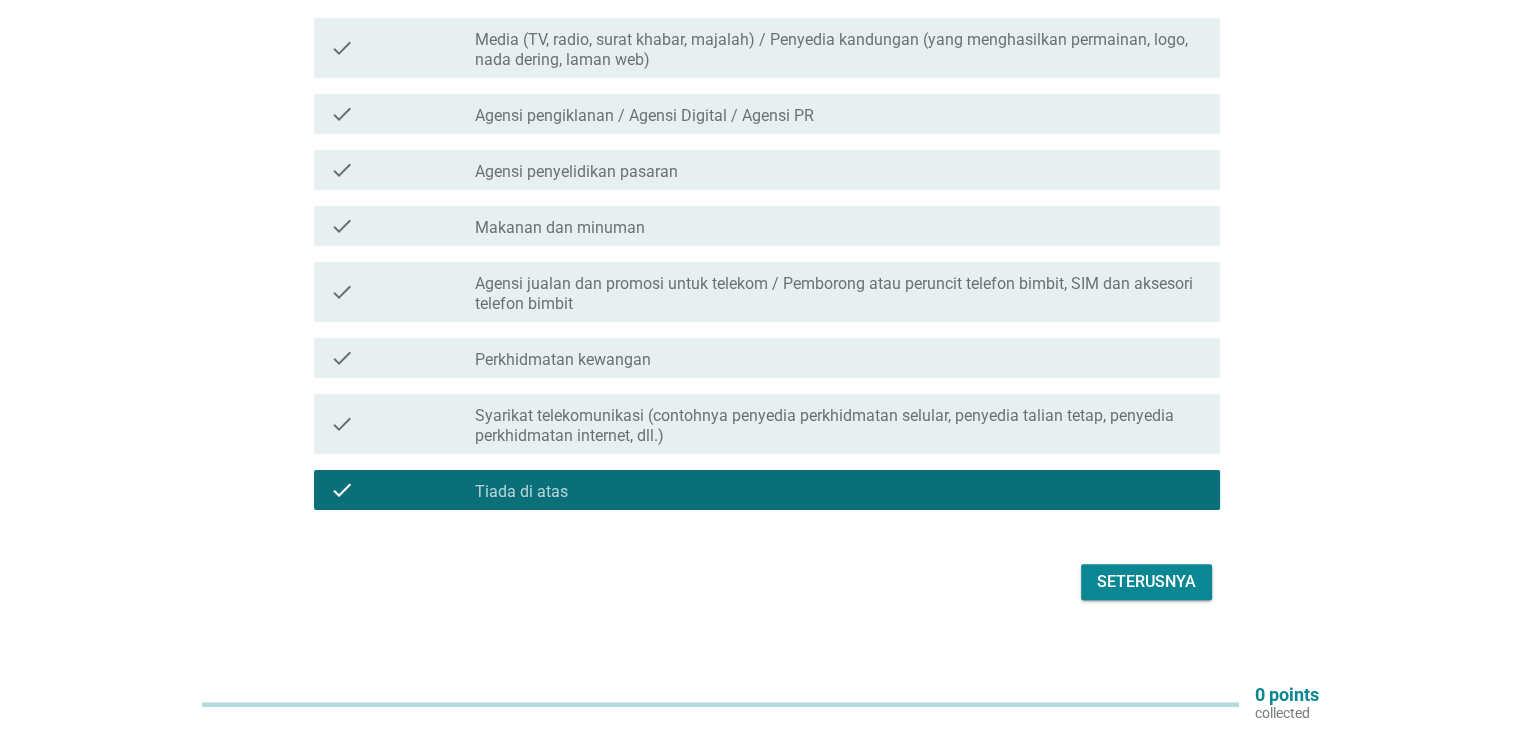 click on "Seterusnya" at bounding box center [1146, 582] 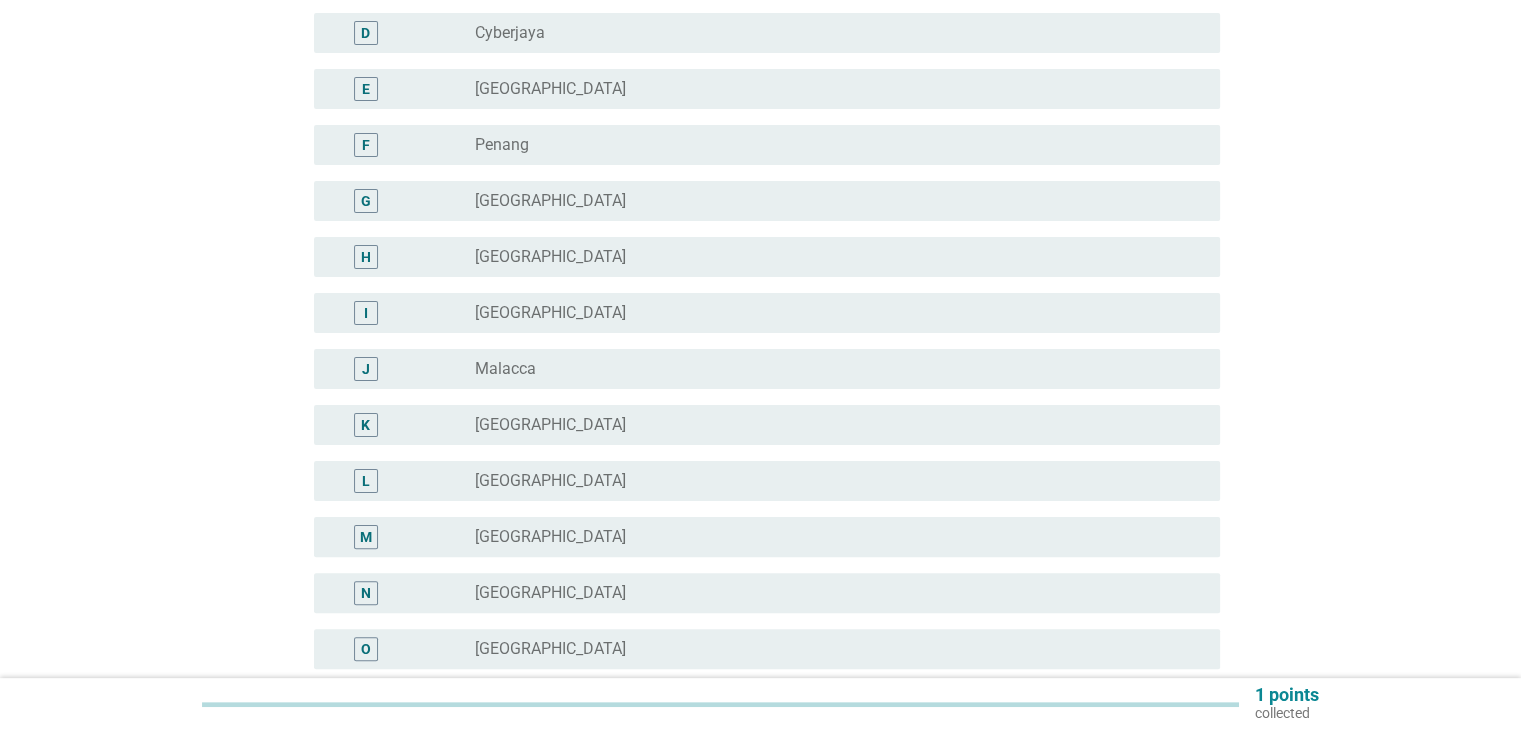 scroll, scrollTop: 0, scrollLeft: 0, axis: both 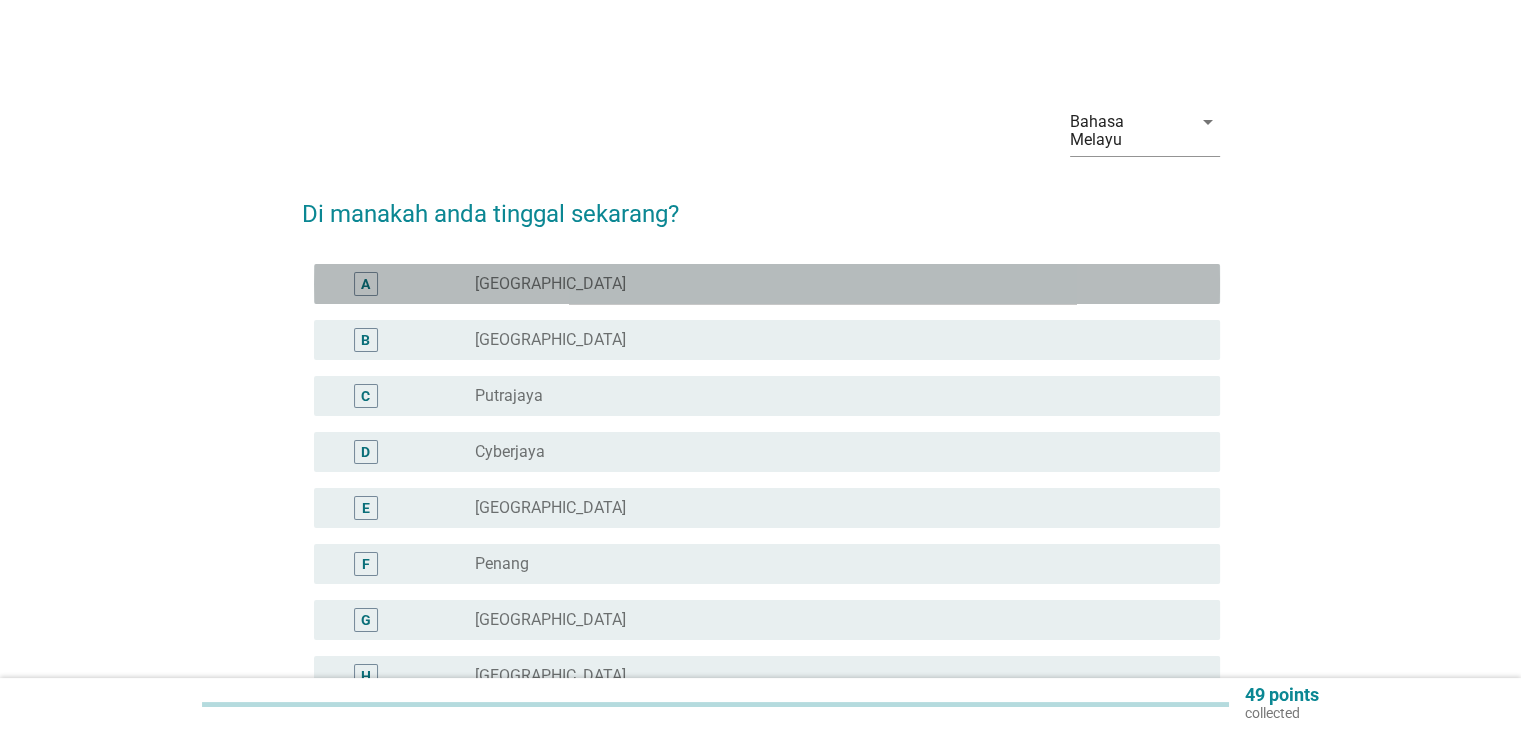 click on "radio_button_unchecked [GEOGRAPHIC_DATA]" at bounding box center (831, 284) 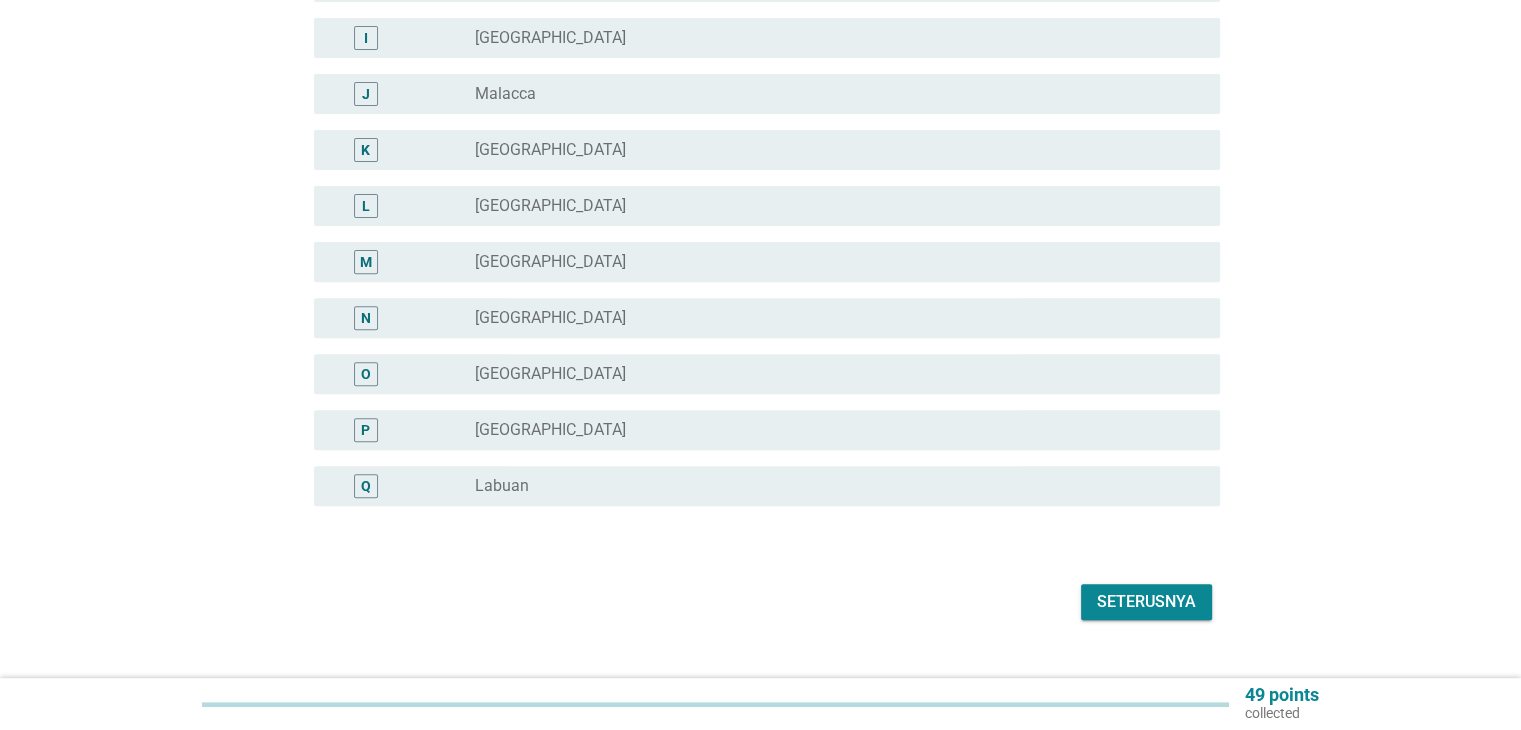 scroll, scrollTop: 714, scrollLeft: 0, axis: vertical 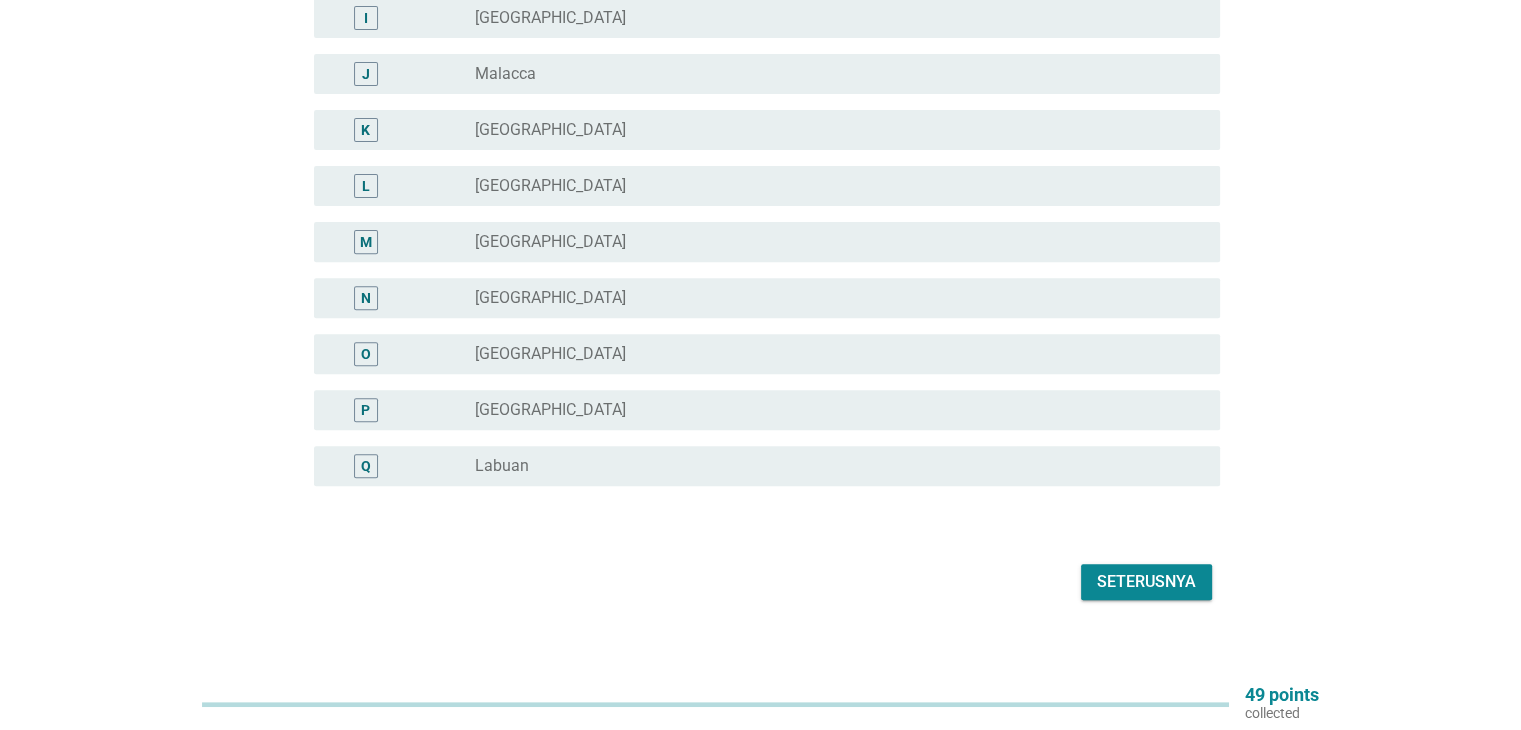 click on "Seterusnya" at bounding box center [1146, 582] 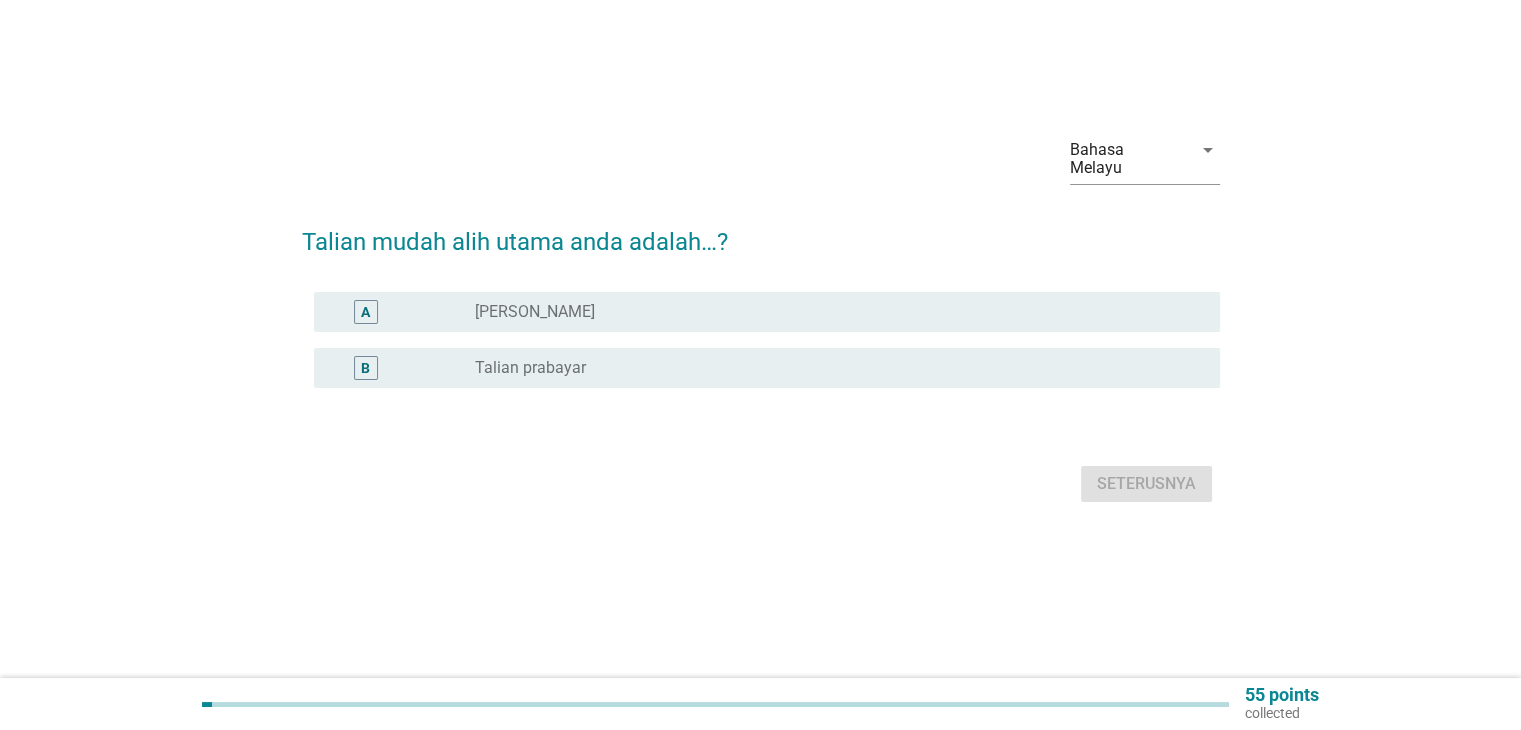 scroll, scrollTop: 0, scrollLeft: 0, axis: both 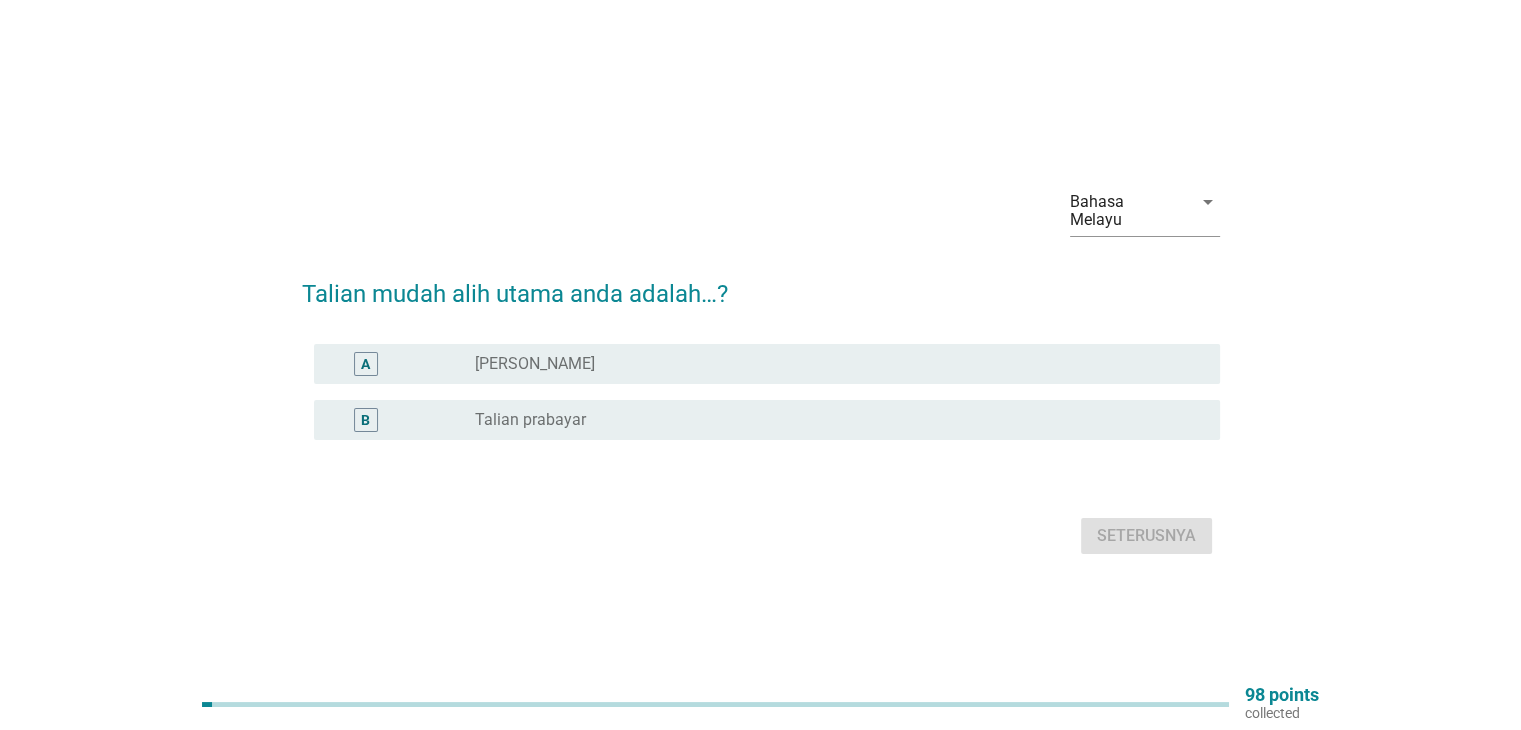 click on "Talian prabayar" at bounding box center (530, 420) 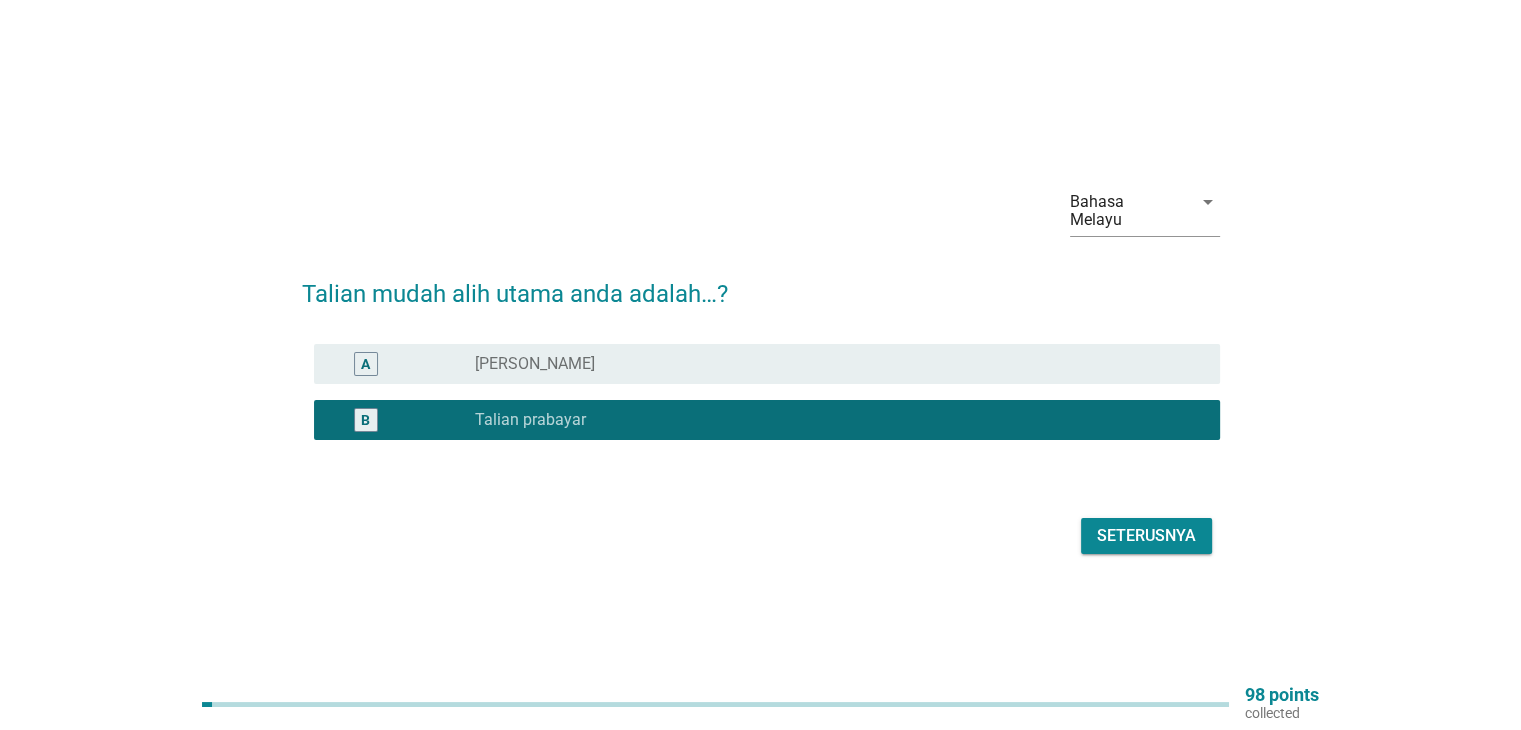 click on "radio_button_unchecked Talian pascabayar" at bounding box center (831, 364) 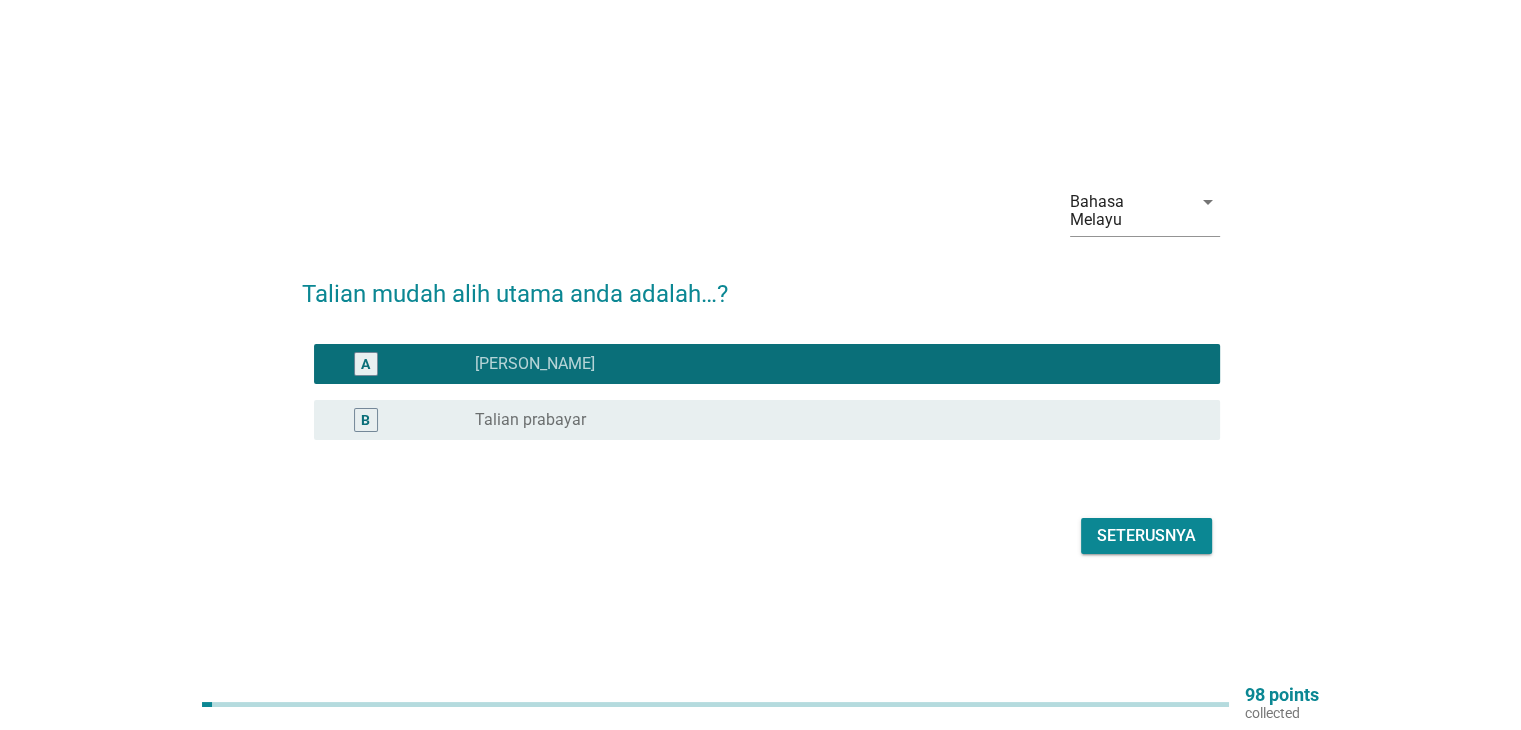 click on "Seterusnya" at bounding box center [1146, 536] 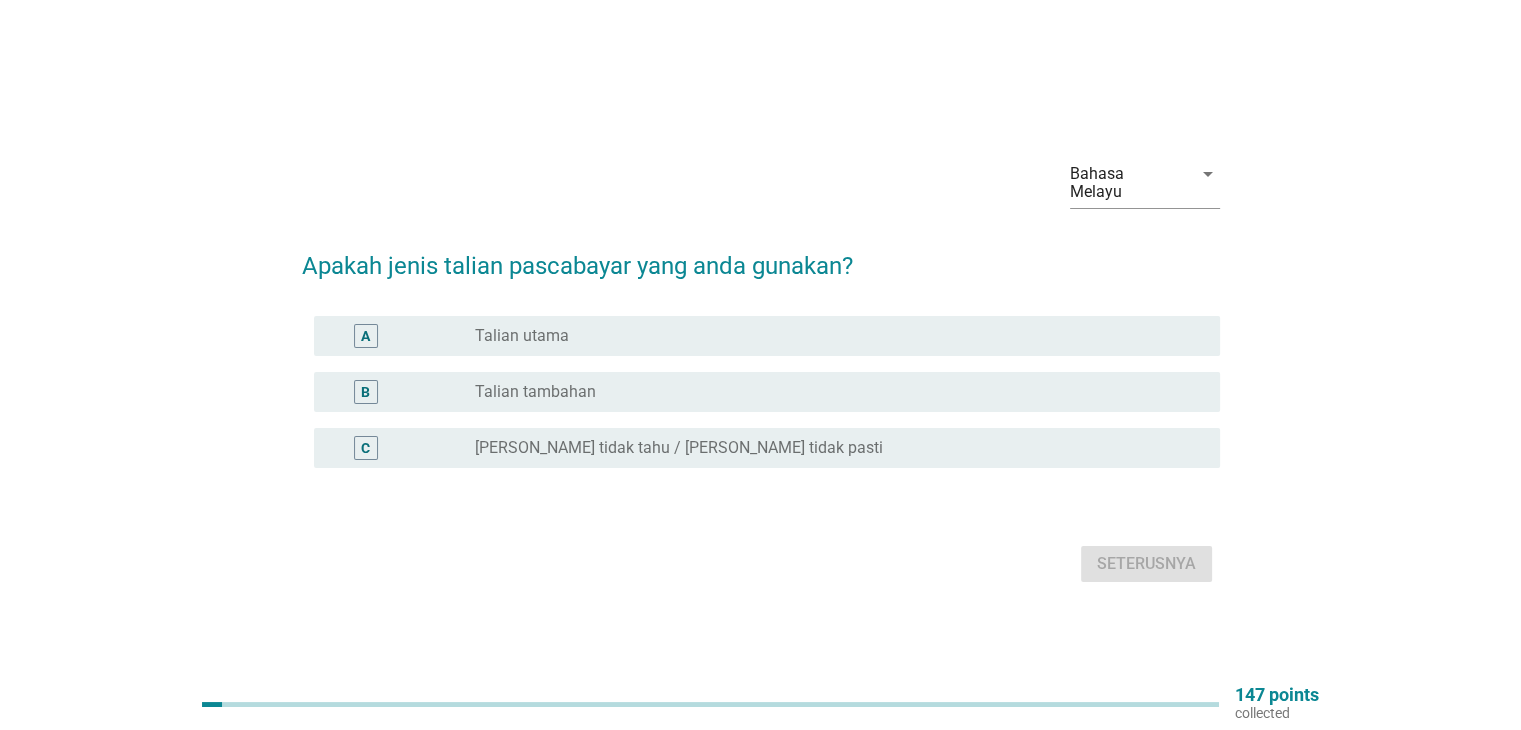 click on "radio_button_unchecked Talian utama" at bounding box center [831, 336] 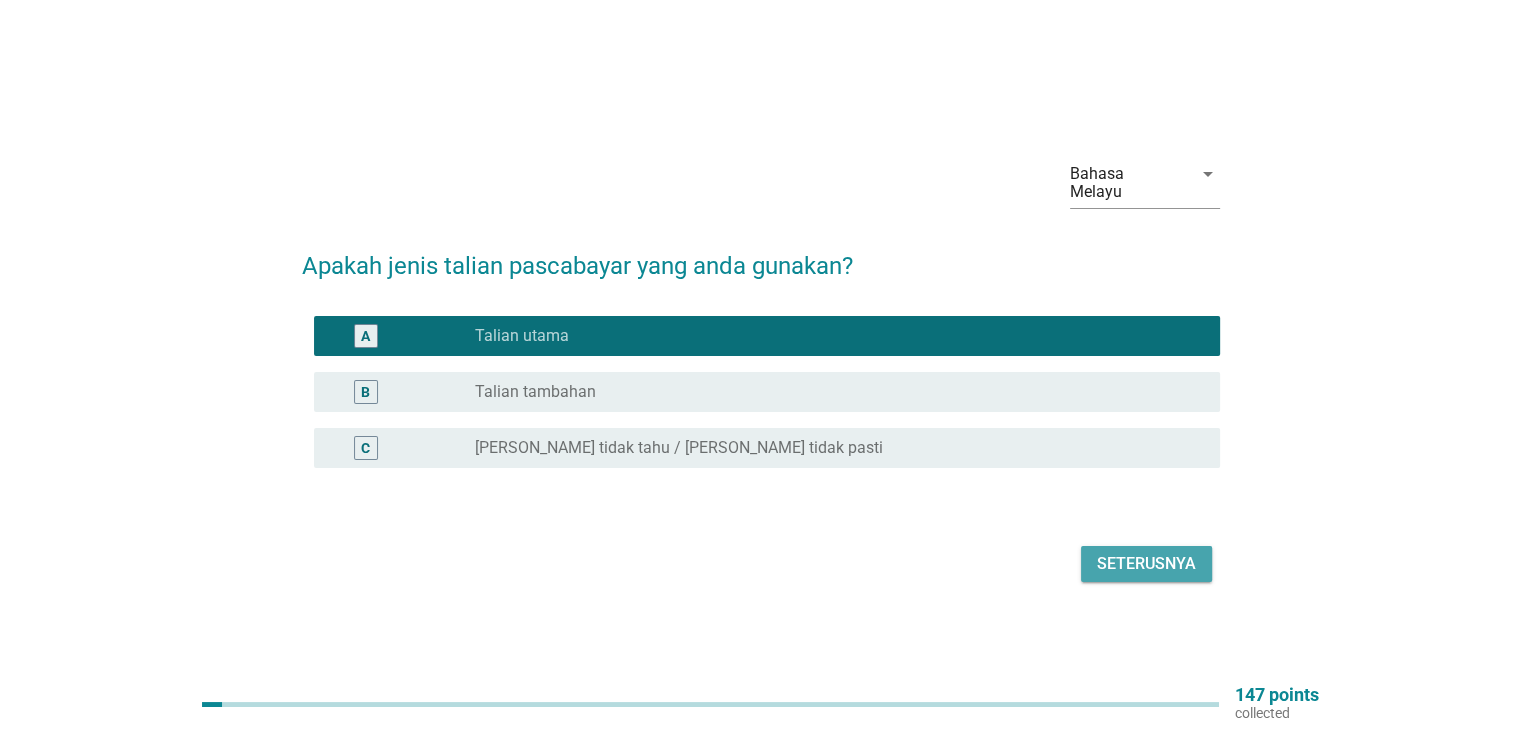 click on "Seterusnya" at bounding box center (1146, 564) 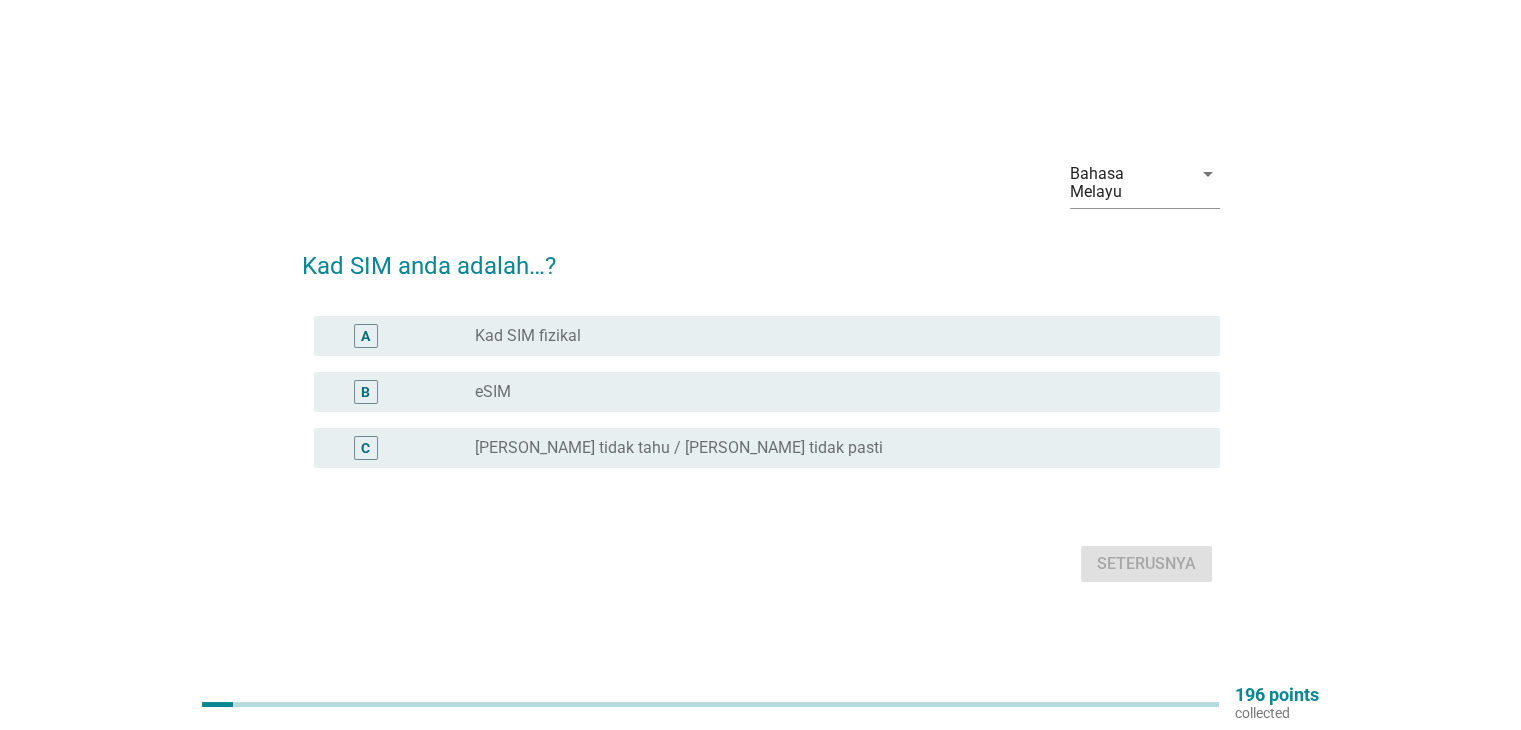 click on "Kad SIM fizikal" at bounding box center [528, 336] 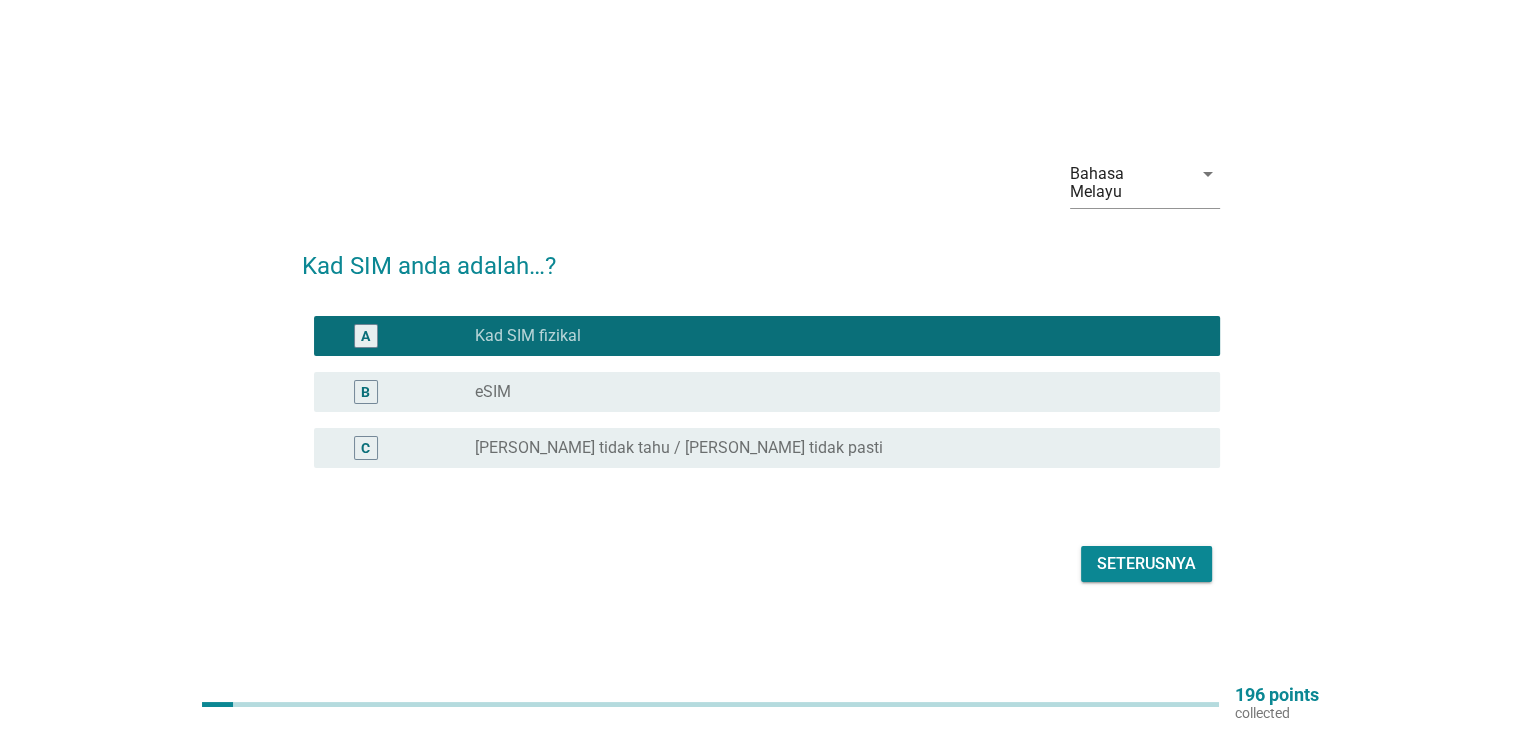 click on "Seterusnya" at bounding box center (1146, 564) 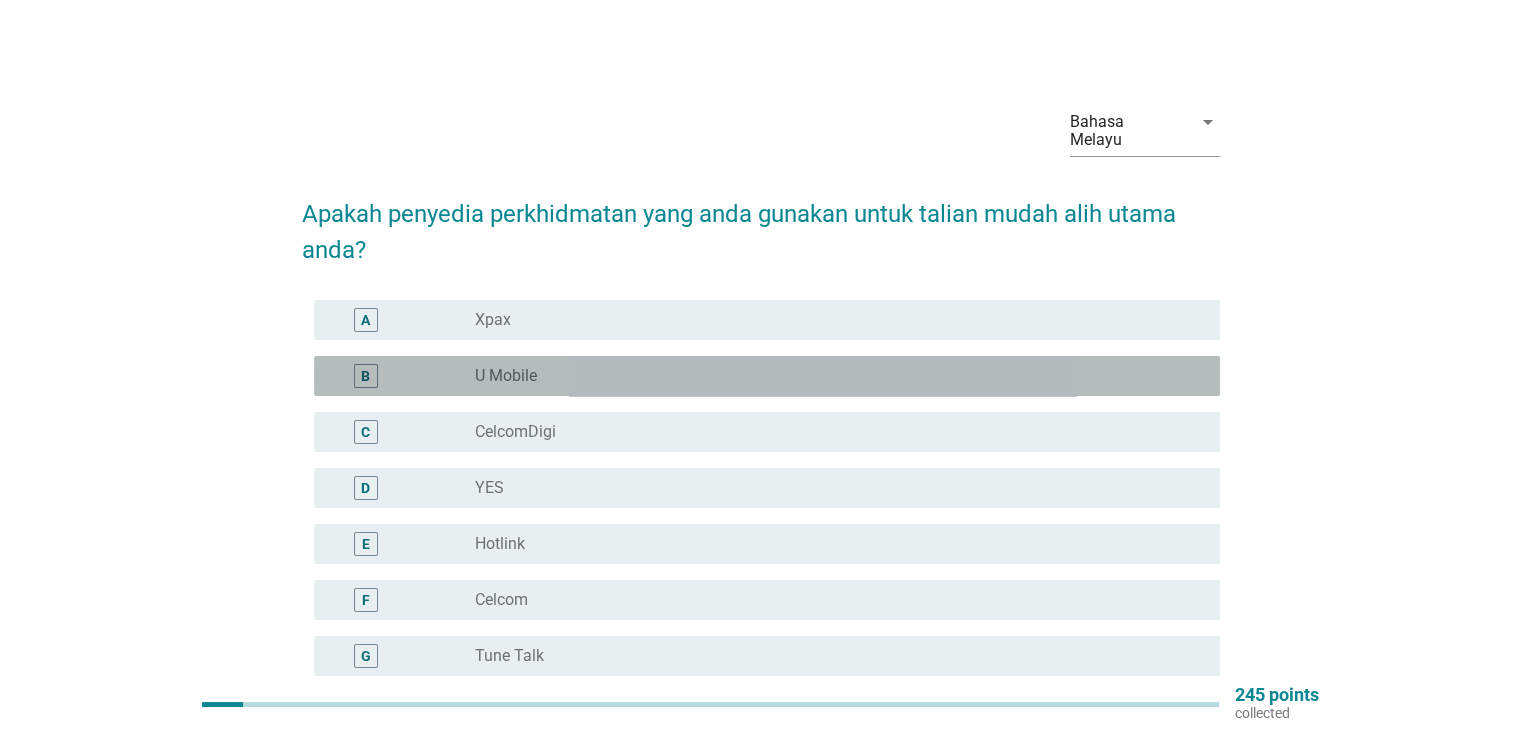 click on "U Mobile" at bounding box center [506, 376] 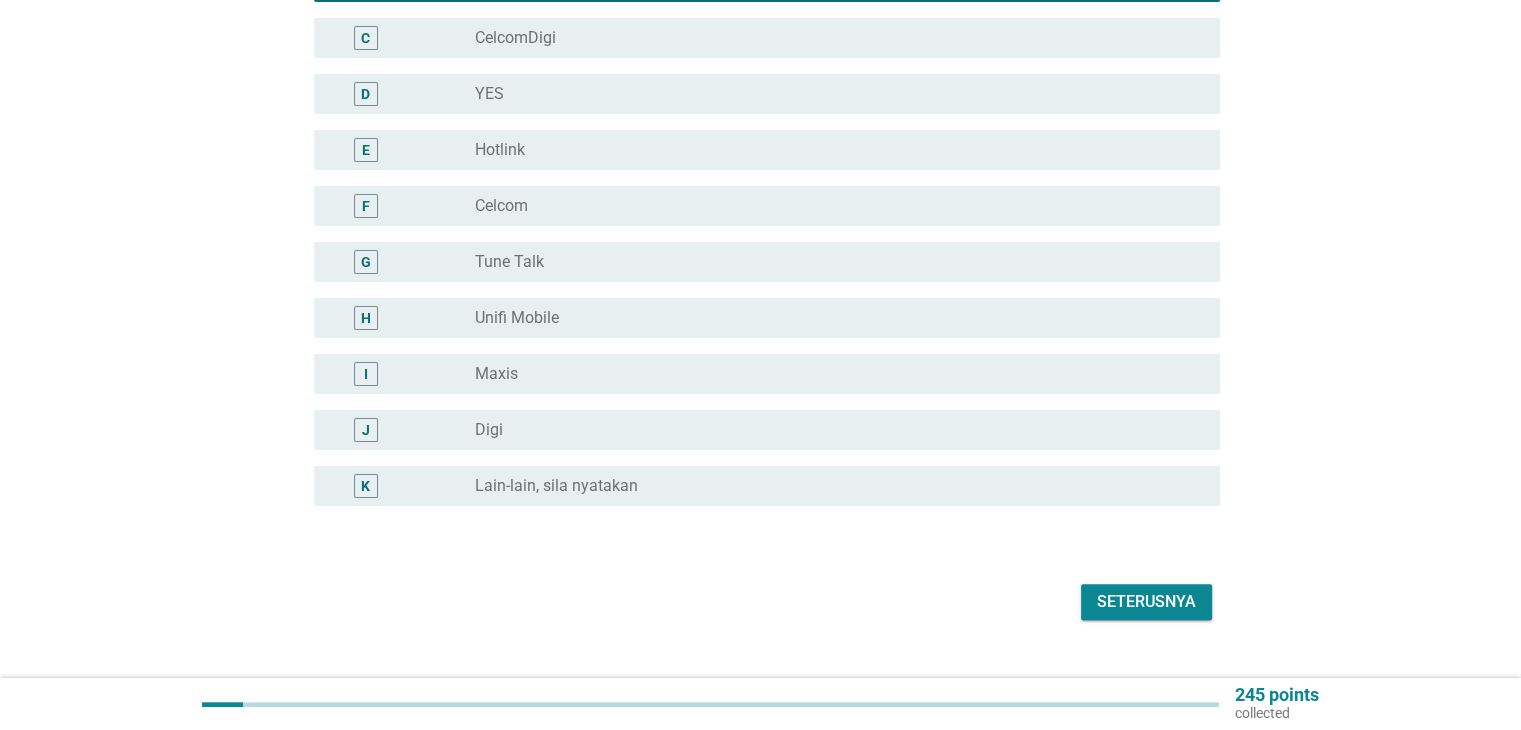 scroll, scrollTop: 414, scrollLeft: 0, axis: vertical 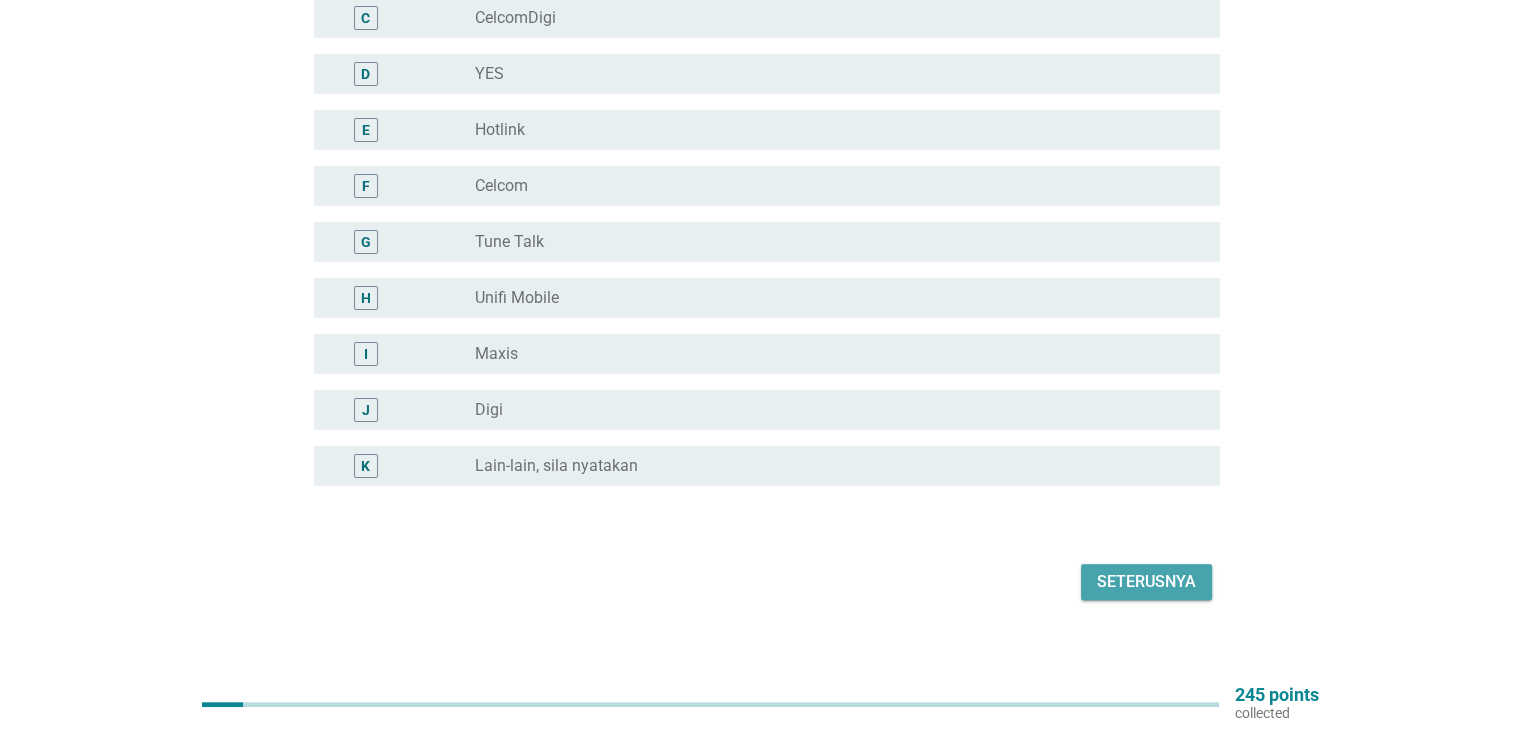click on "Seterusnya" at bounding box center (1146, 582) 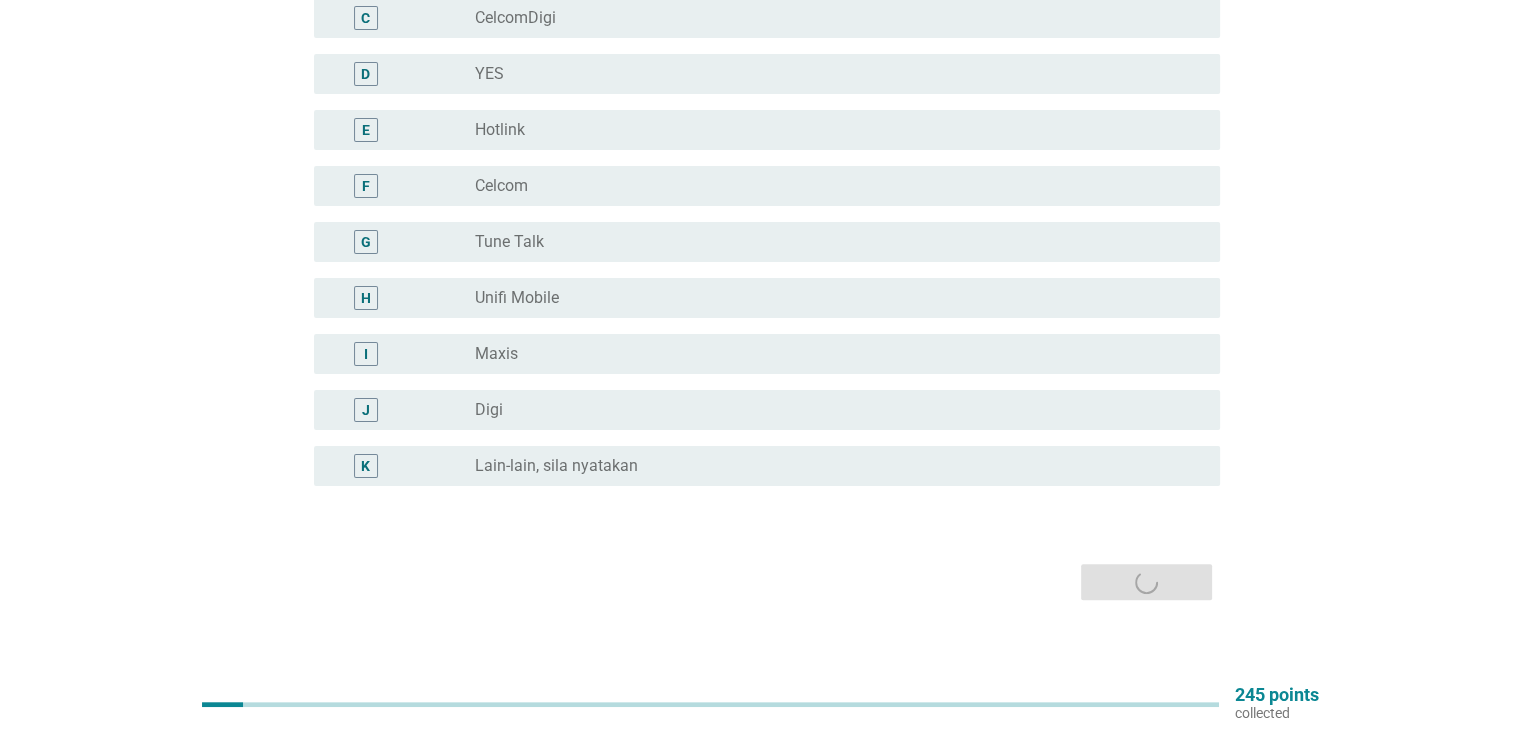 scroll, scrollTop: 0, scrollLeft: 0, axis: both 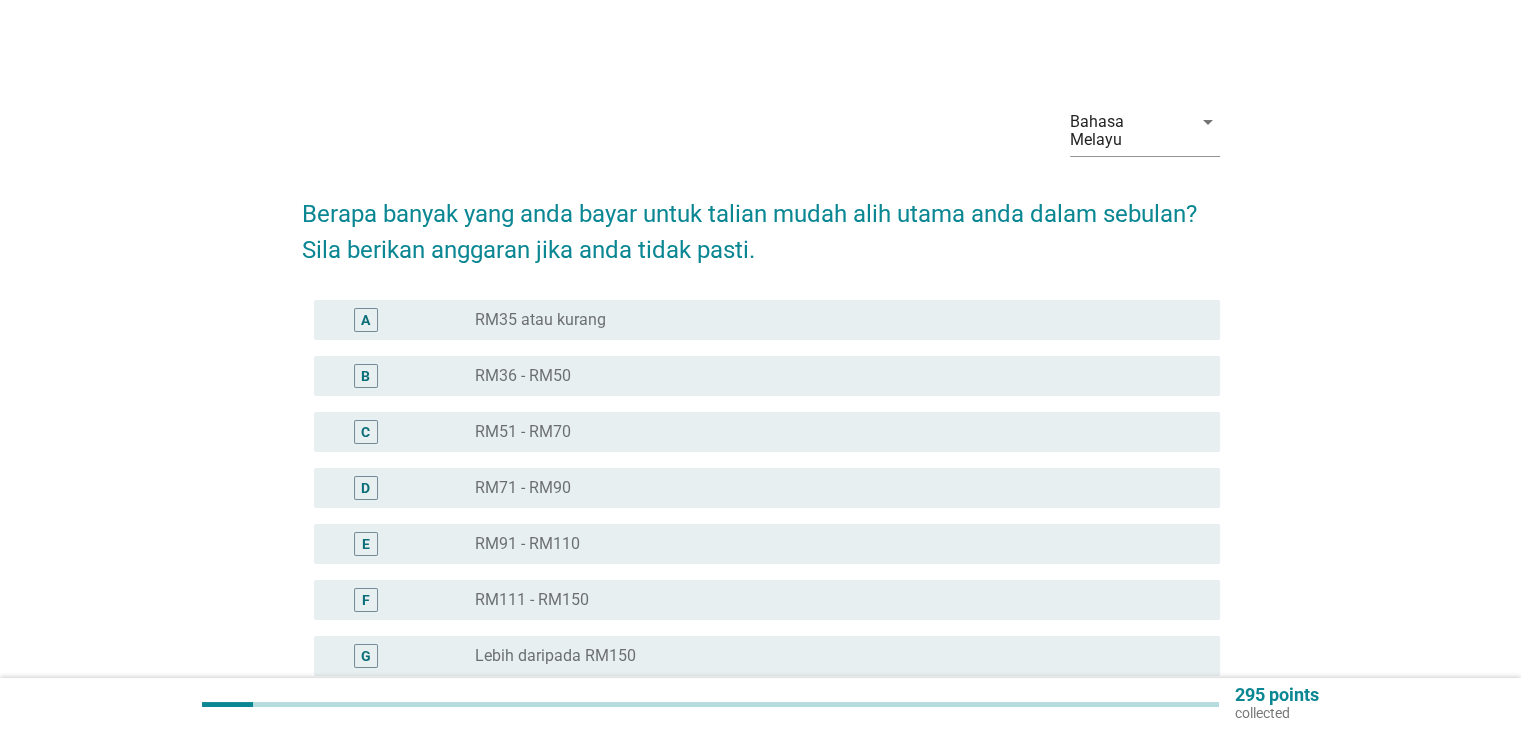 click on "B     radio_button_unchecked RM36 - RM50" at bounding box center (767, 376) 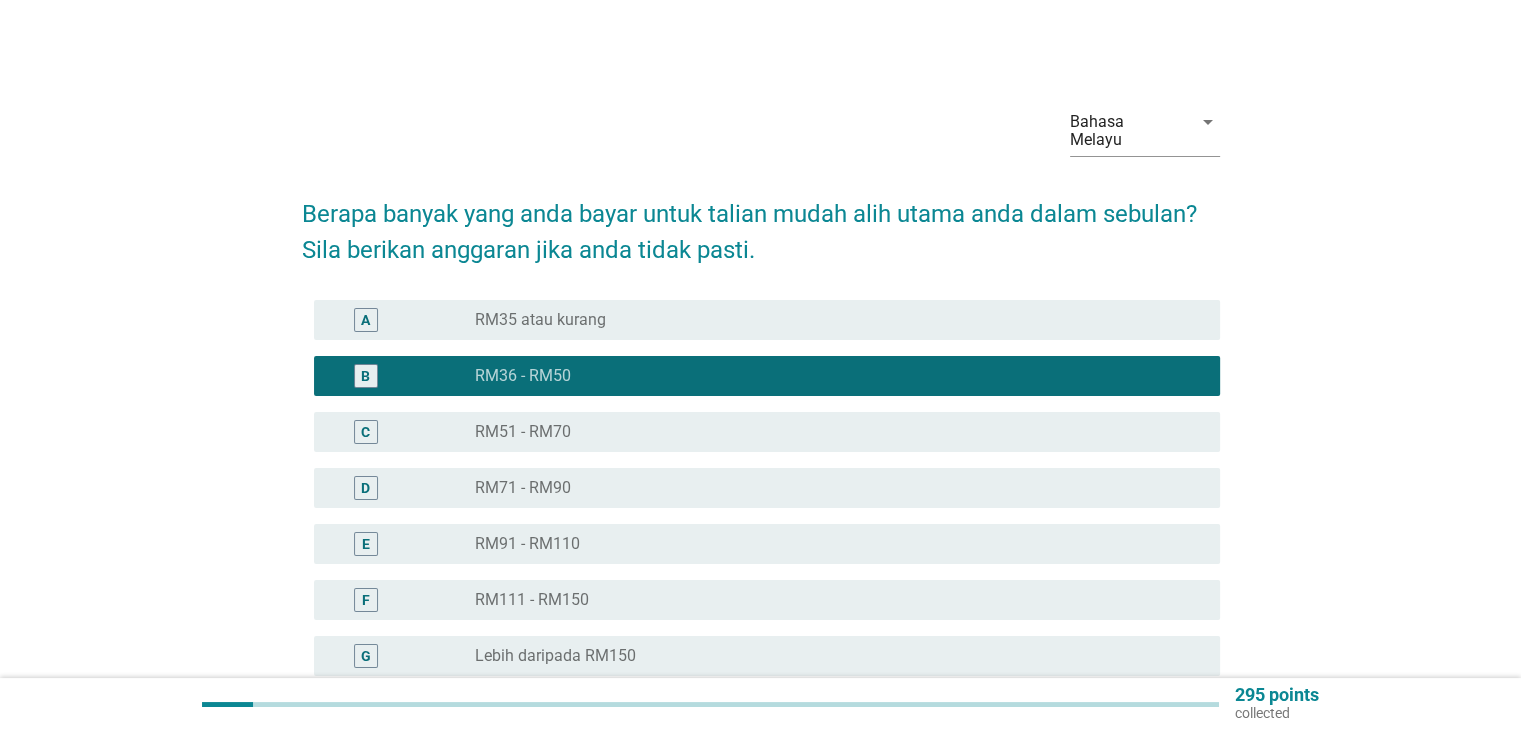 click on "radio_button_unchecked RM51 - RM70" at bounding box center (831, 432) 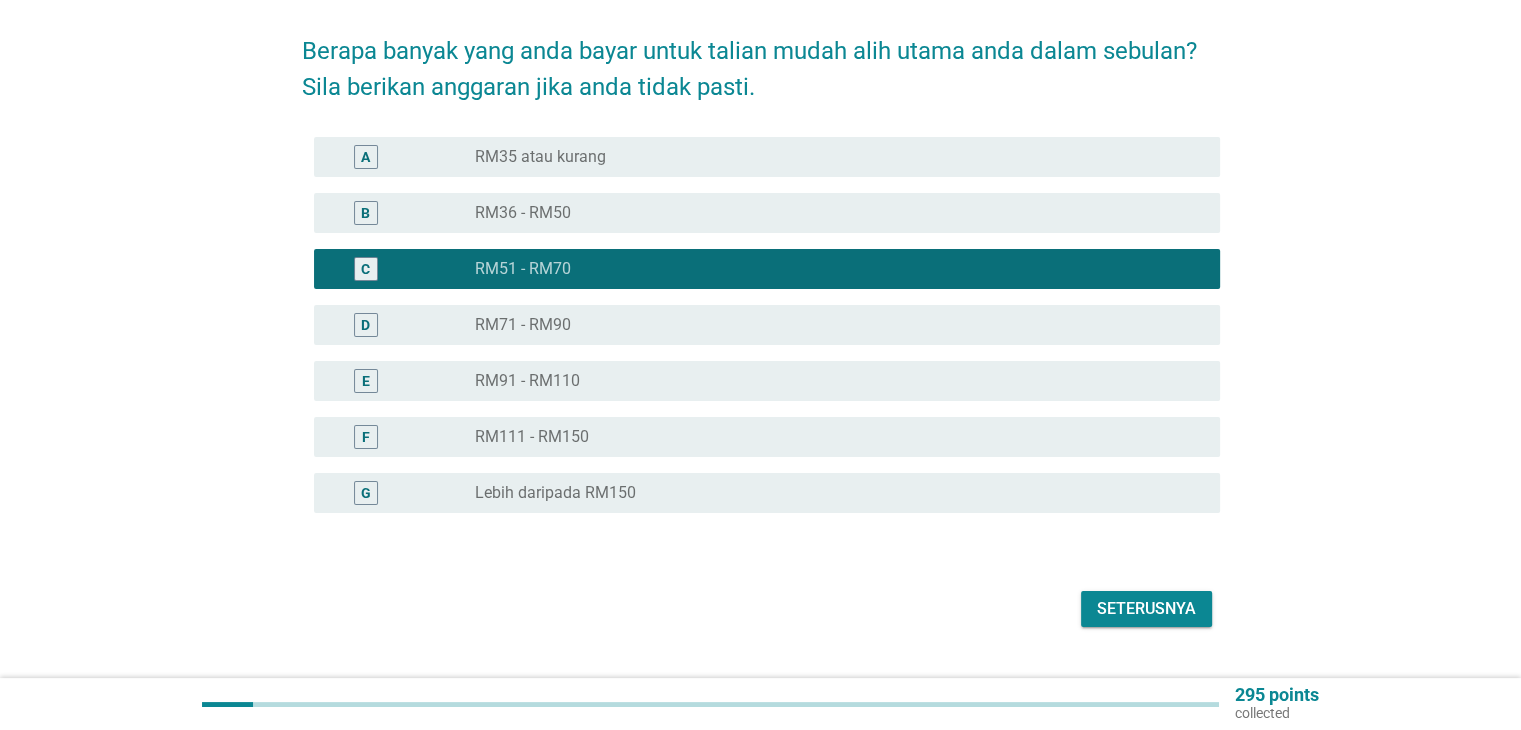 scroll, scrollTop: 190, scrollLeft: 0, axis: vertical 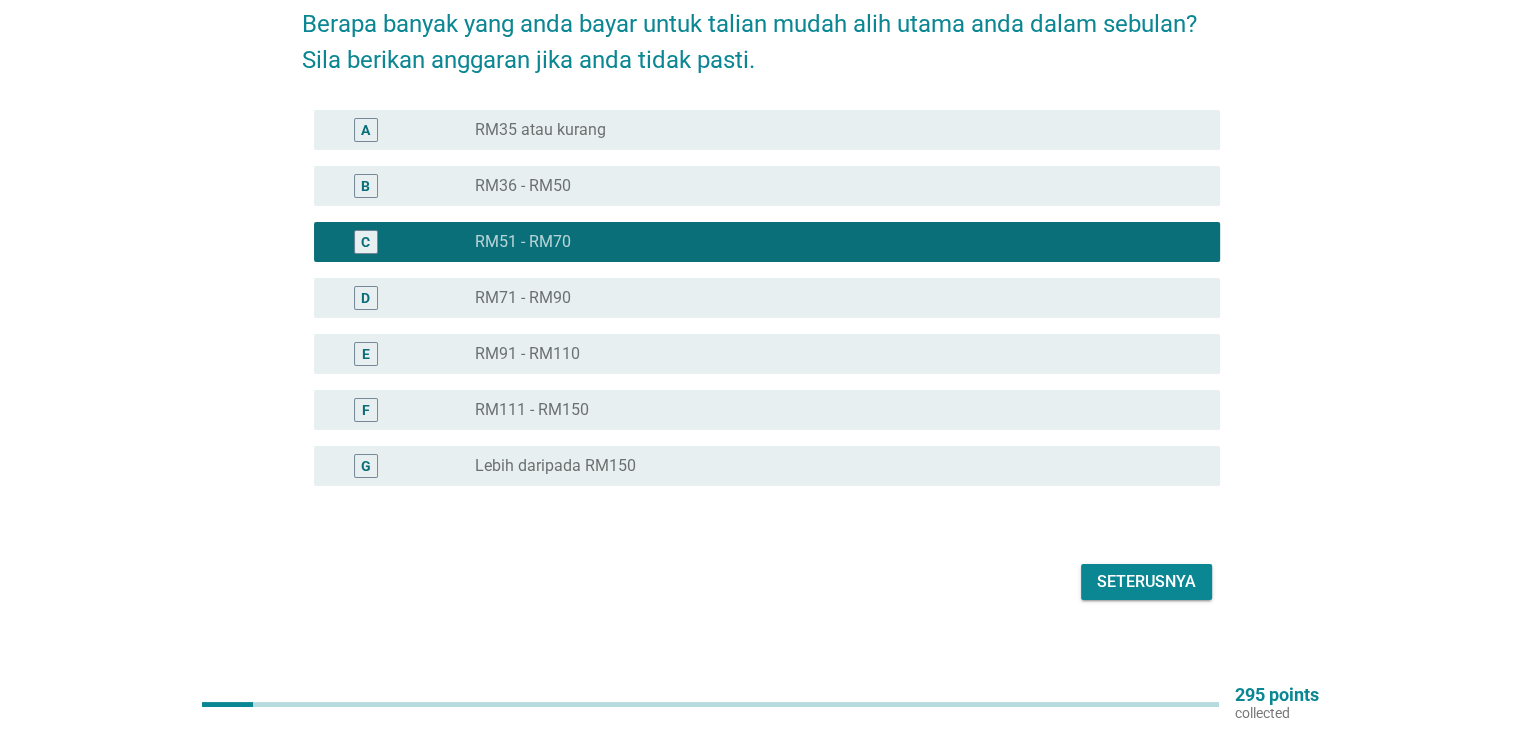 click on "Seterusnya" at bounding box center [761, 582] 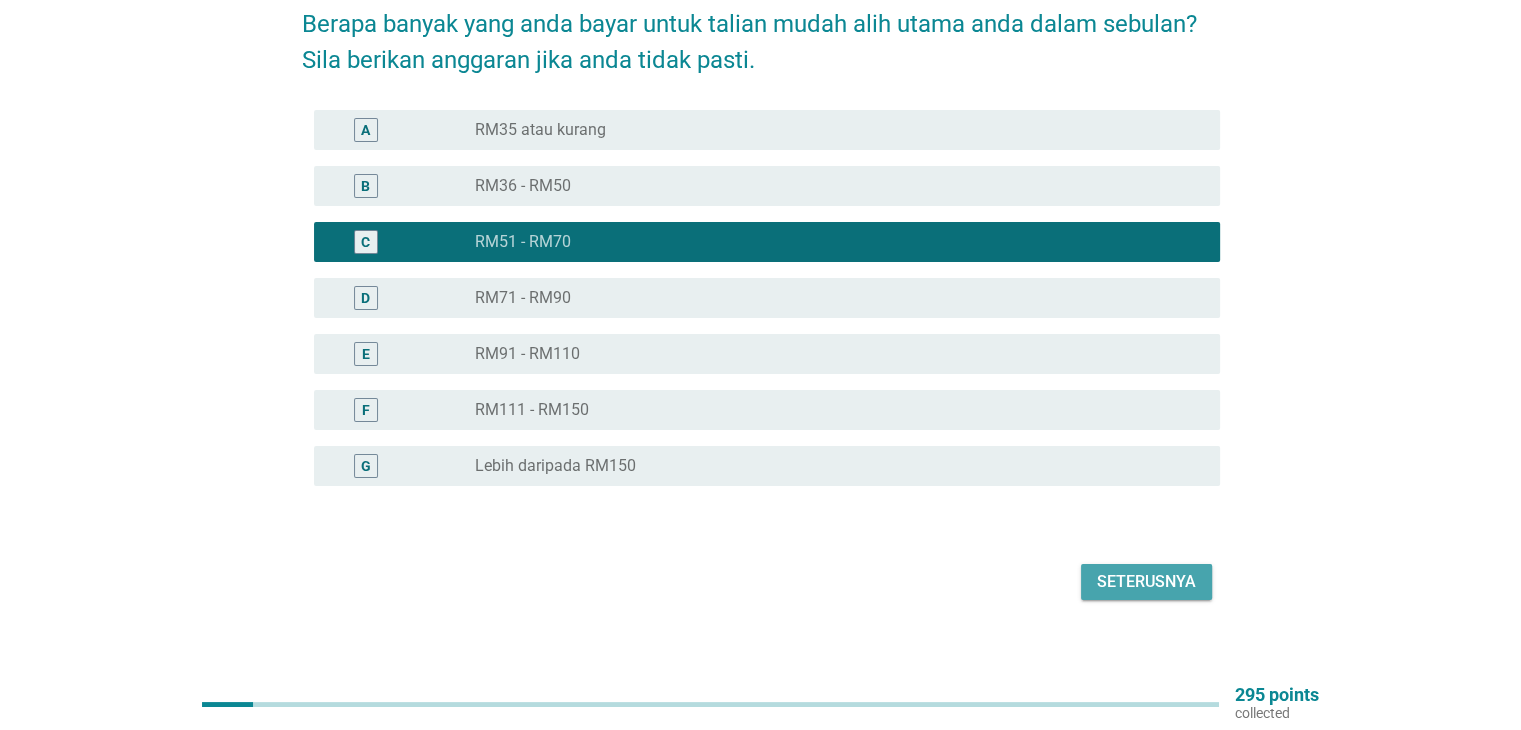 click on "Seterusnya" at bounding box center (1146, 582) 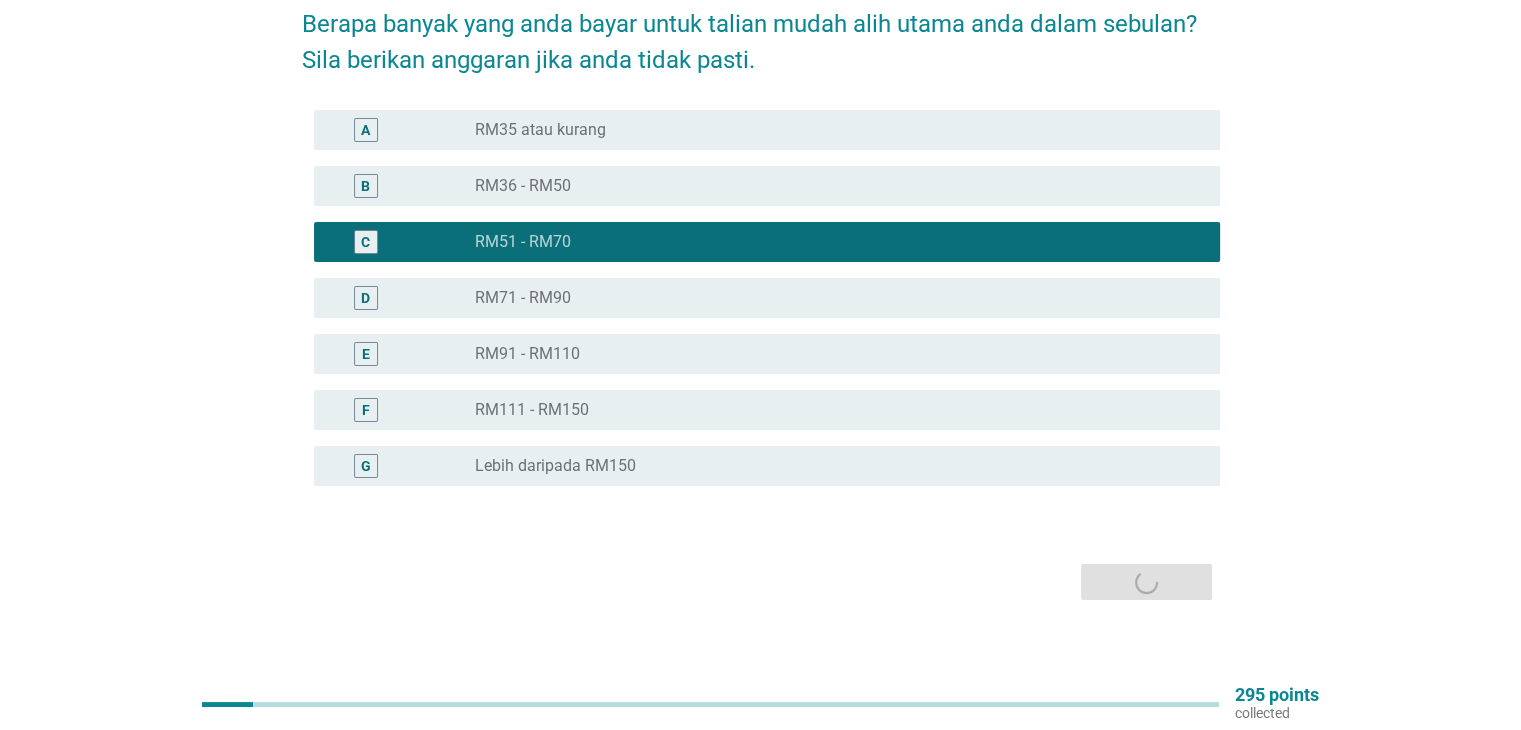 scroll, scrollTop: 0, scrollLeft: 0, axis: both 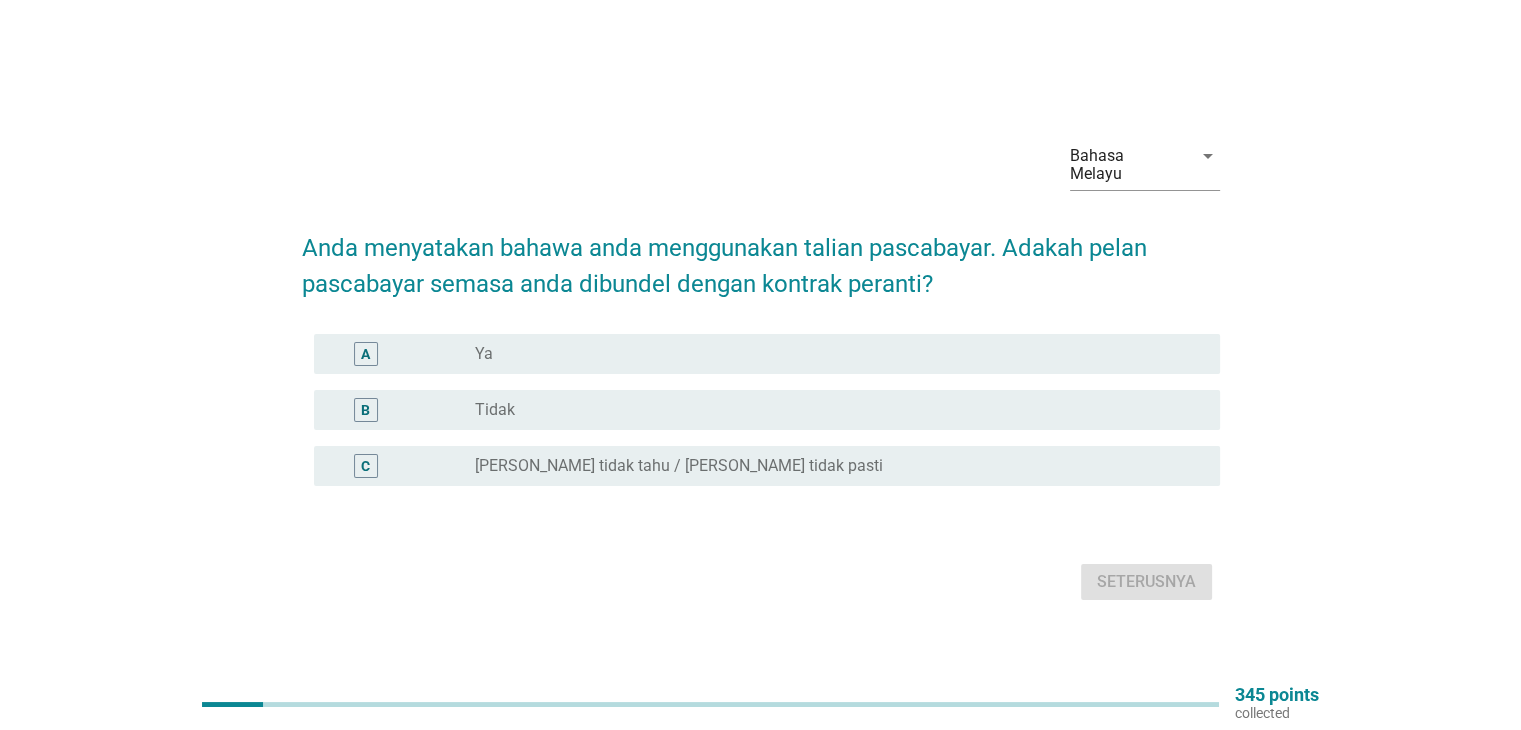 click on "radio_button_unchecked Tidak" at bounding box center (839, 410) 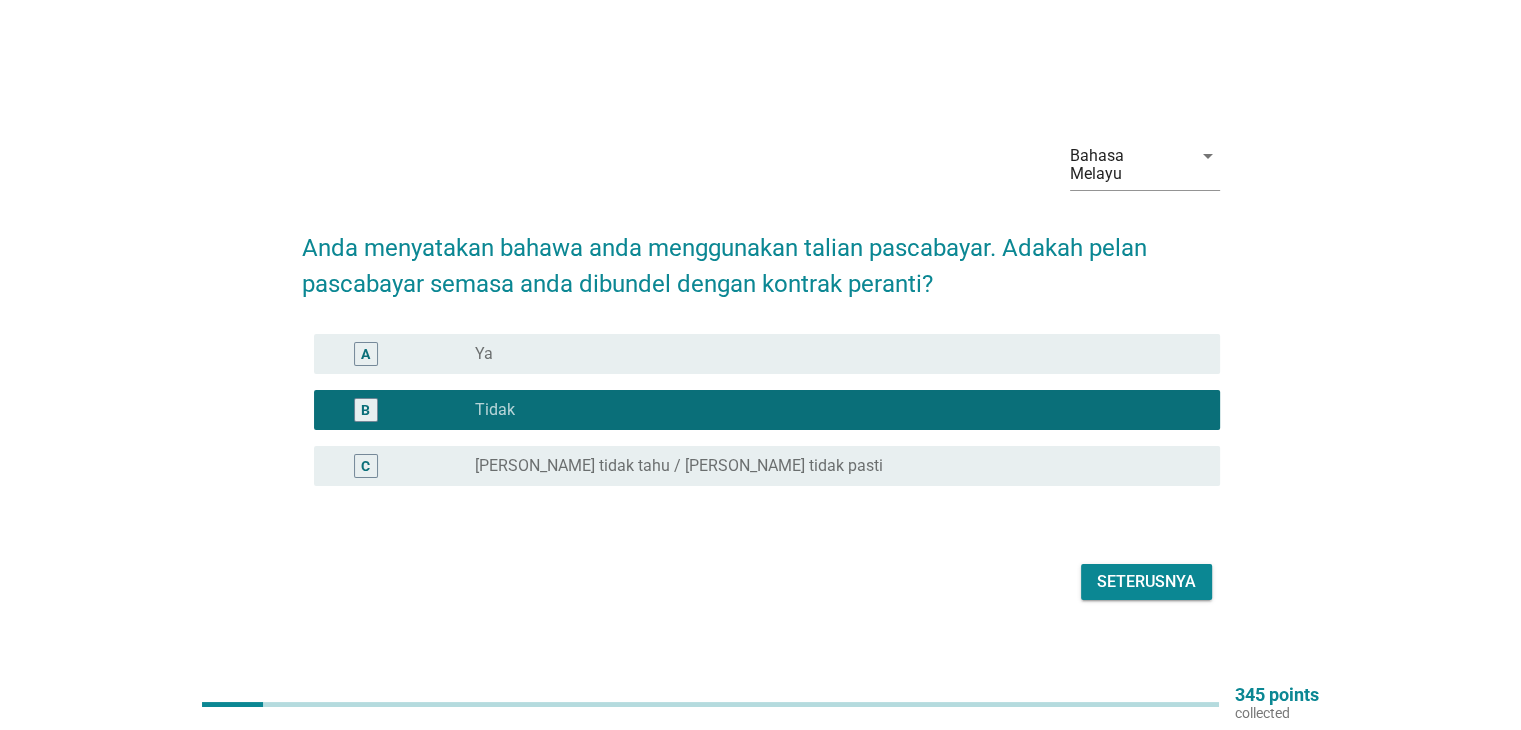 click on "Seterusnya" at bounding box center (1146, 582) 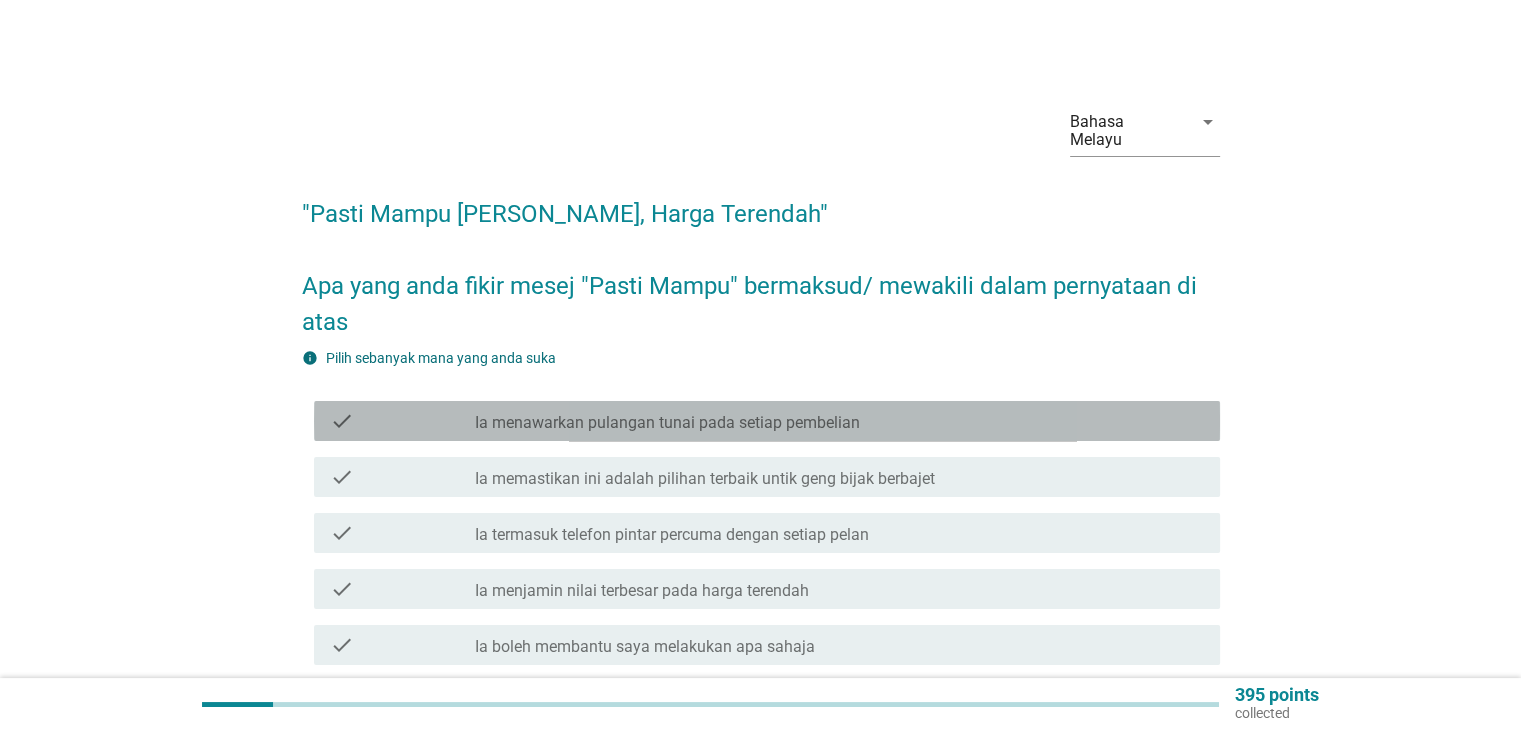click on "Ia menawarkan pulangan tunai pada setiap pembelian" at bounding box center (667, 423) 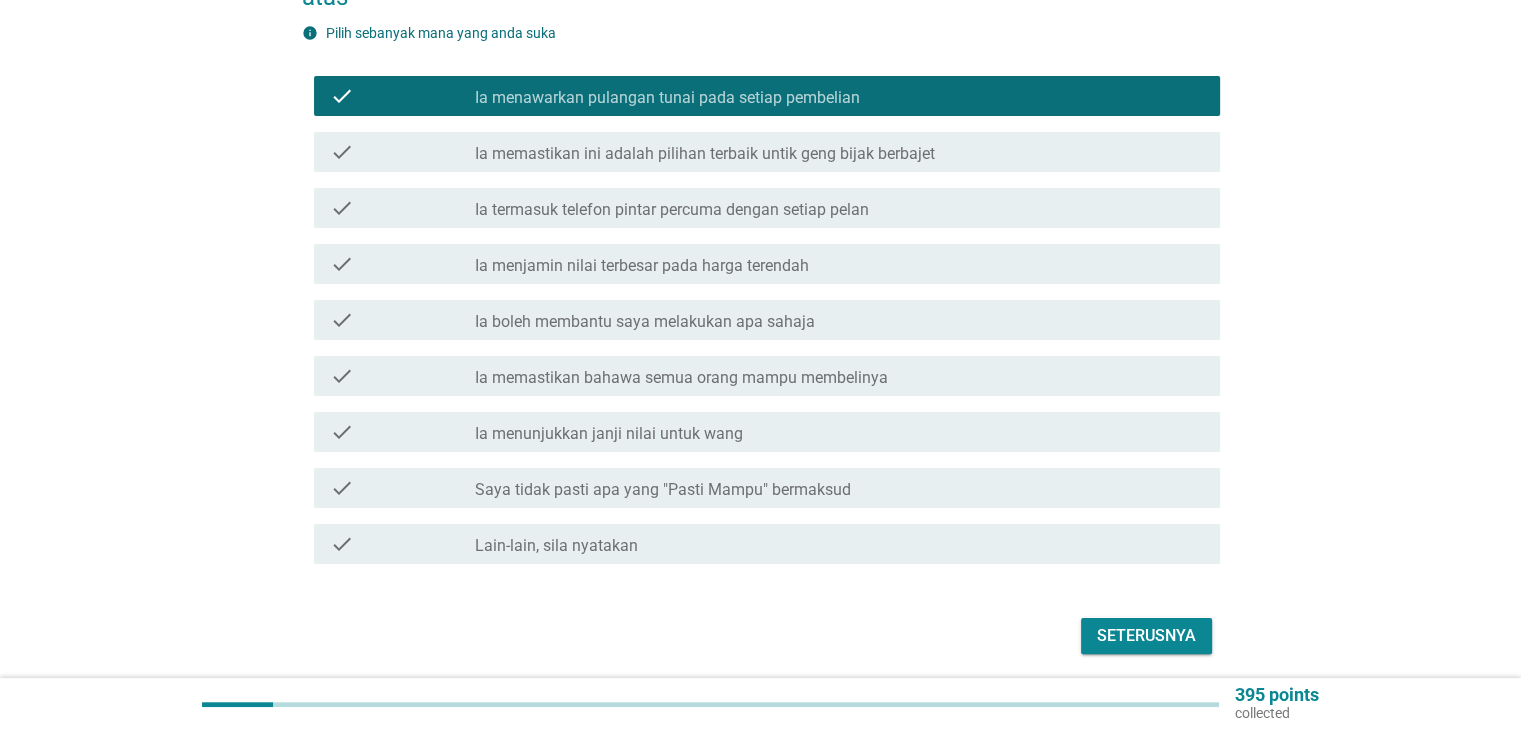 scroll, scrollTop: 379, scrollLeft: 0, axis: vertical 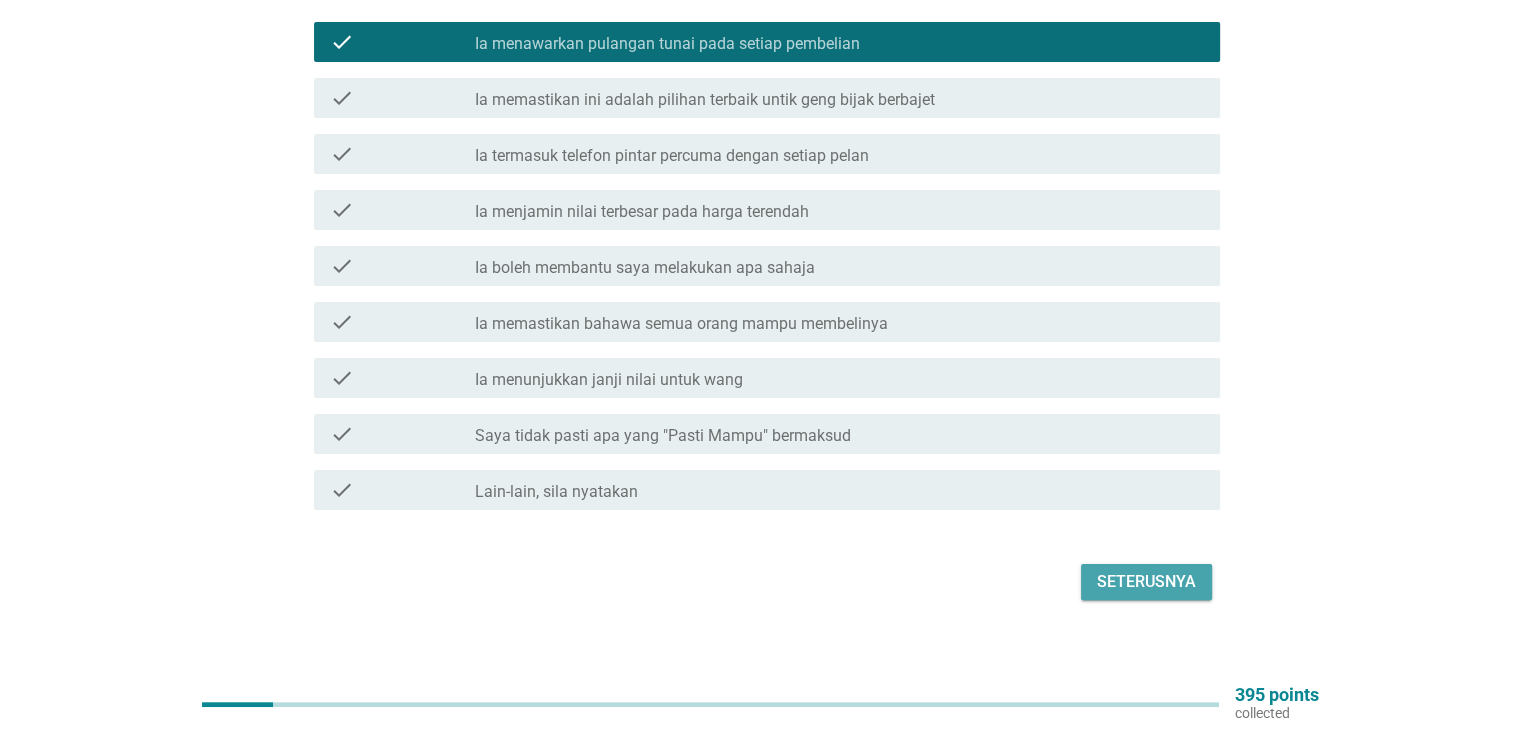 click on "Seterusnya" at bounding box center [1146, 582] 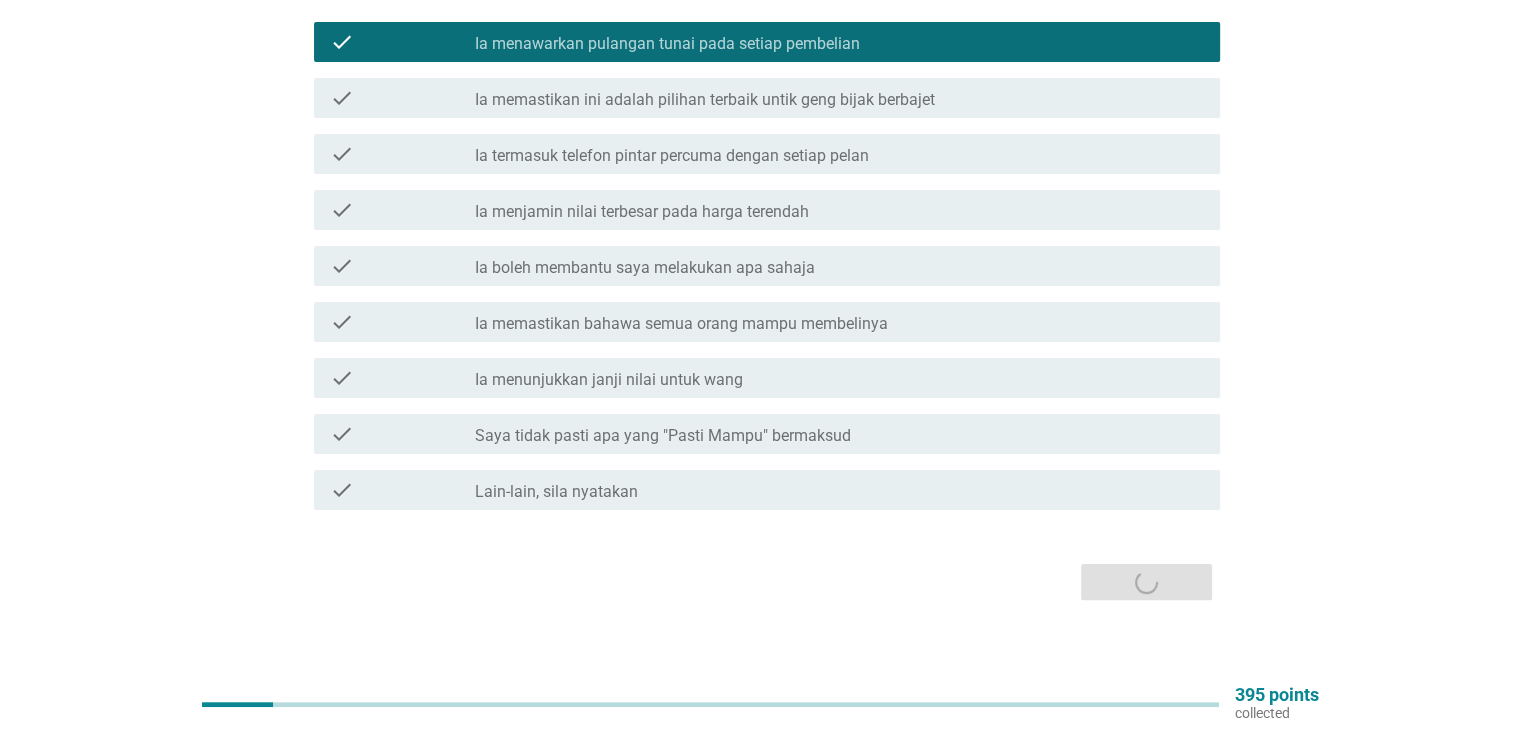 scroll, scrollTop: 0, scrollLeft: 0, axis: both 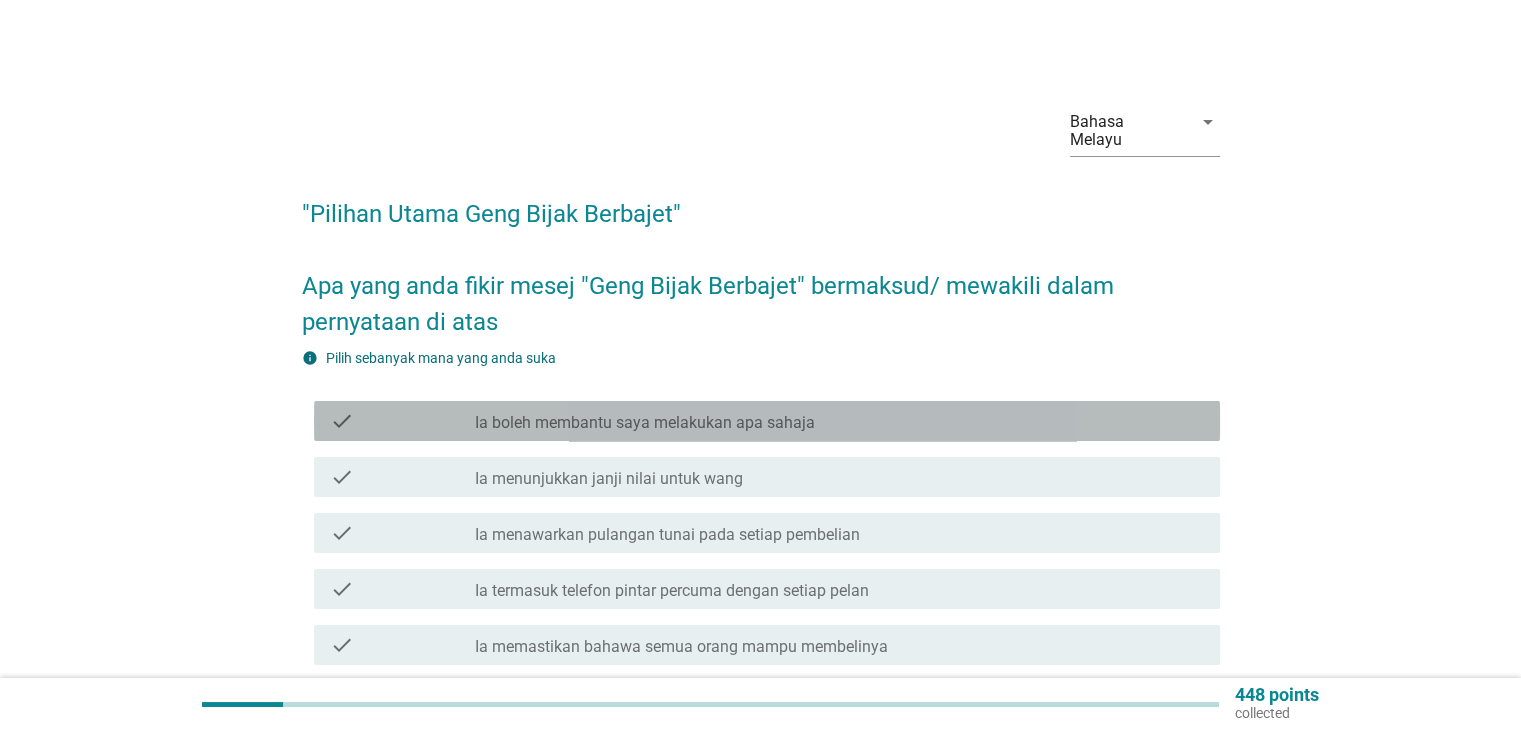 click on "Ia boleh membantu saya melakukan apa sahaja" at bounding box center (645, 423) 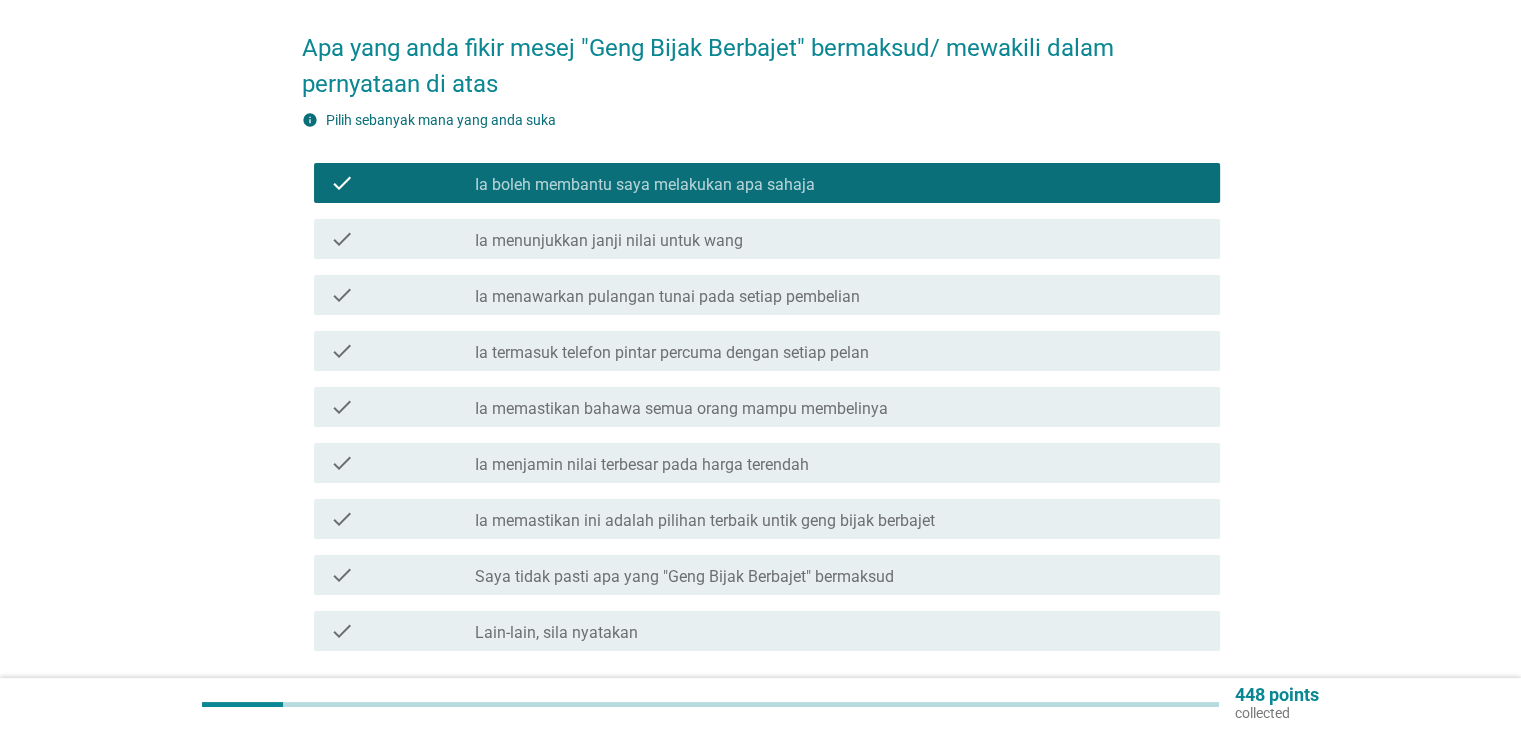scroll, scrollTop: 300, scrollLeft: 0, axis: vertical 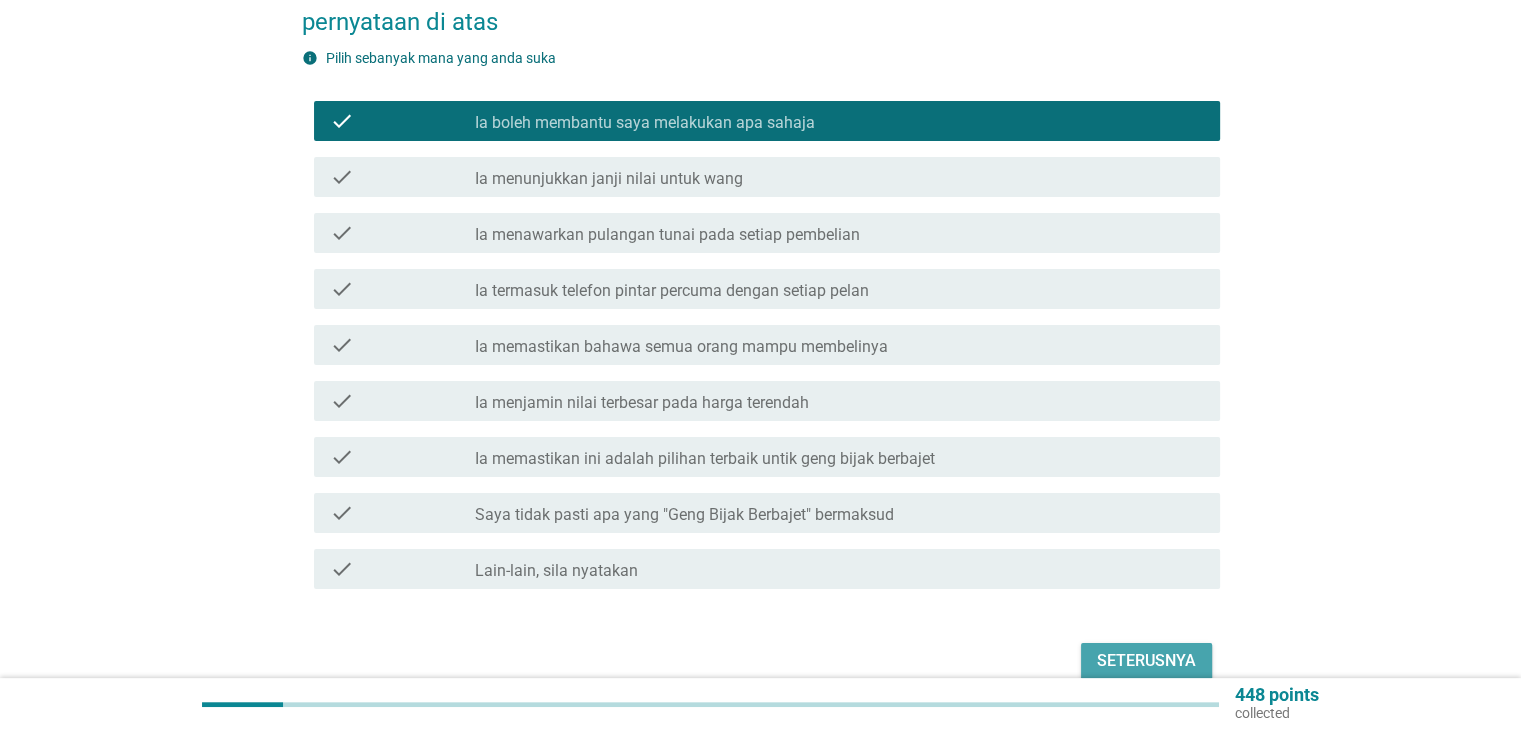 click on "Seterusnya" at bounding box center [1146, 661] 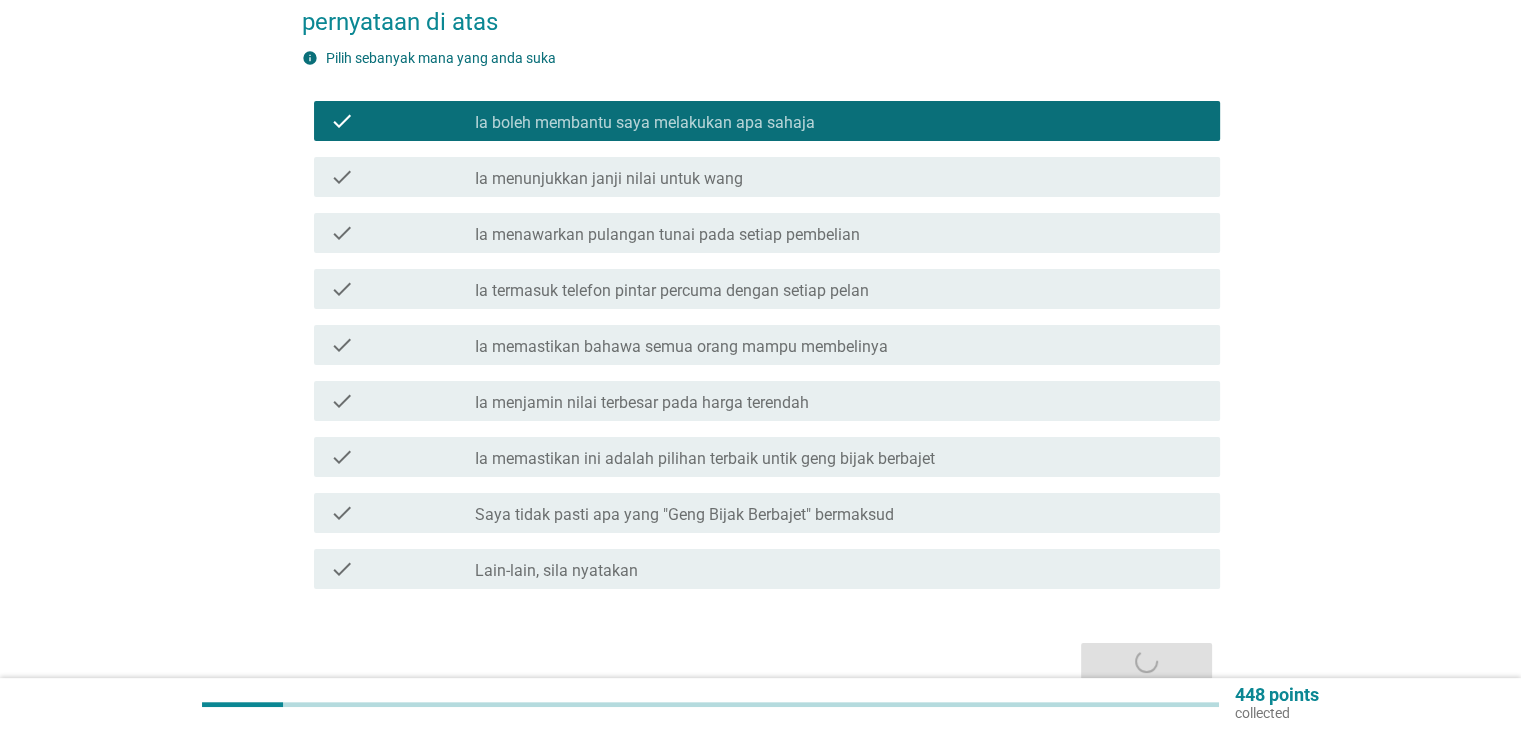 scroll, scrollTop: 0, scrollLeft: 0, axis: both 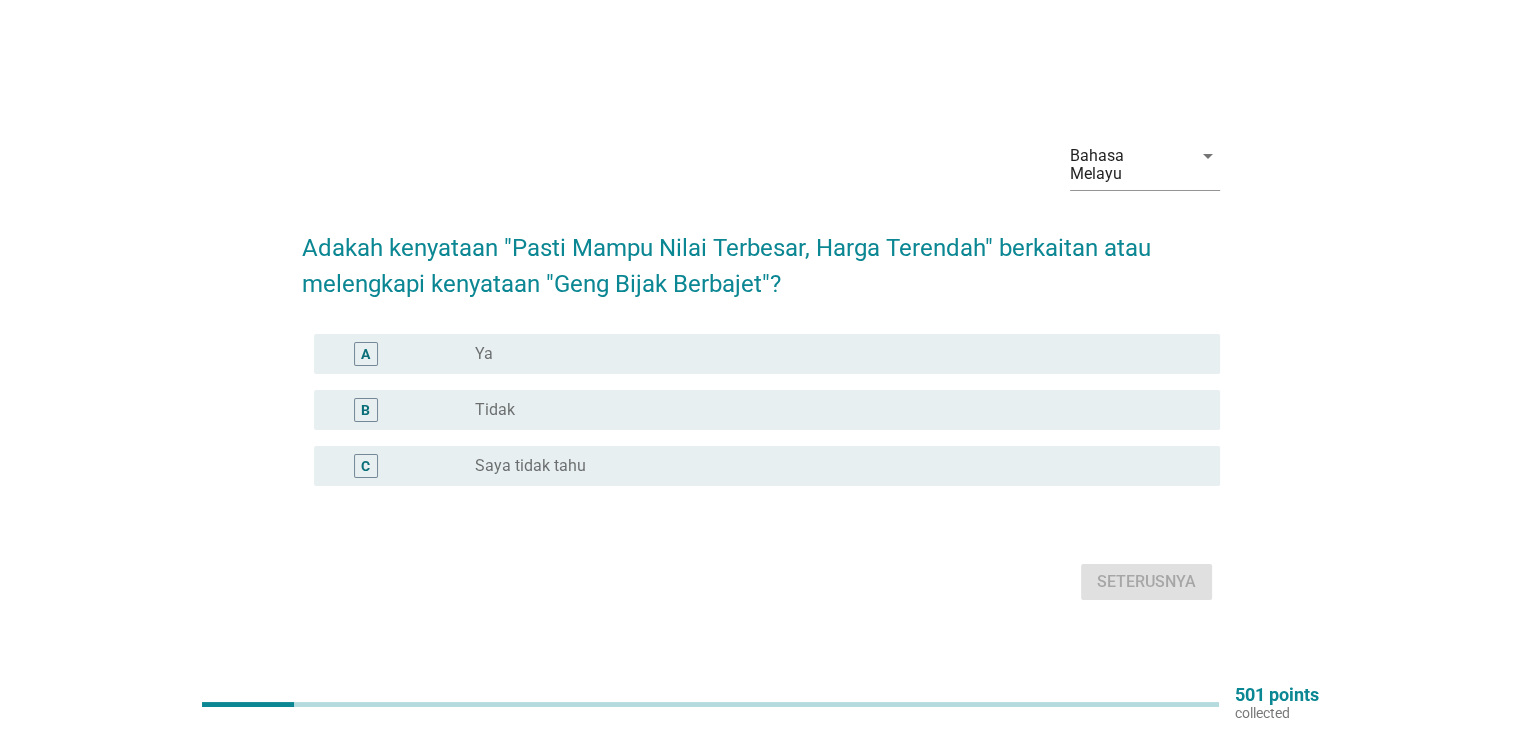 click on "Saya tidak tahu" at bounding box center (530, 466) 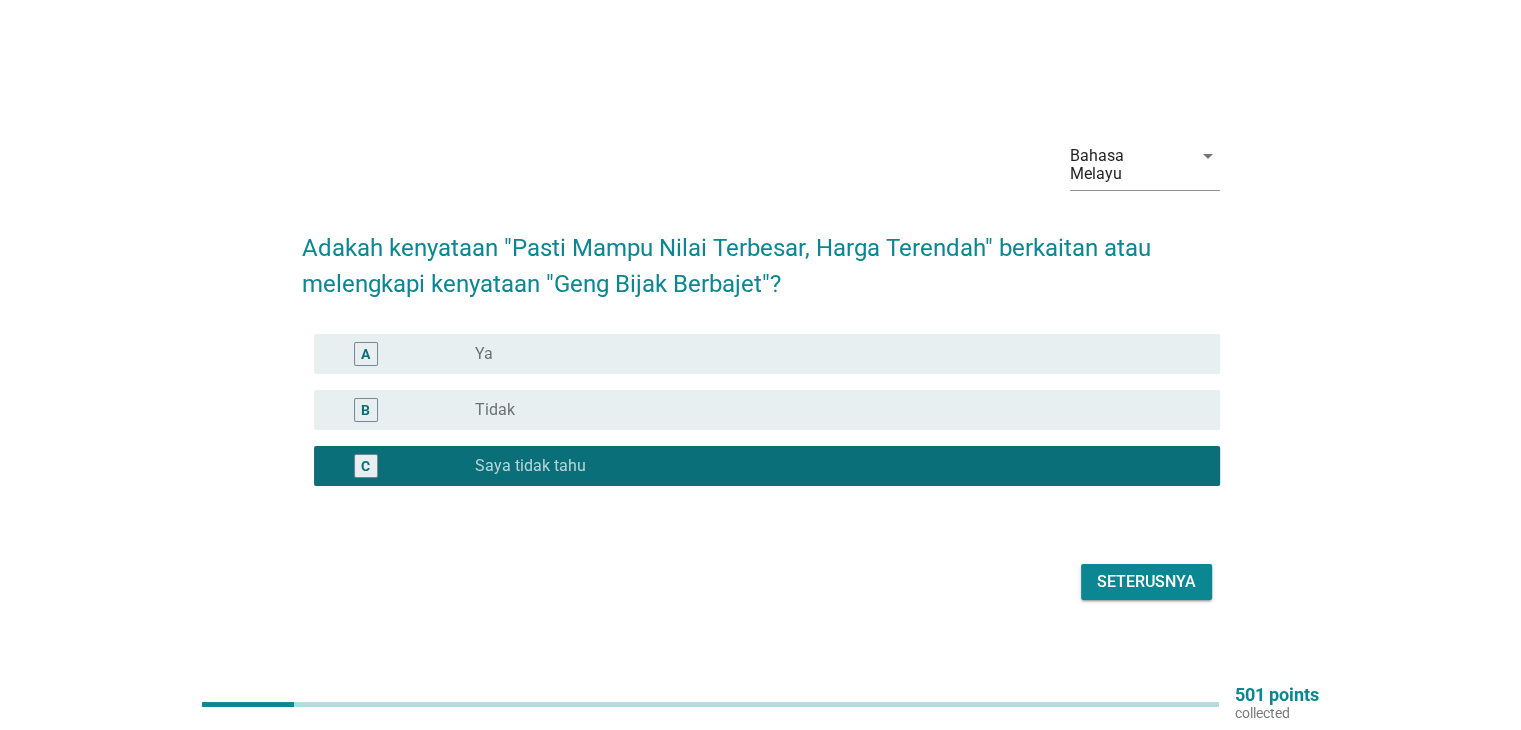 click on "Seterusnya" at bounding box center [1146, 582] 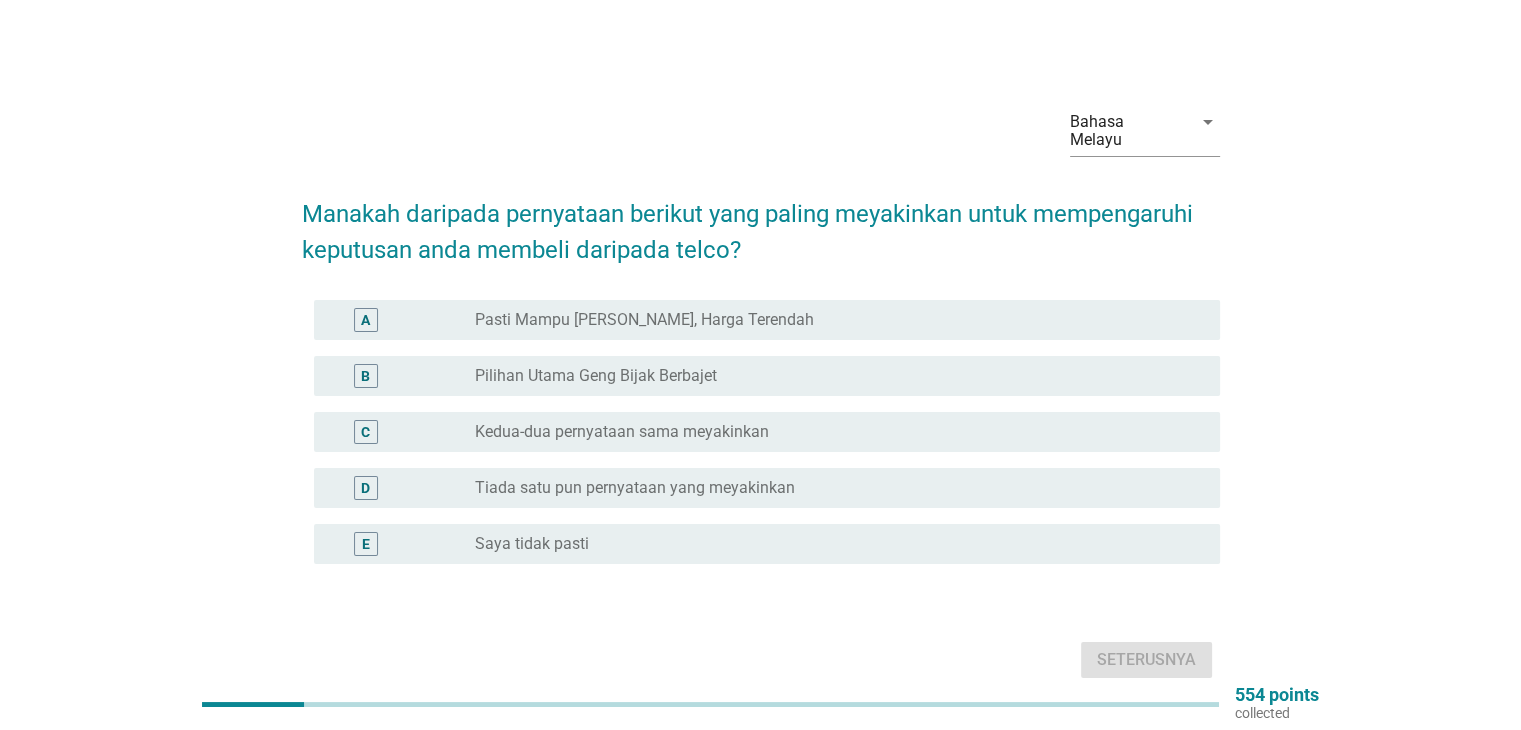click on "Kedua-dua pernyataan sama meyakinkan" at bounding box center [622, 432] 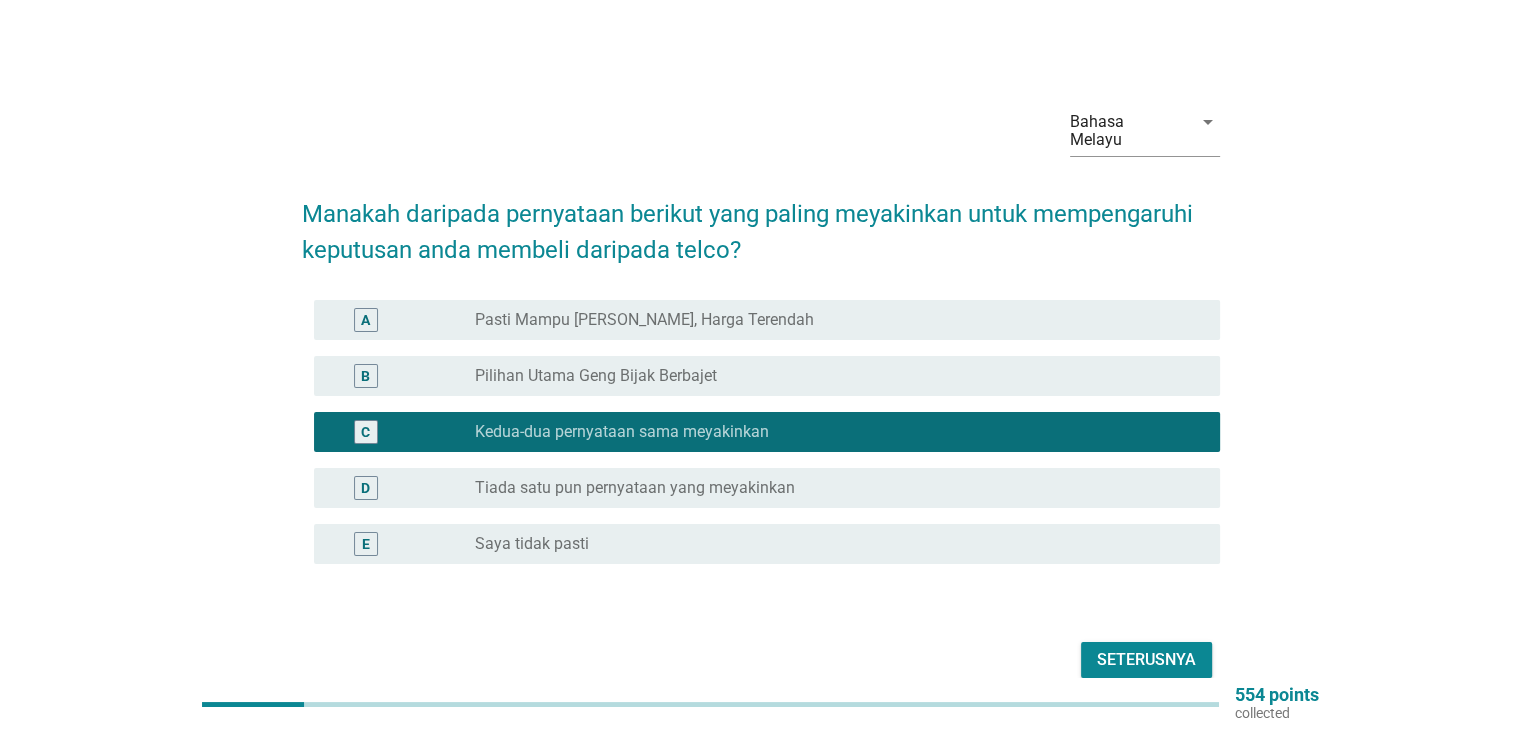 click on "Seterusnya" at bounding box center [1146, 660] 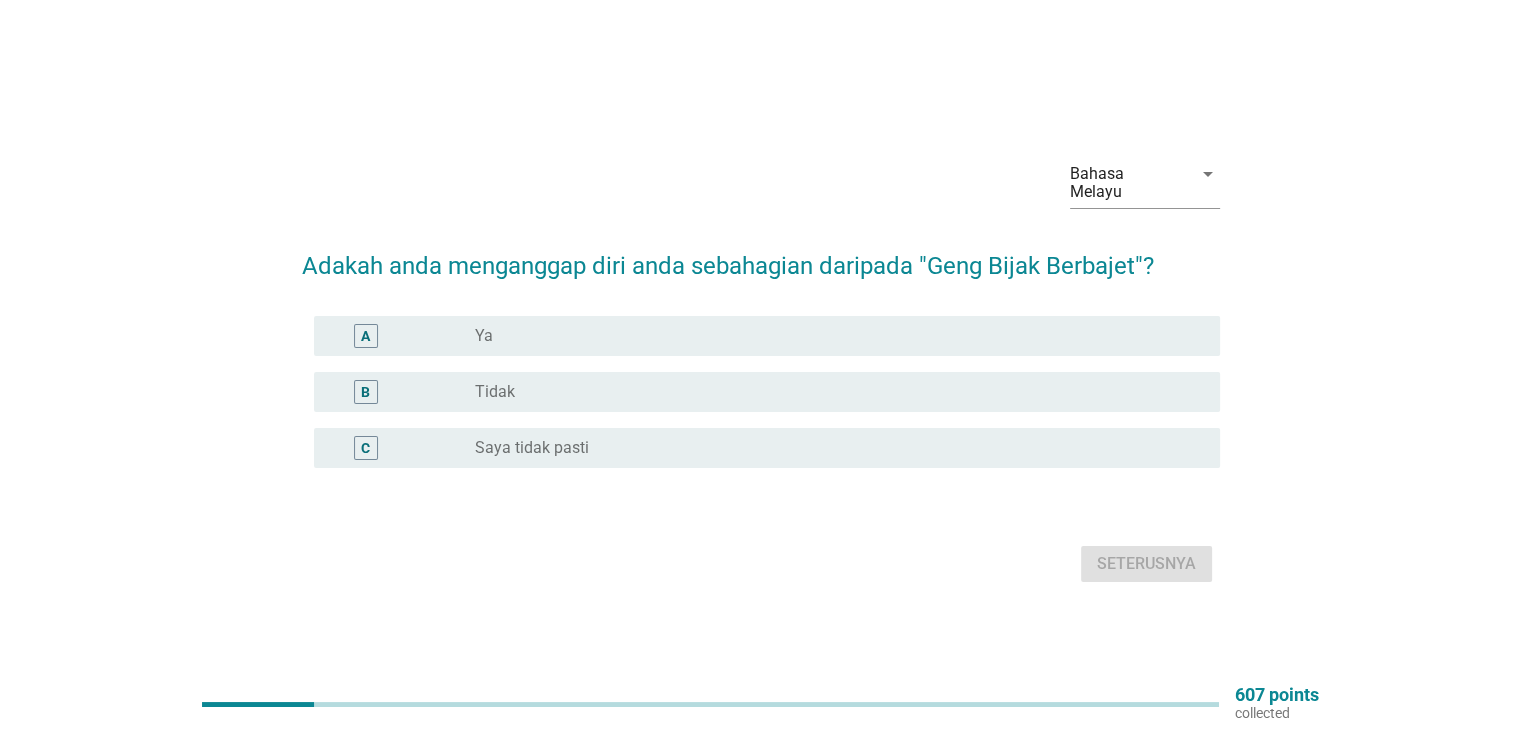click on "radio_button_unchecked Ya" at bounding box center (831, 336) 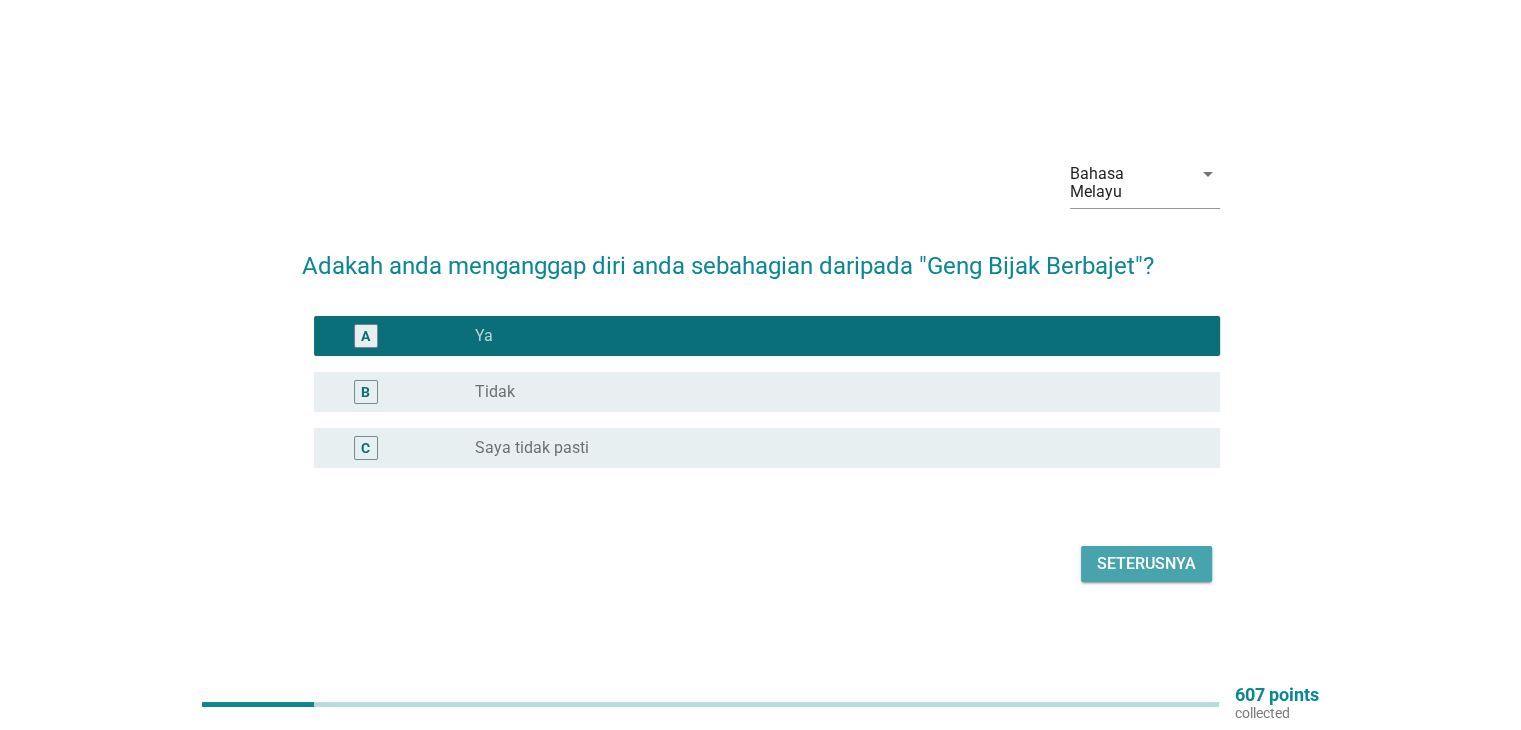 click on "Seterusnya" at bounding box center [1146, 564] 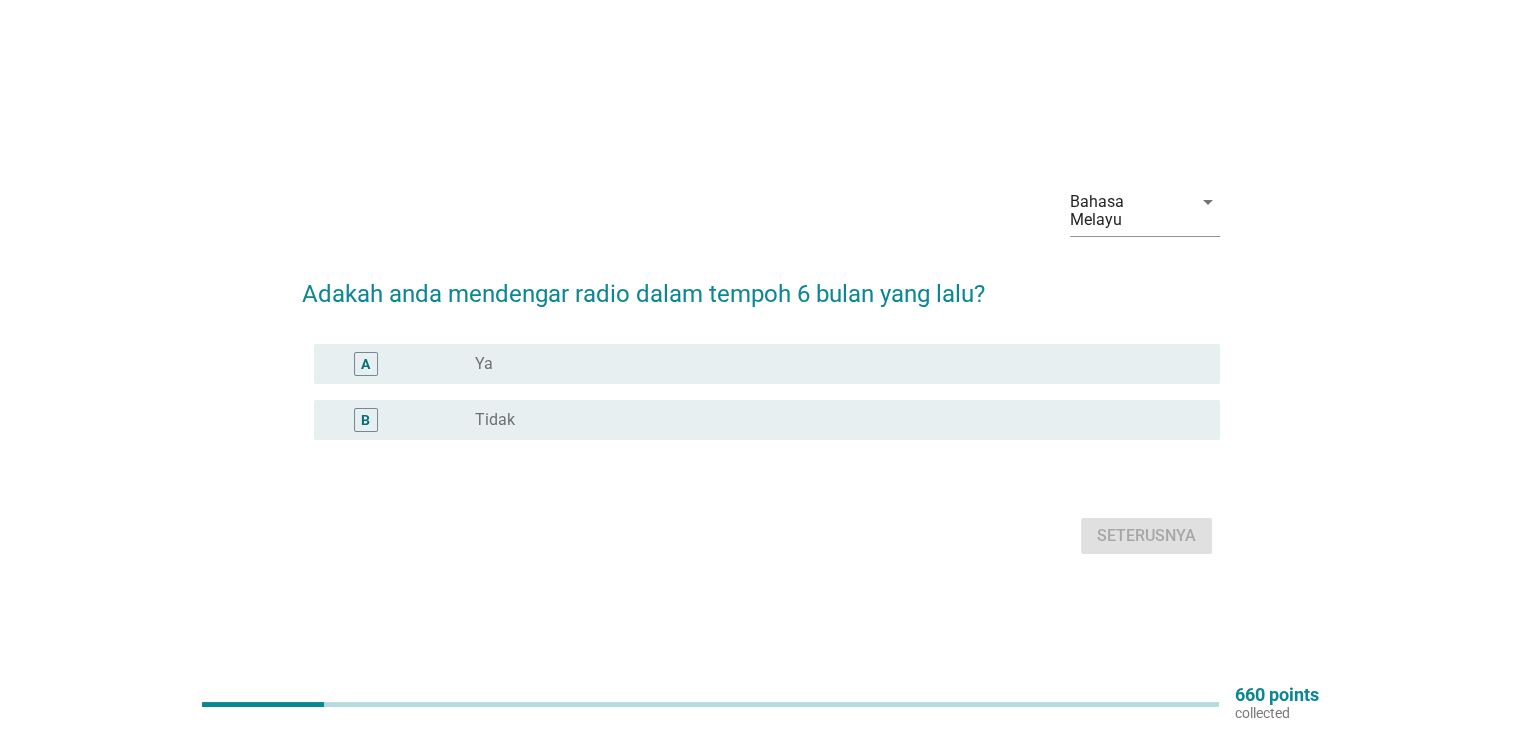 click on "radio_button_unchecked Ya" at bounding box center (831, 364) 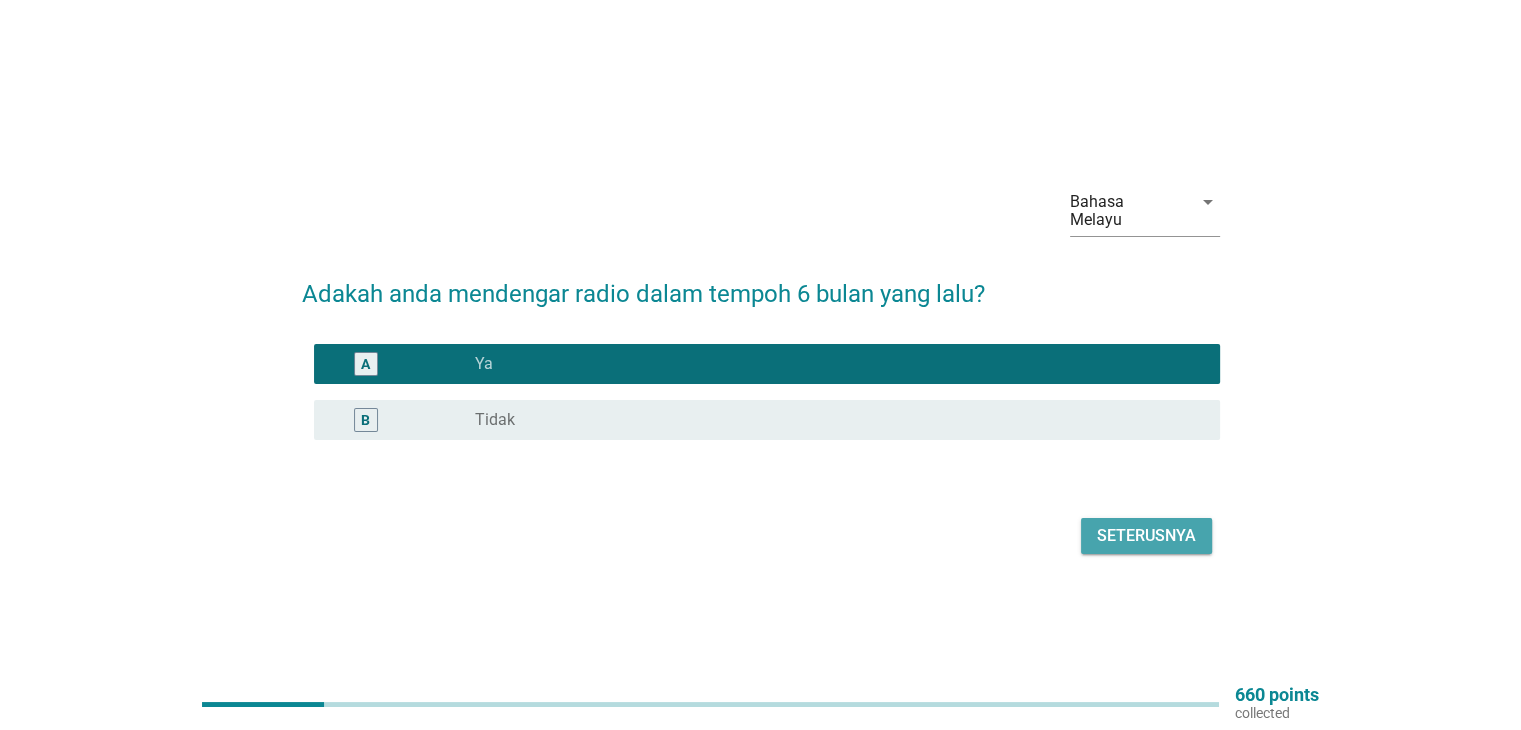 click on "Seterusnya" at bounding box center [1146, 536] 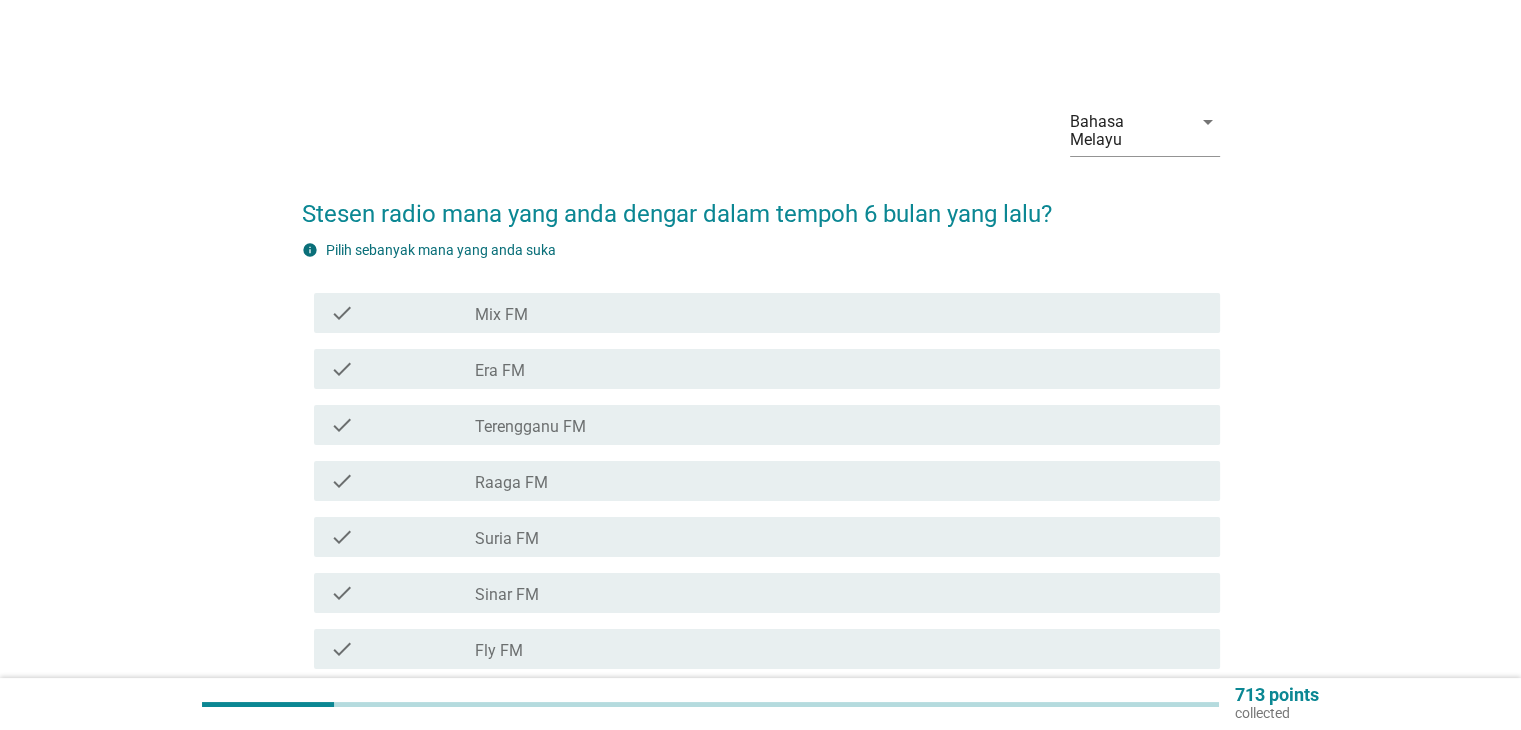 click on "check_box_outline_blank Sinar FM" at bounding box center (839, 593) 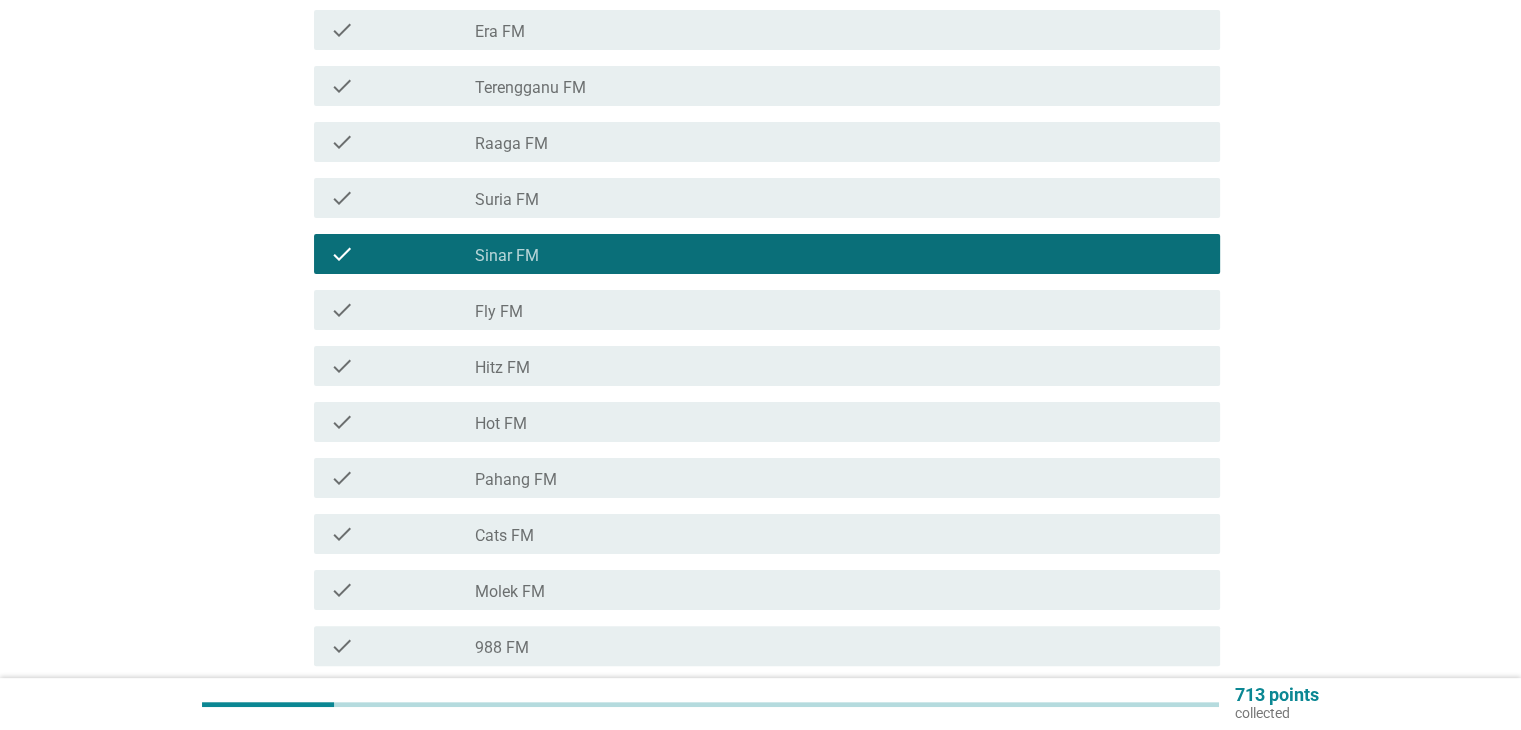 scroll, scrollTop: 400, scrollLeft: 0, axis: vertical 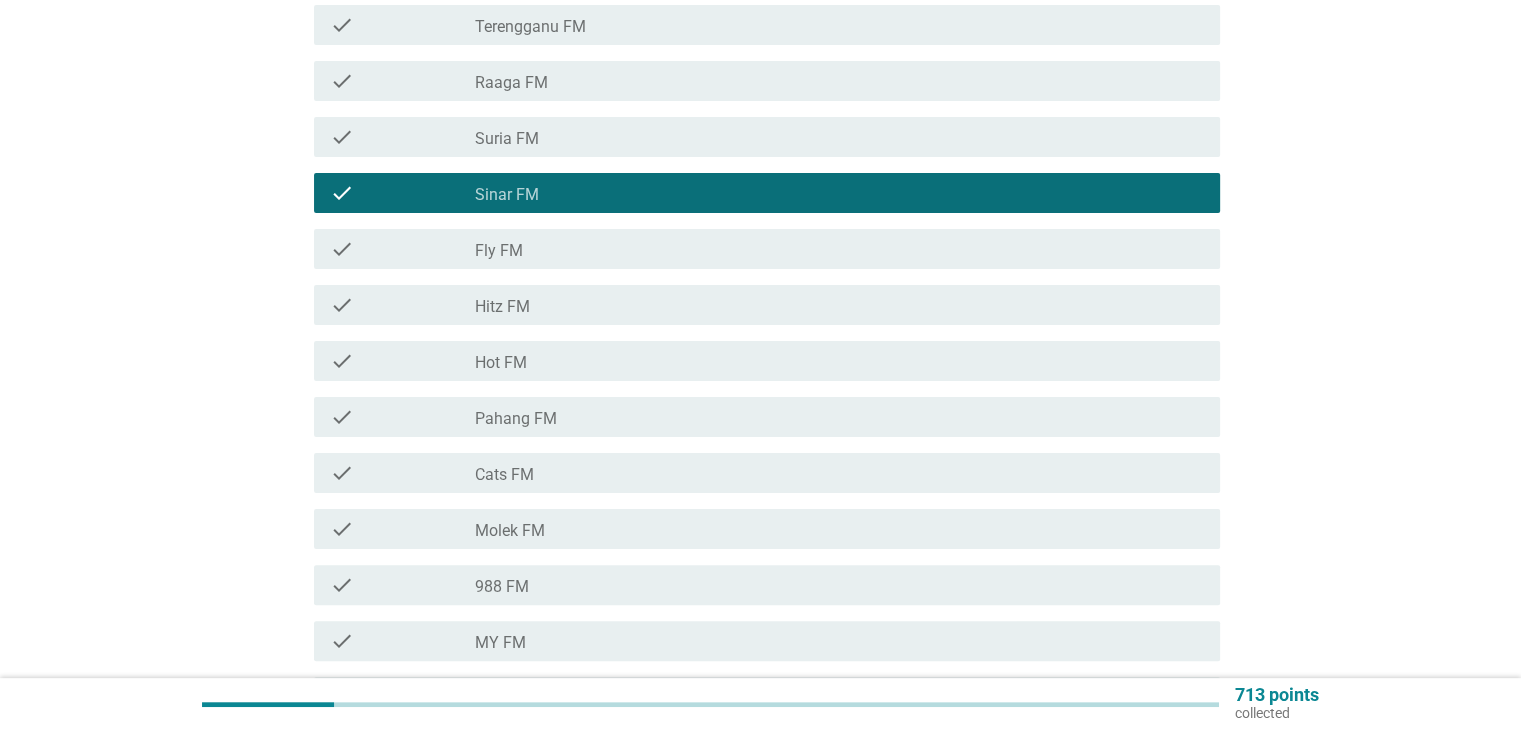 click on "check_box_outline_blank Hot FM" at bounding box center [839, 361] 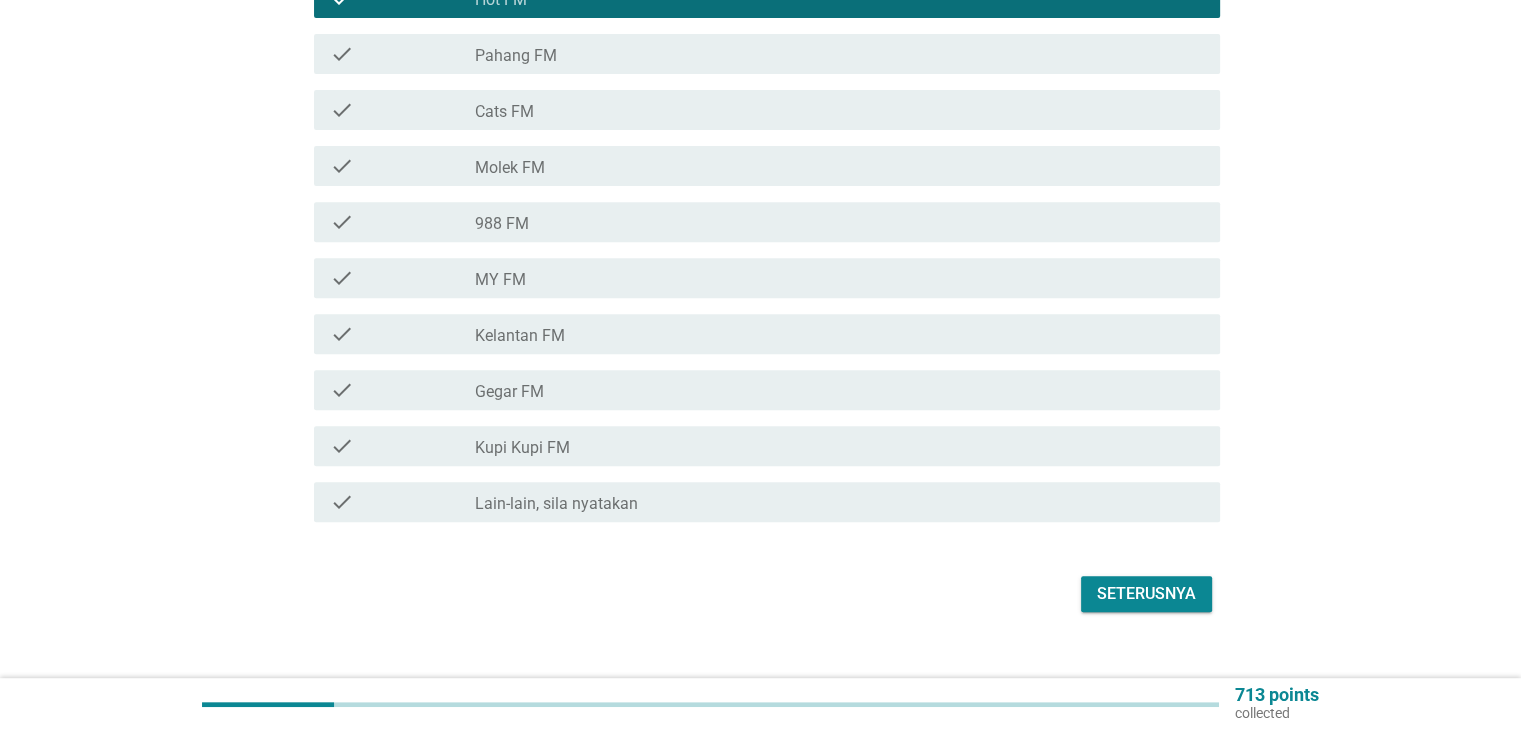 scroll, scrollTop: 775, scrollLeft: 0, axis: vertical 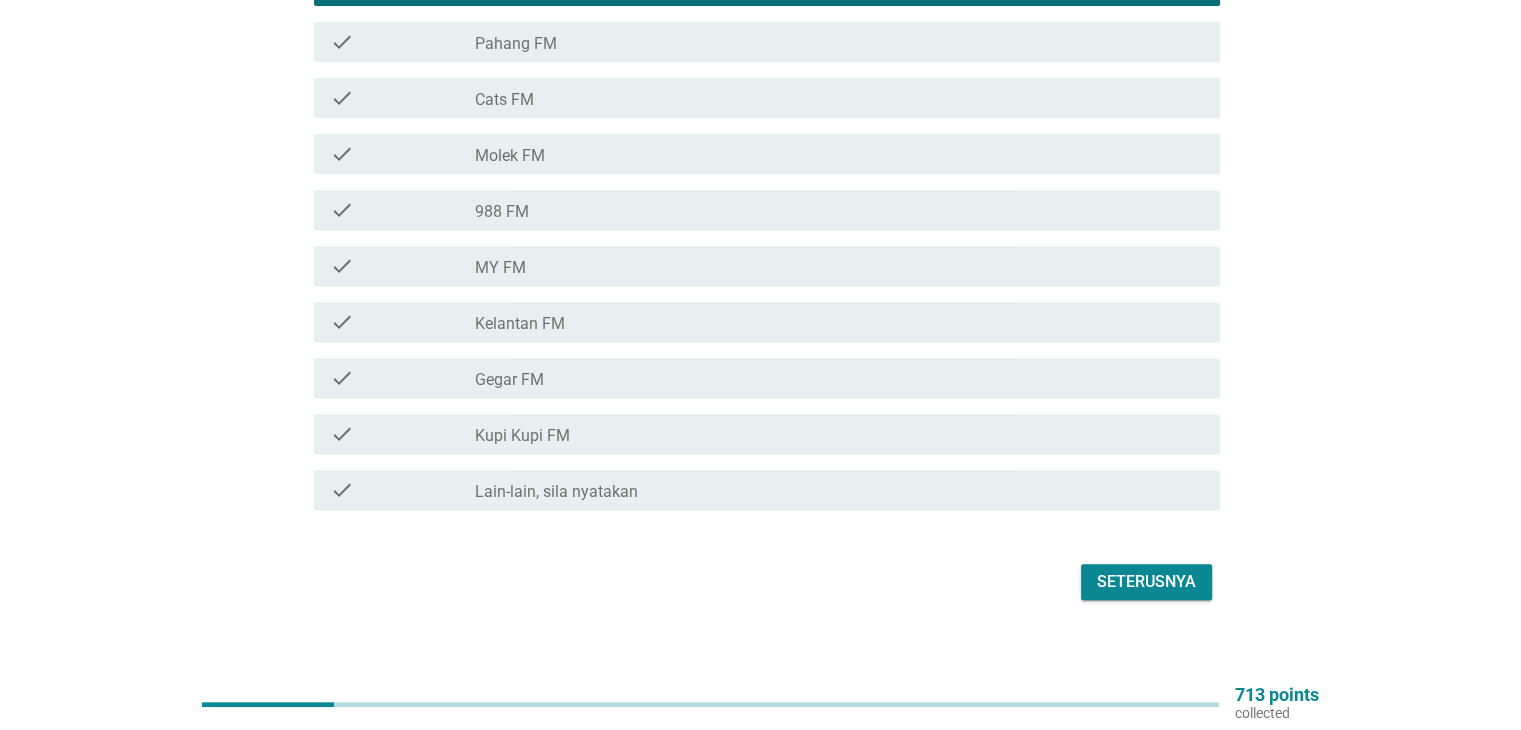 click on "Seterusnya" at bounding box center [1146, 582] 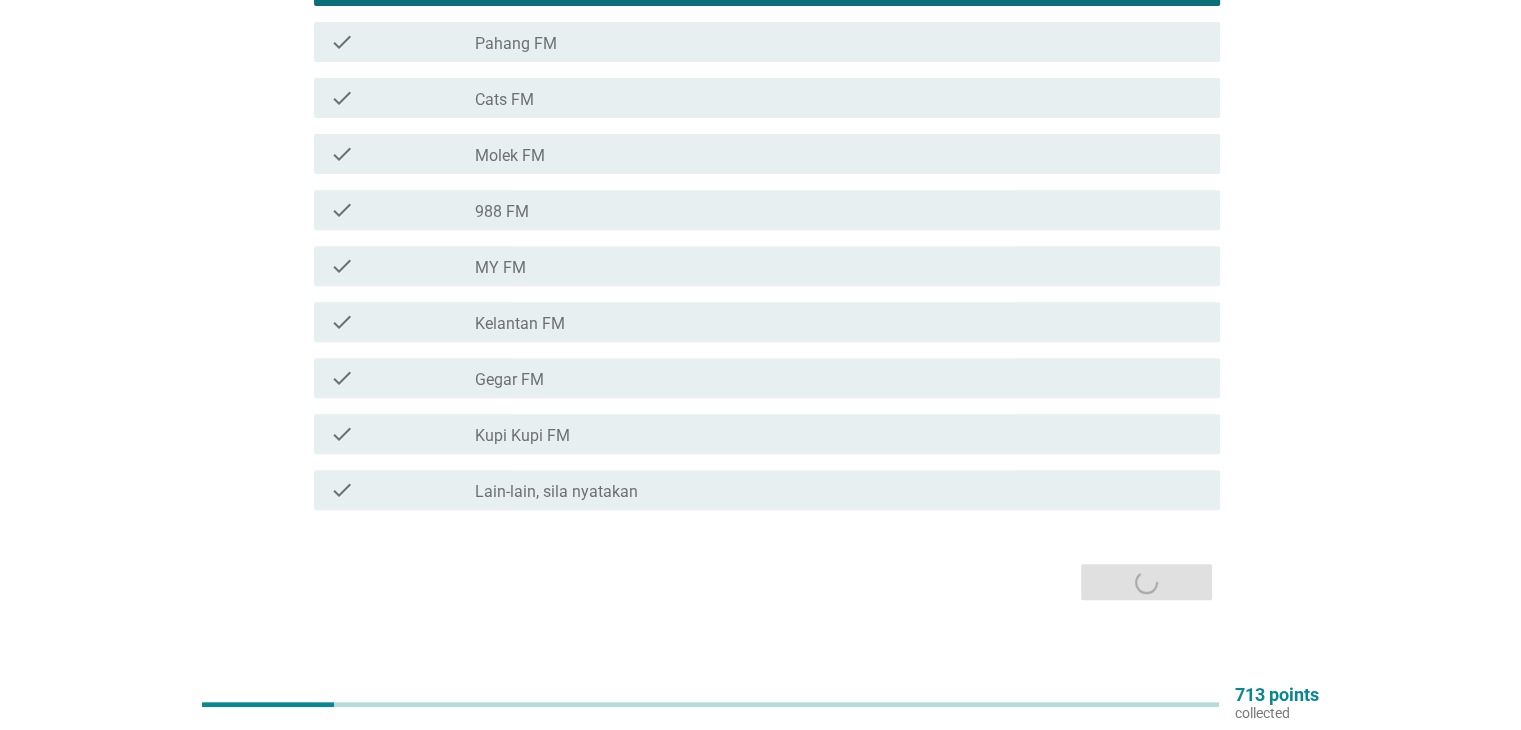 scroll, scrollTop: 0, scrollLeft: 0, axis: both 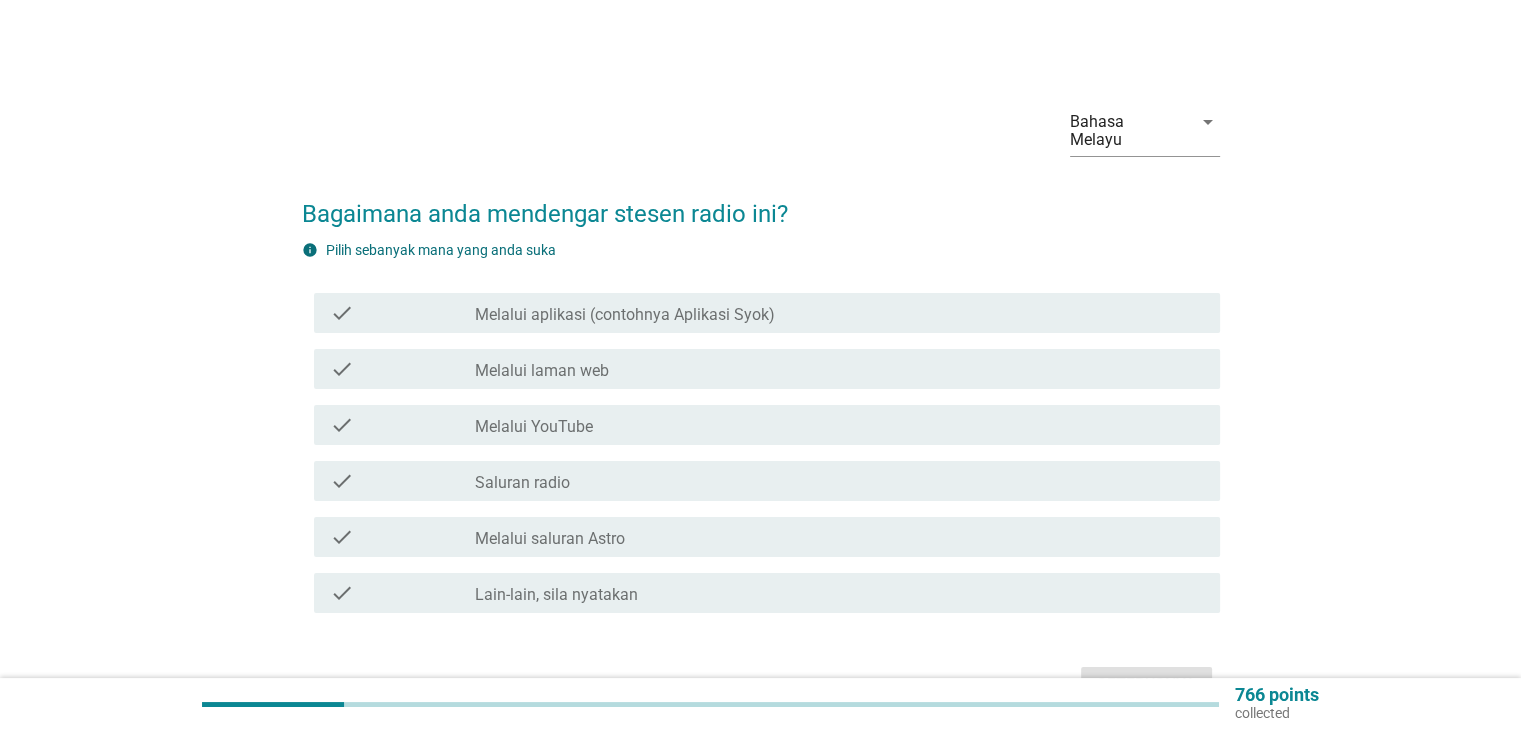 click on "check_box_outline_blank Saluran radio" at bounding box center [839, 481] 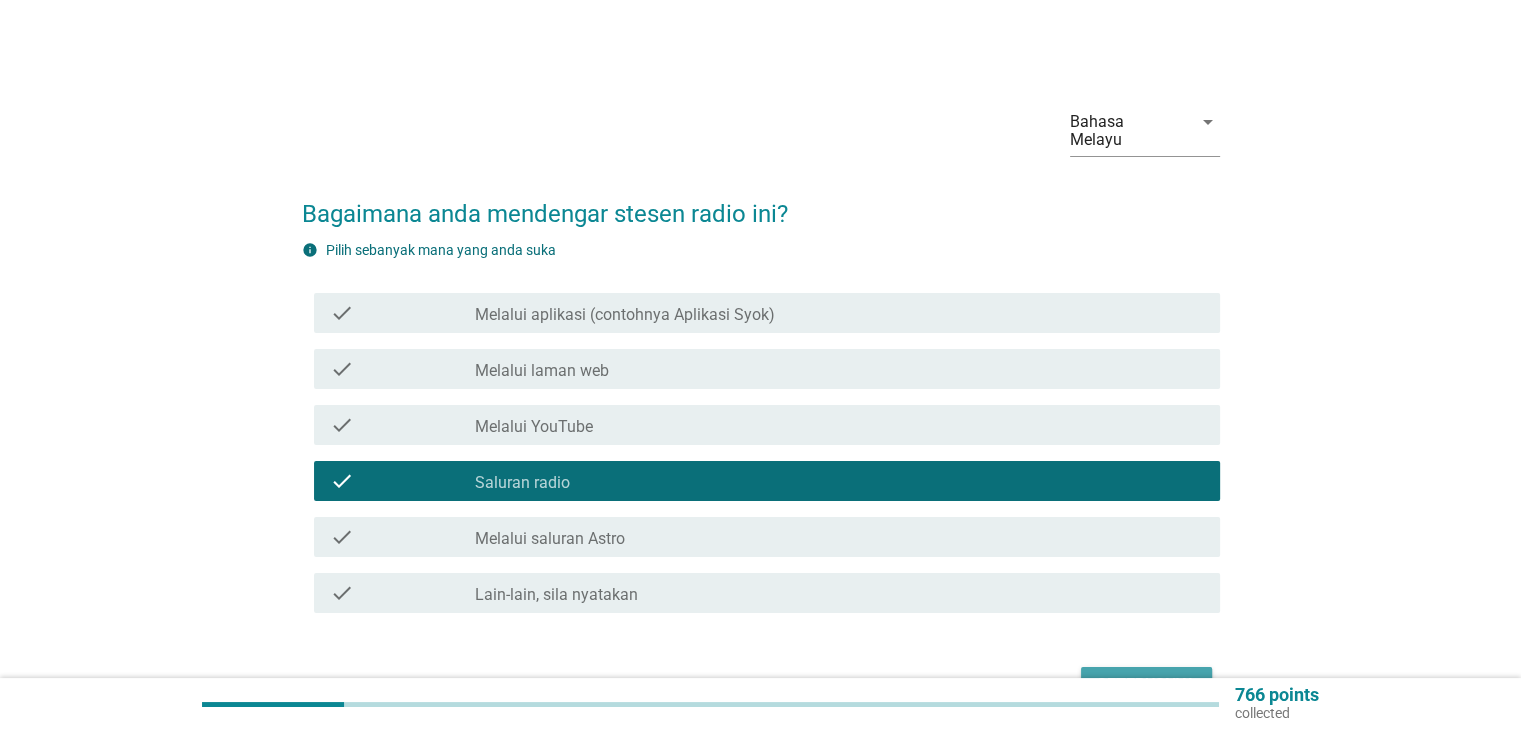 click on "Seterusnya" at bounding box center [1146, 685] 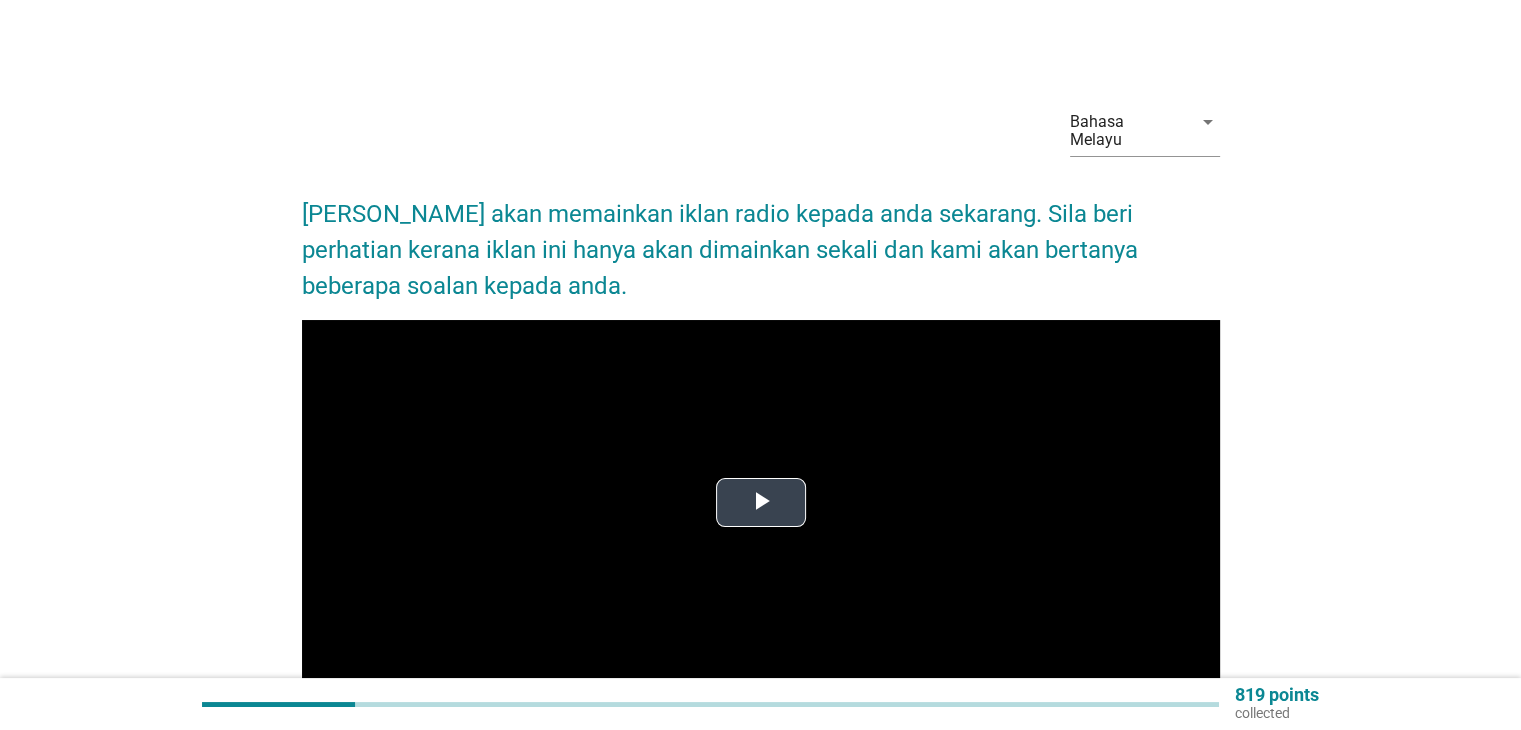 click at bounding box center (761, 503) 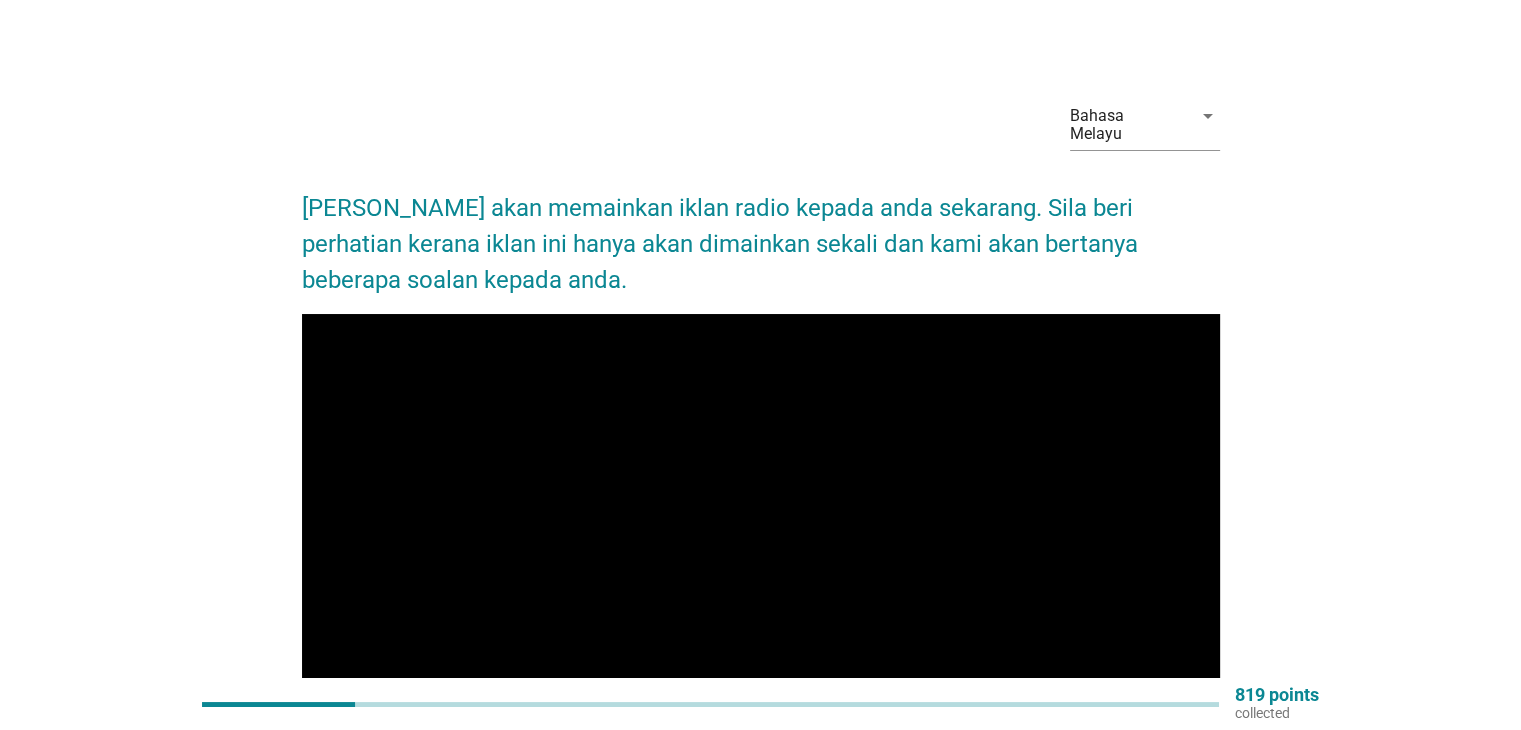 scroll, scrollTop: 0, scrollLeft: 0, axis: both 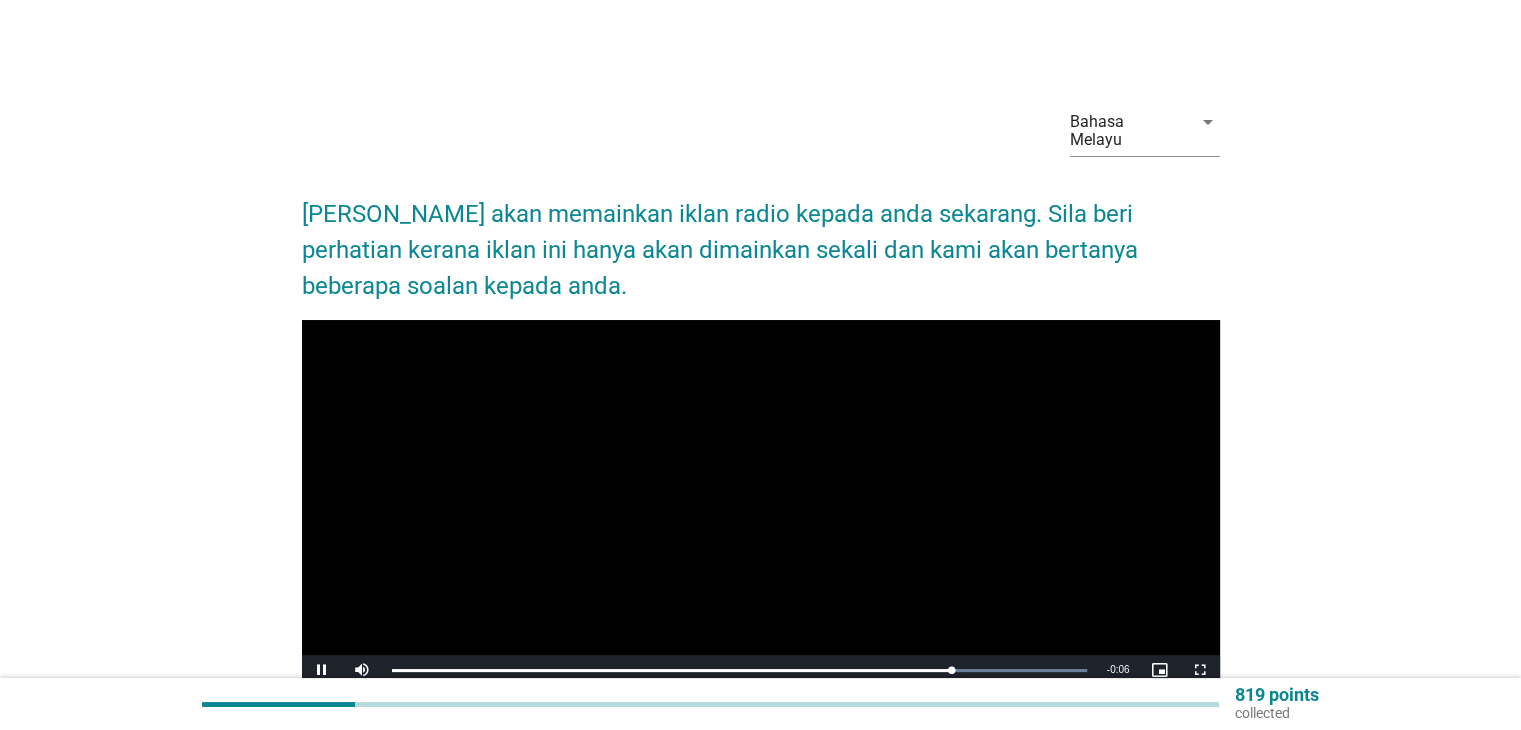 click on "Bahasa Melayu arrow_drop_down   Kami akan memainkan iklan radio kepada anda sekarang. Sila beri perhatian kerana iklan ini hanya akan dimainkan sekali dan kami akan bertanya beberapa soalan kepada anda.       Video Player is loading. Play Video Pause Mute Current Time  0:25 / Duration  0:31 Loaded :  100.00% 0:25 Stream Type  LIVE Seek to live, currently behind live LIVE Remaining Time  - 0:06   1x Playback Rate Chapters Chapters Descriptions descriptions off , selected Captions captions settings , opens captions settings dialog captions off , selected Audio Track original , selected Picture-in-Picture Fullscreen This is a modal window. Beginning of dialog window. Escape will cancel and close the window. Text Color White Black Red Green Blue Yellow Magenta Cyan Transparency Opaque Semi-Transparent Background Color Black White Red Green Blue Yellow Magenta Cyan Transparency Opaque Semi-Transparent Transparent Window Color Black White Red Green Blue Yellow Magenta Cyan Transparency Transparent Opaque 50%" at bounding box center (760, 439) 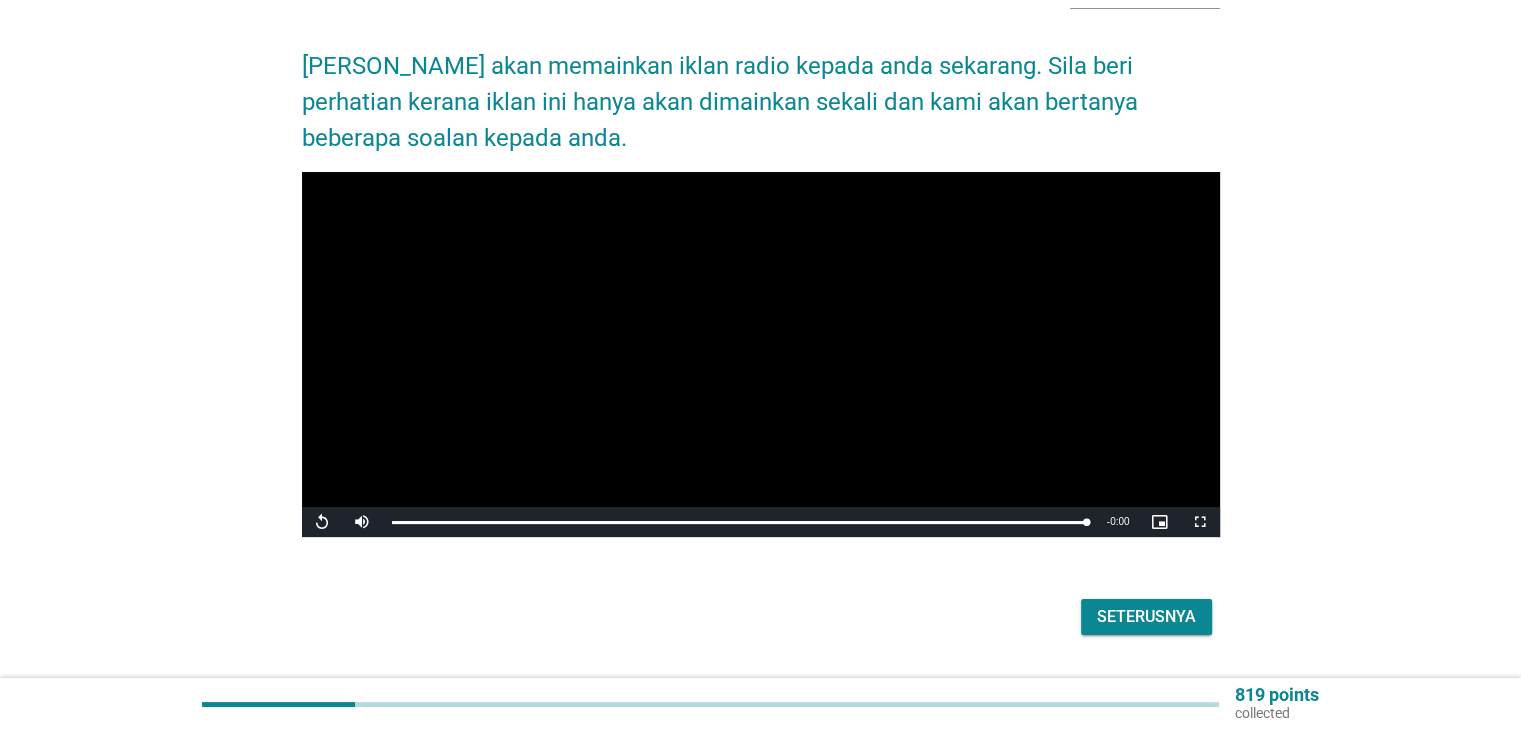 scroll, scrollTop: 183, scrollLeft: 0, axis: vertical 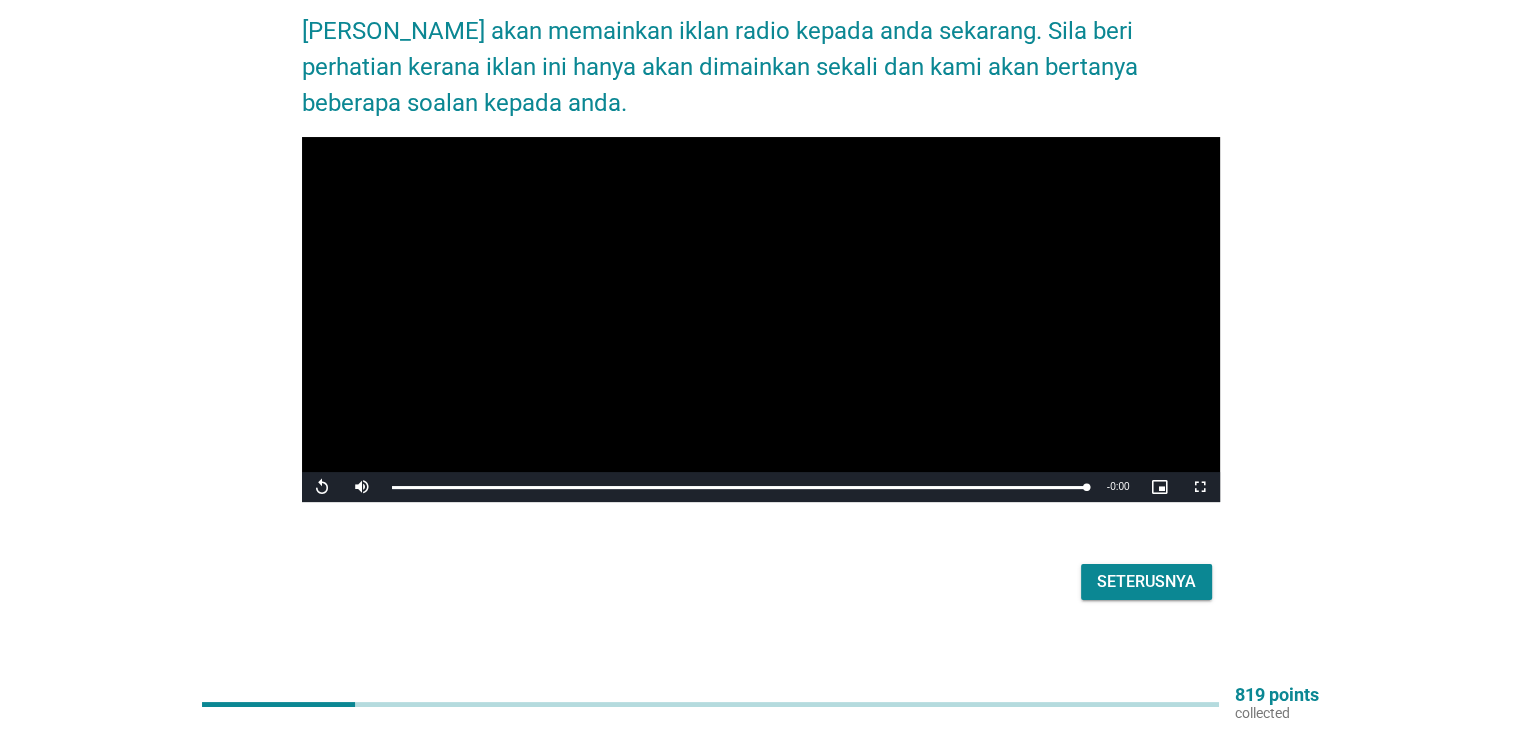 click on "Seterusnya" at bounding box center (1146, 582) 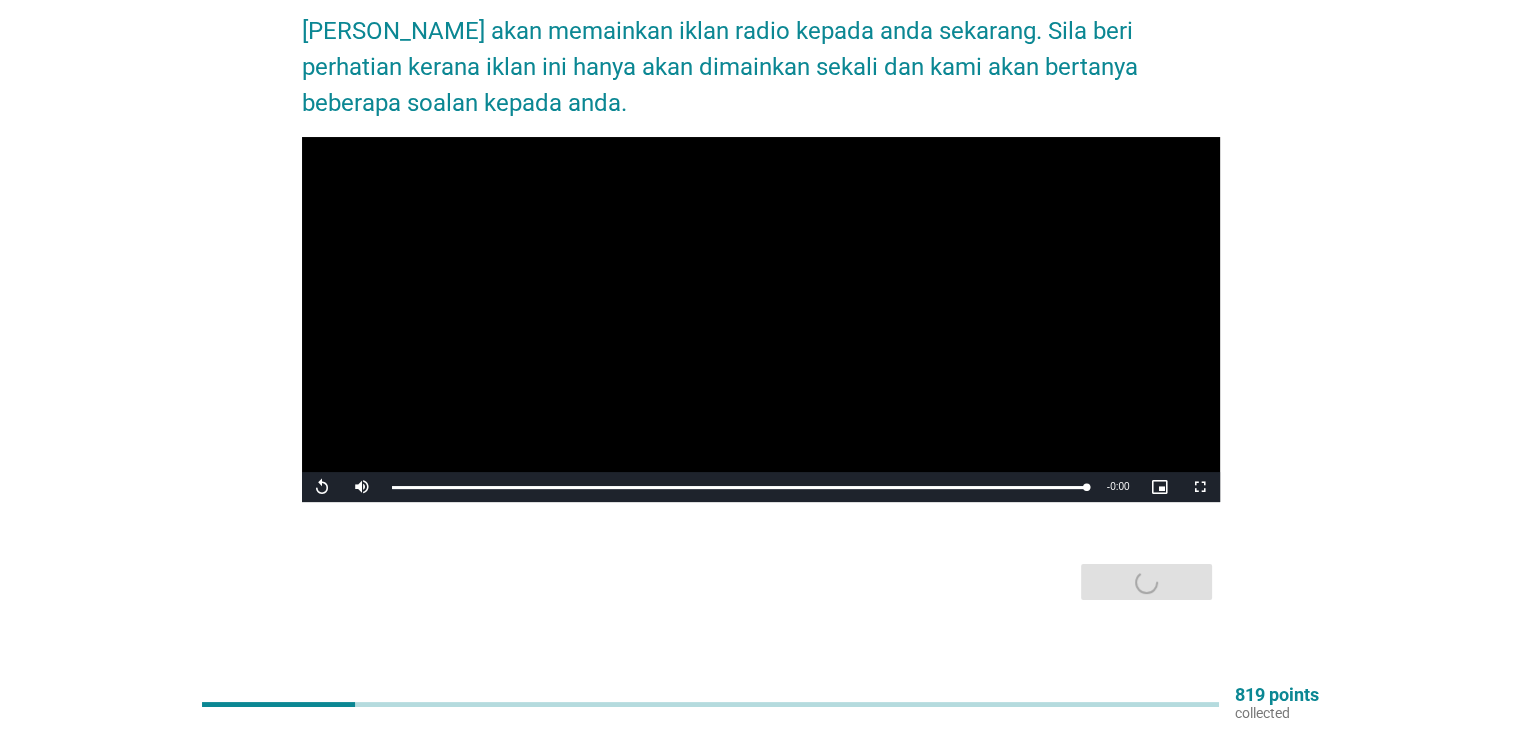 scroll, scrollTop: 0, scrollLeft: 0, axis: both 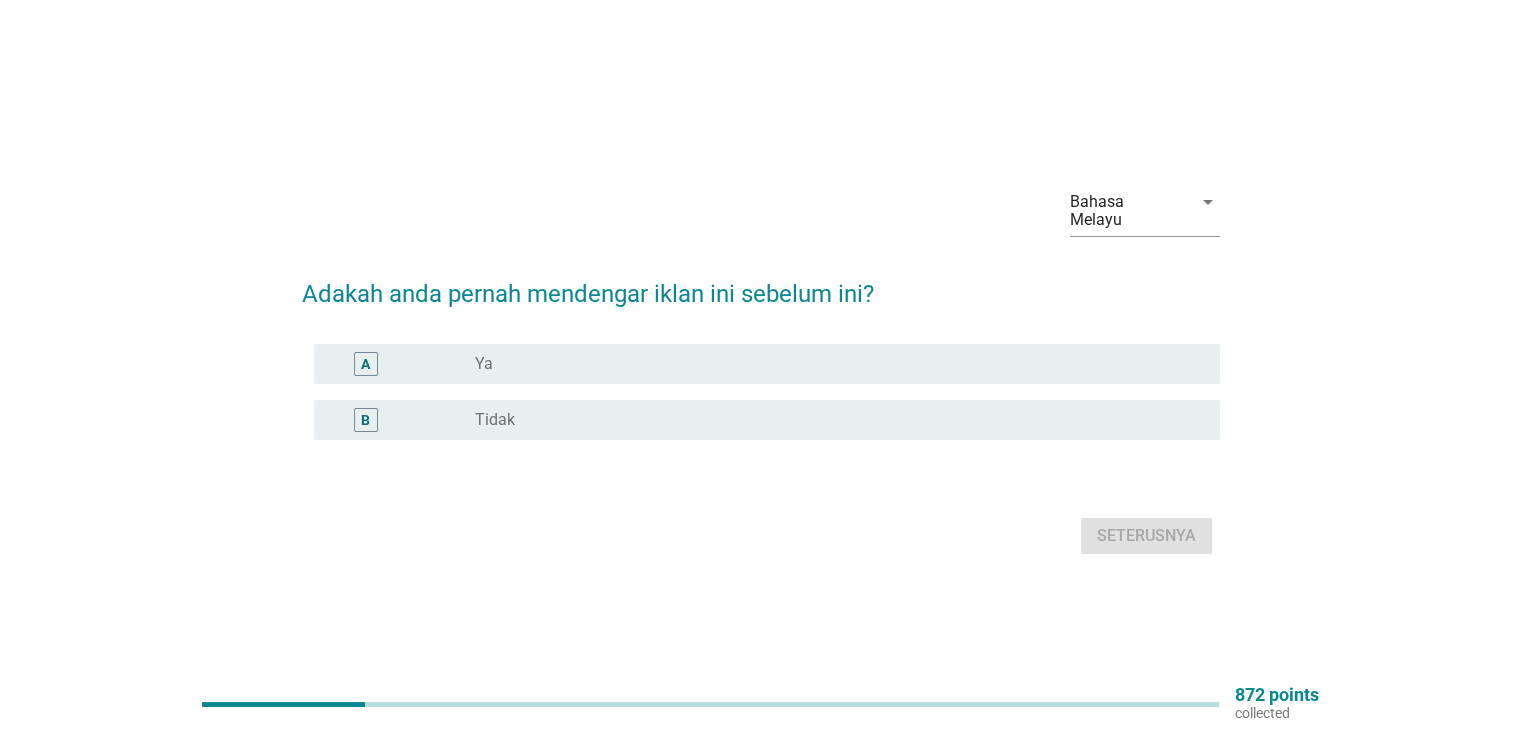 click on "radio_button_unchecked Ya" at bounding box center (831, 364) 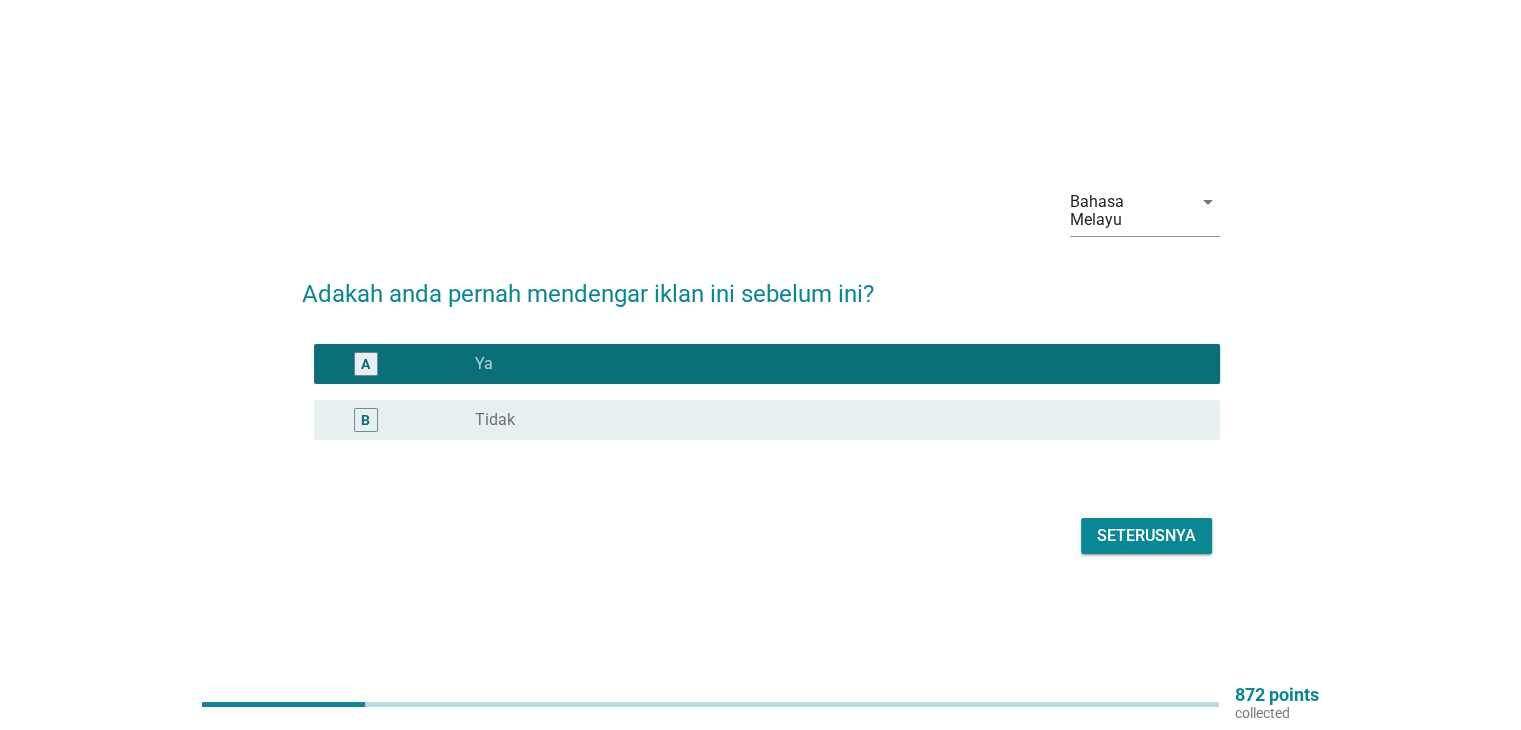 click on "Seterusnya" at bounding box center [1146, 536] 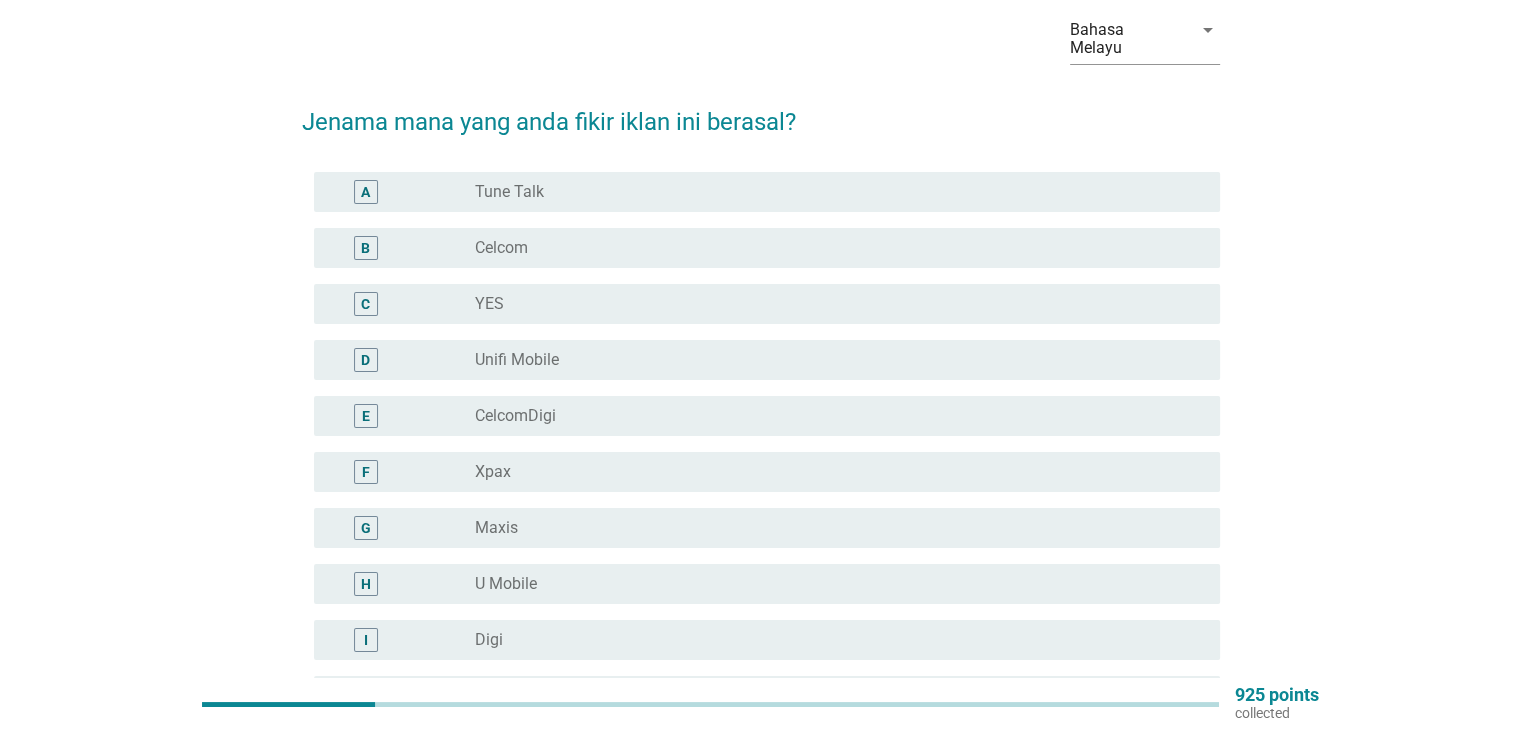 scroll, scrollTop: 100, scrollLeft: 0, axis: vertical 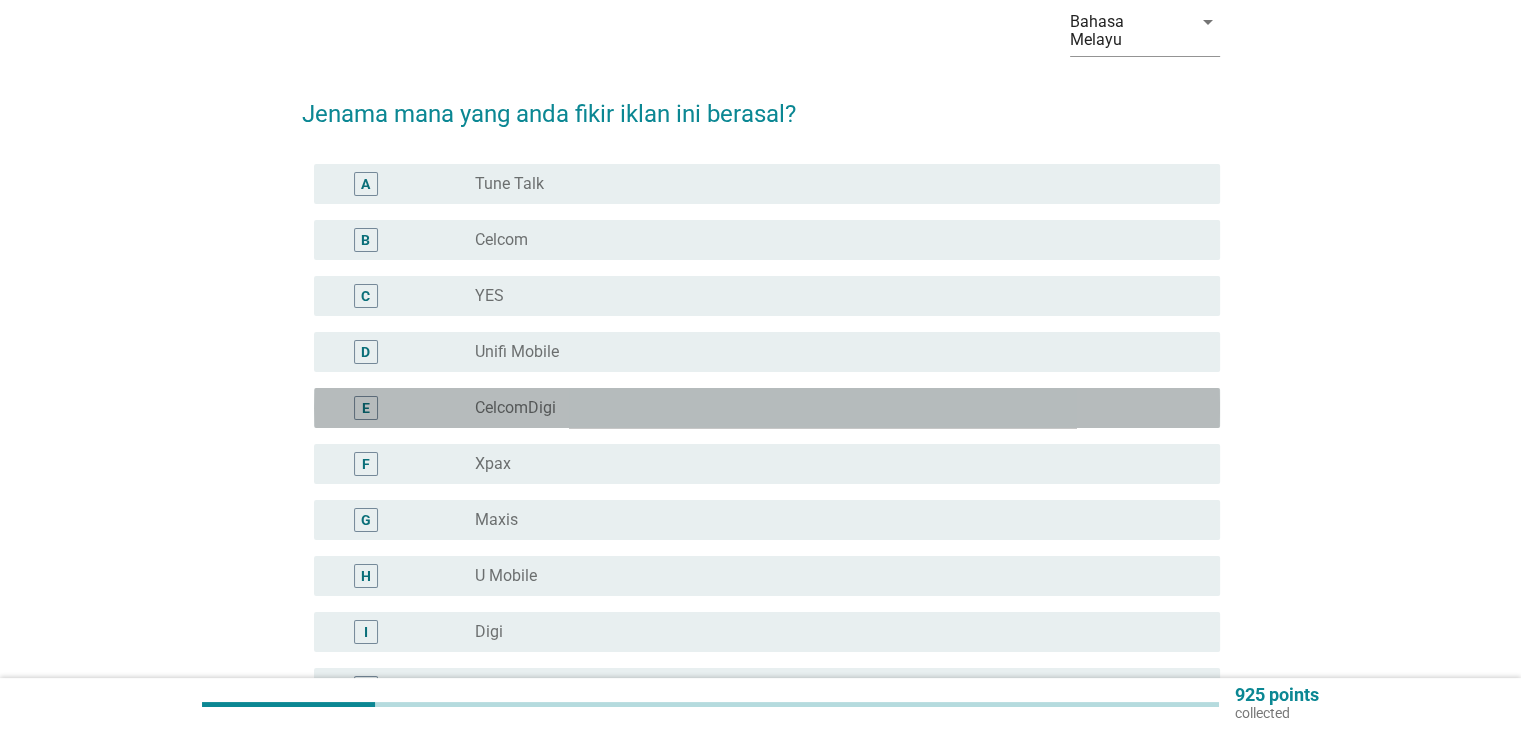 click on "radio_button_unchecked CelcomDigi" at bounding box center [831, 408] 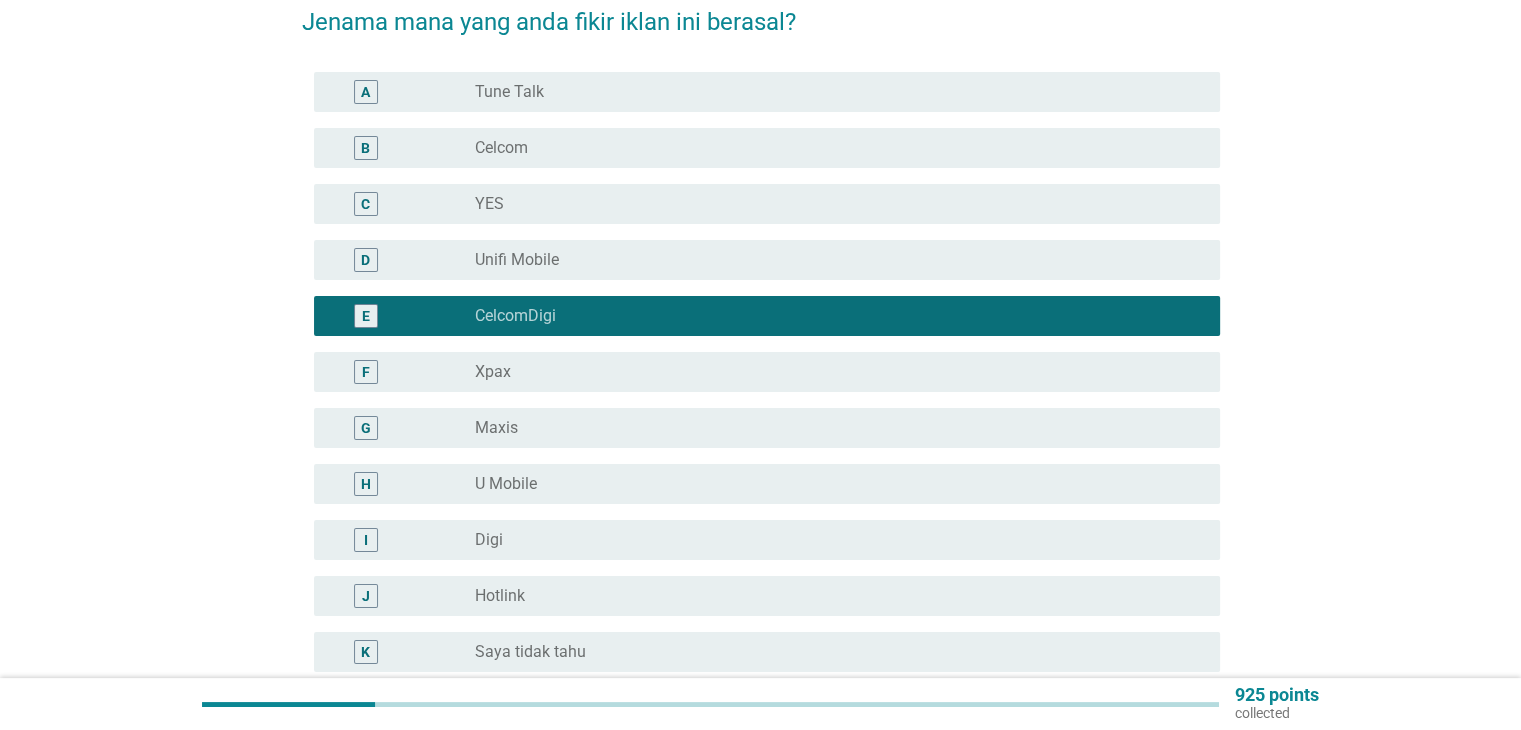 scroll, scrollTop: 434, scrollLeft: 0, axis: vertical 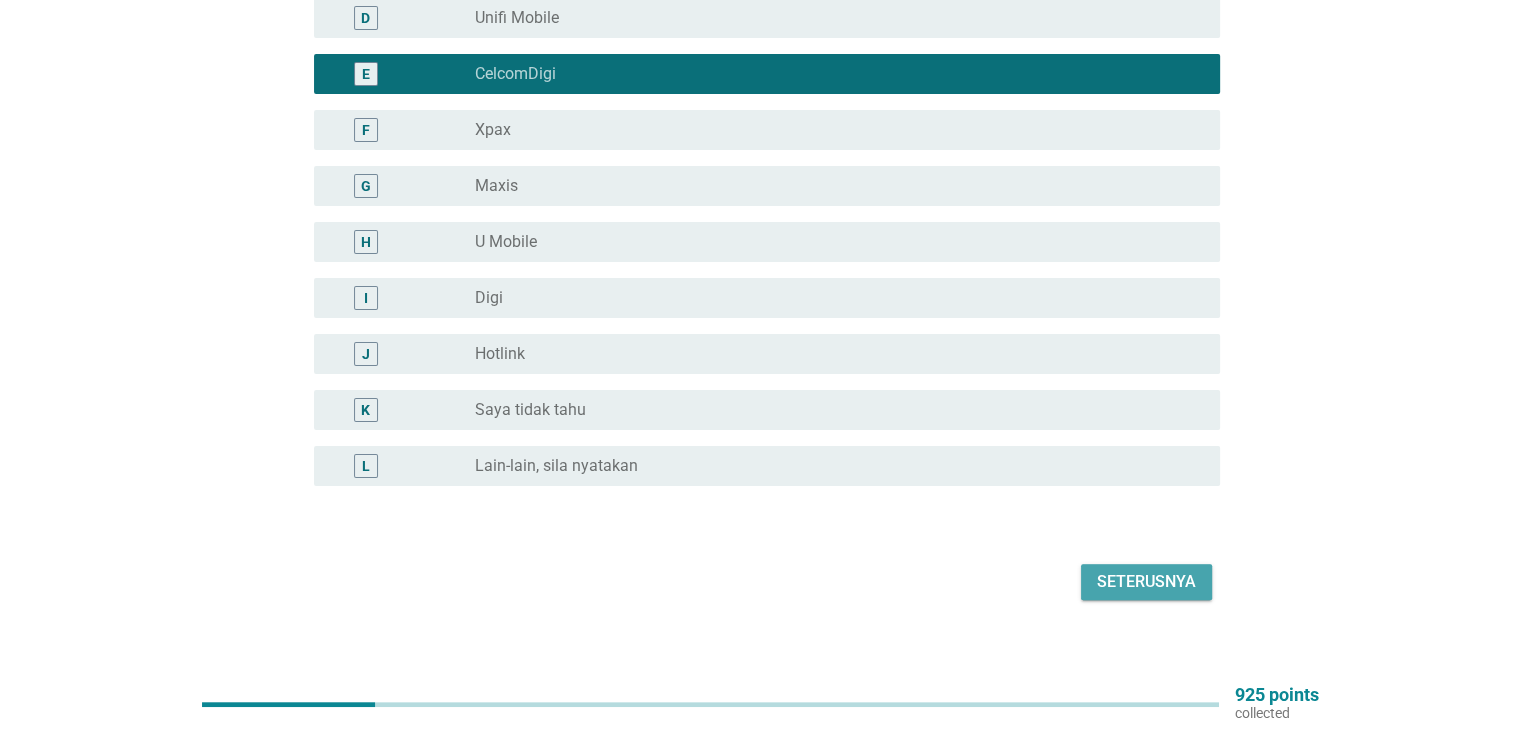 click on "Seterusnya" at bounding box center [1146, 582] 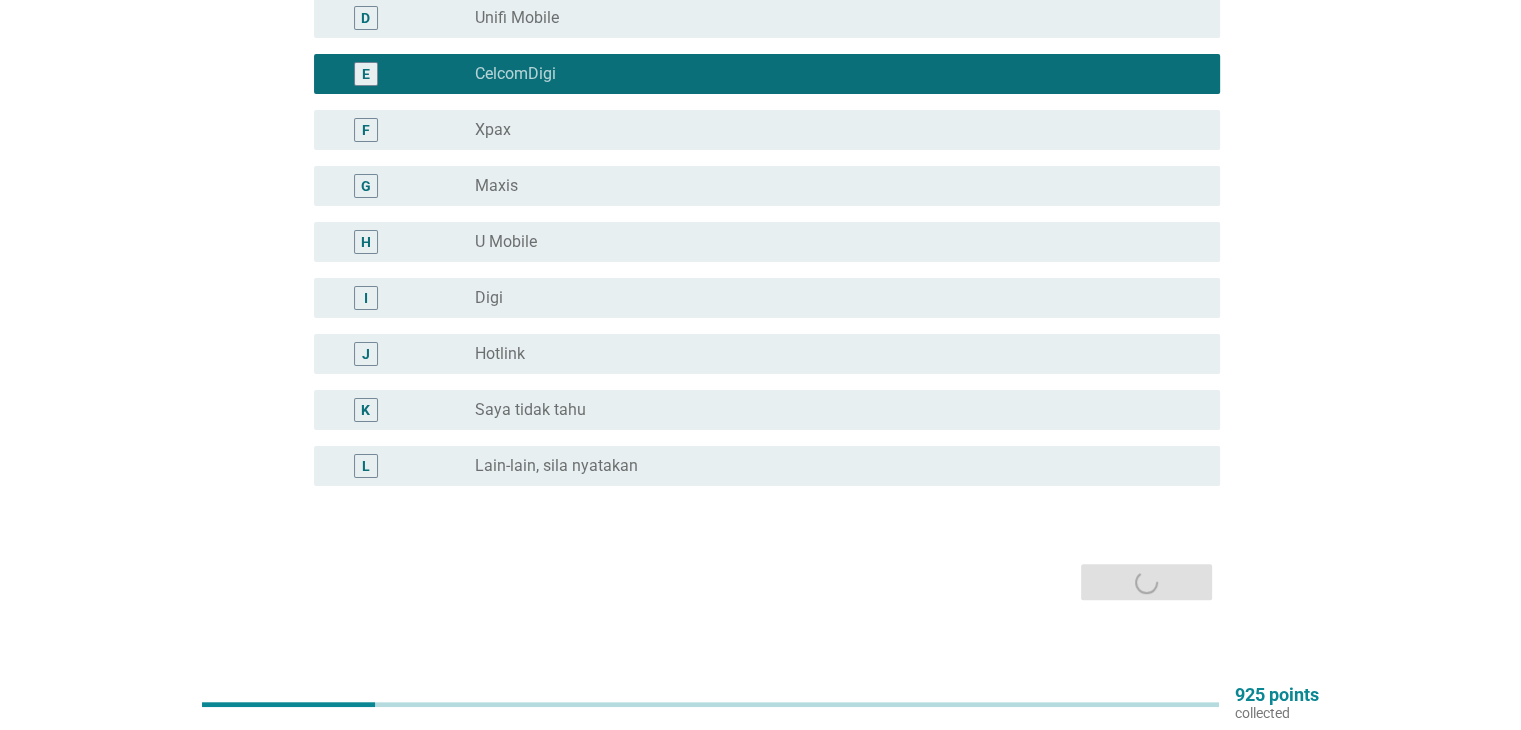 scroll, scrollTop: 0, scrollLeft: 0, axis: both 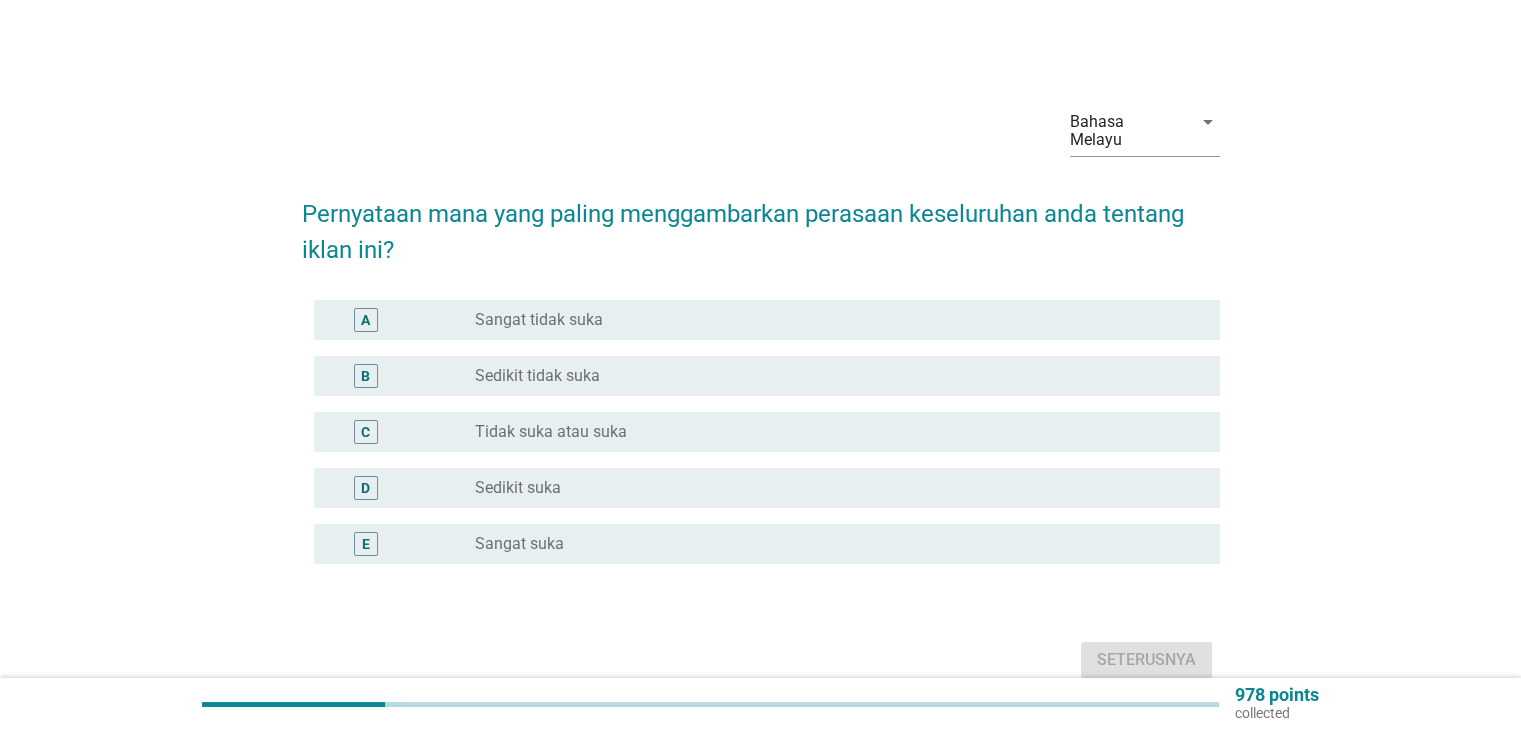 click on "radio_button_unchecked Sedikit suka" at bounding box center (831, 488) 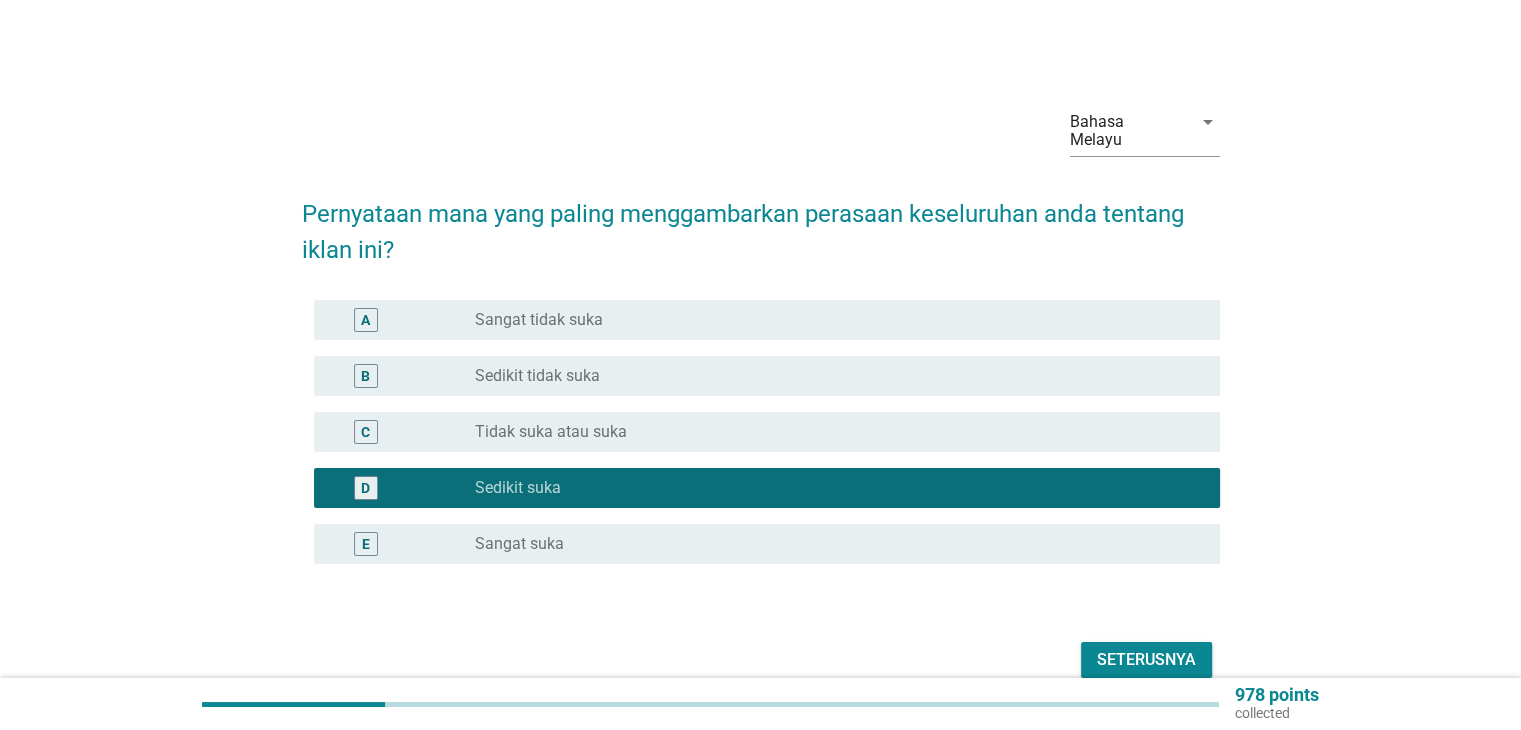 click on "Seterusnya" at bounding box center (1146, 660) 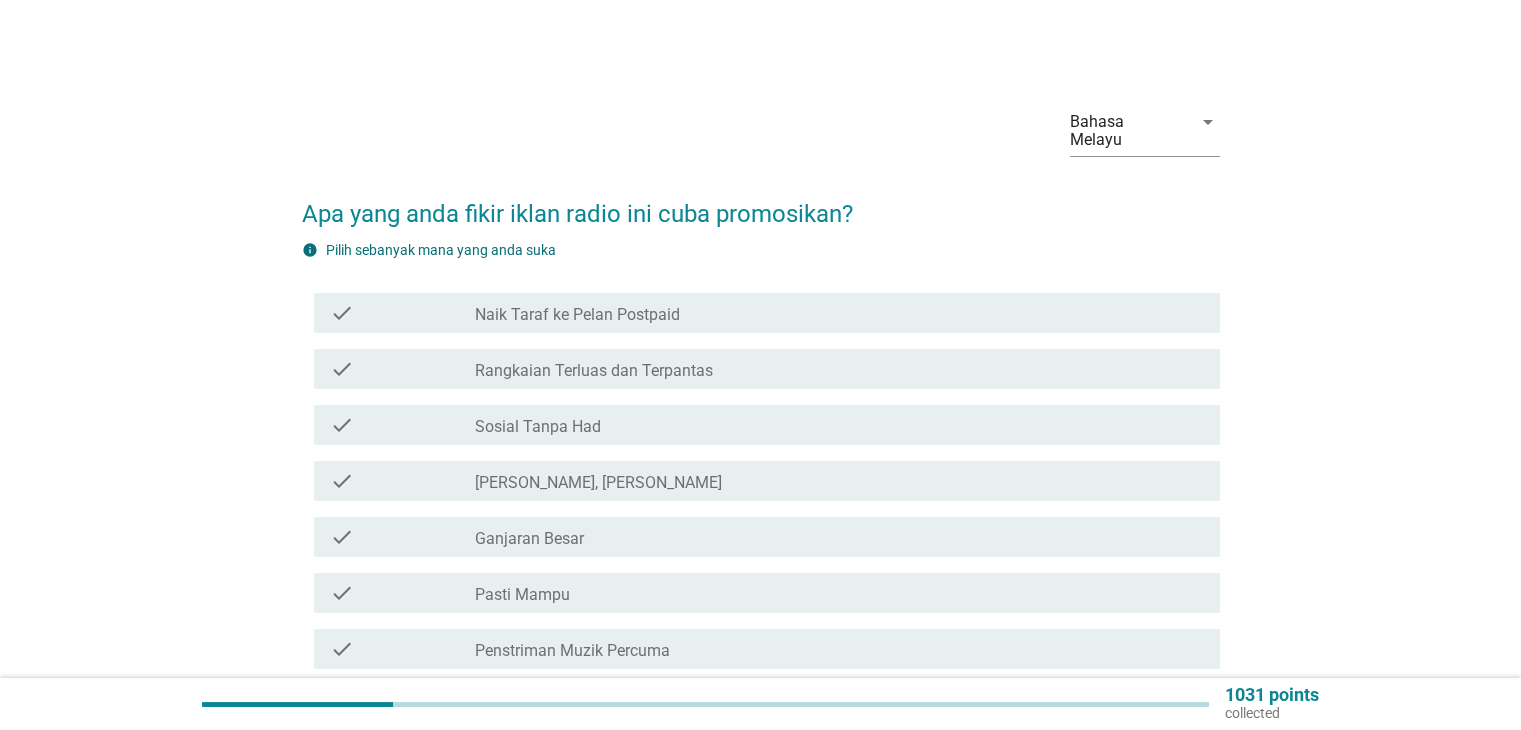 click on "check     check_box_outline_blank Rangkaian Terluas dan Terpantas" at bounding box center (767, 369) 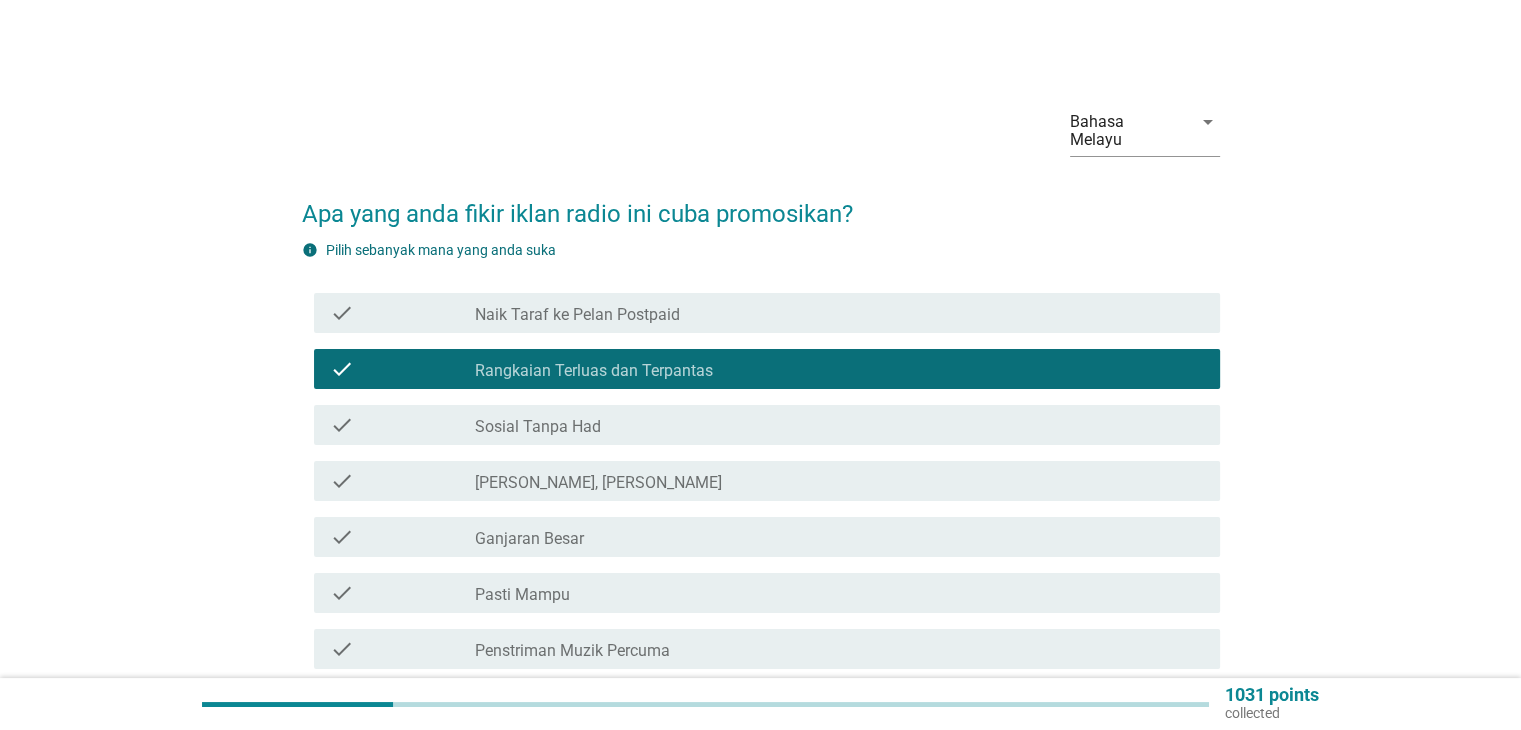 click on "check_box_outline_blank Ganjaran Besar" at bounding box center (839, 537) 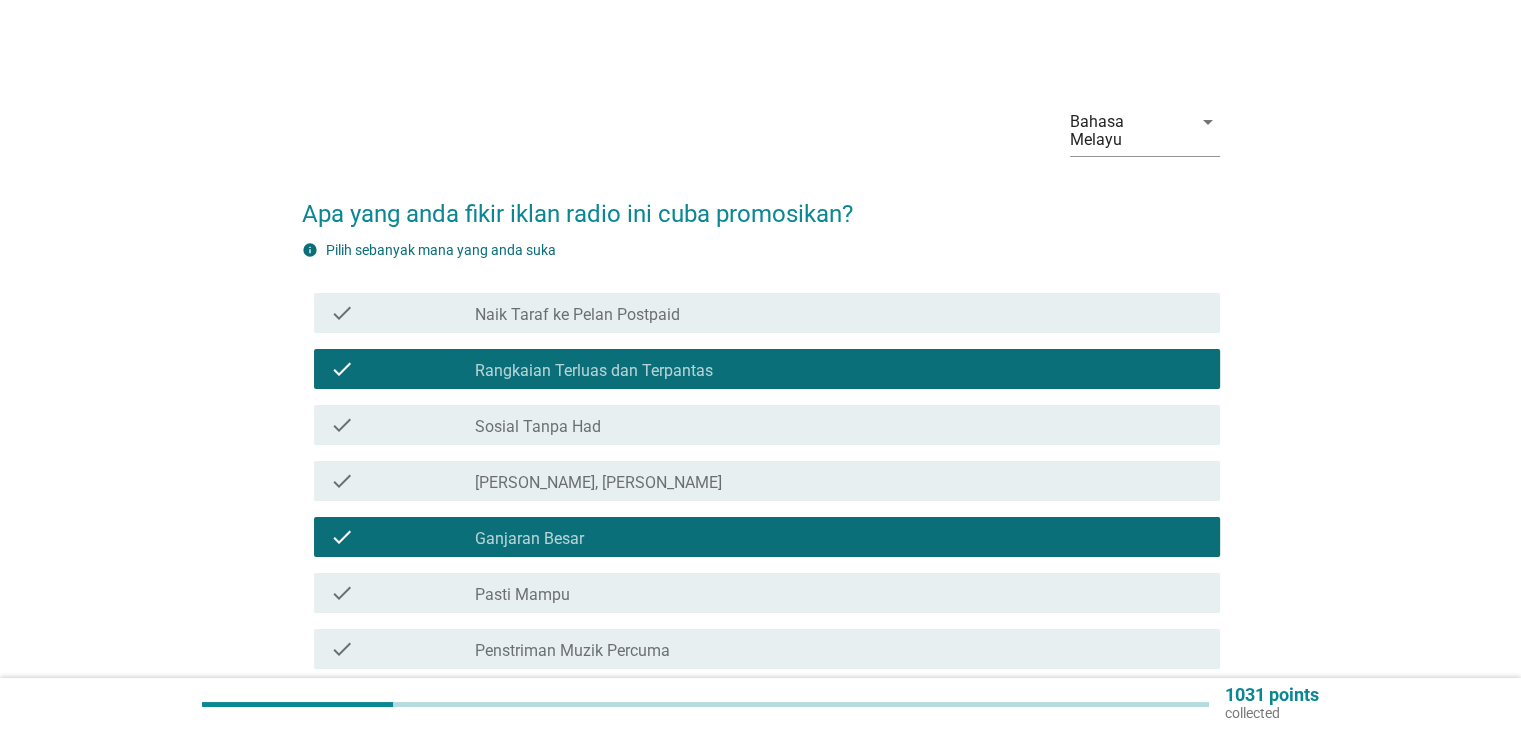 click on "check     check_box_outline_blank Pasti Mampu" at bounding box center [767, 593] 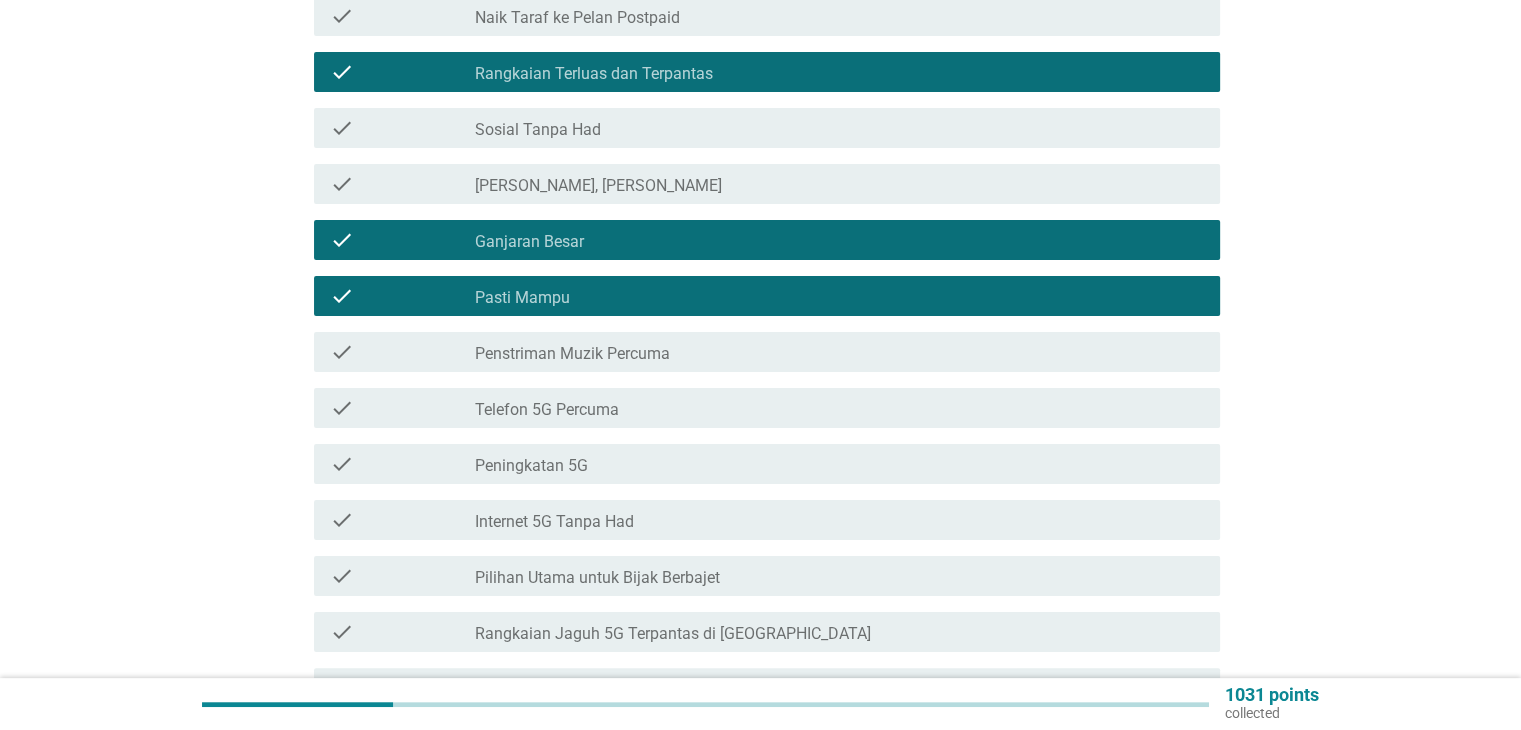 scroll, scrollTop: 300, scrollLeft: 0, axis: vertical 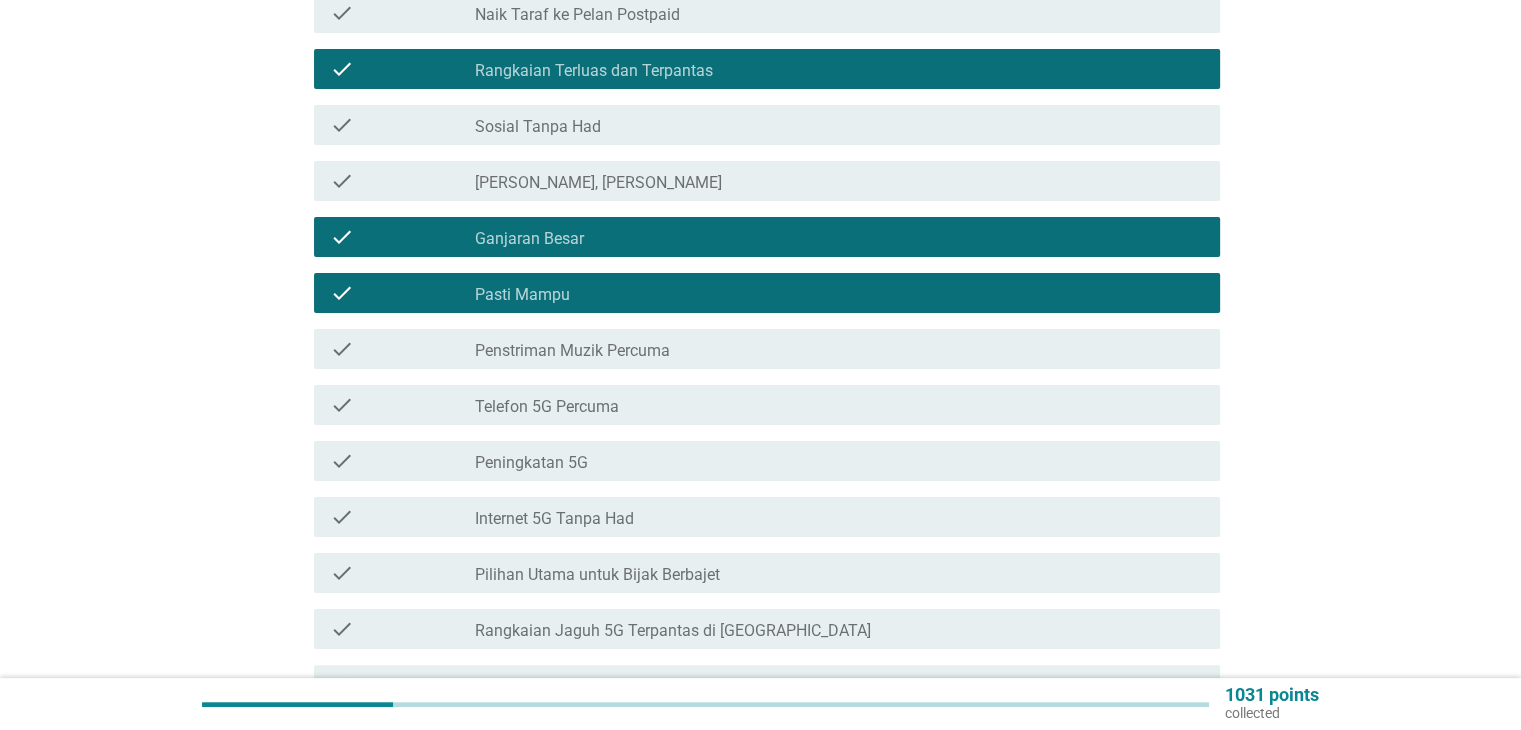 click on "check_box_outline_blank Peningkatan 5G" at bounding box center (839, 461) 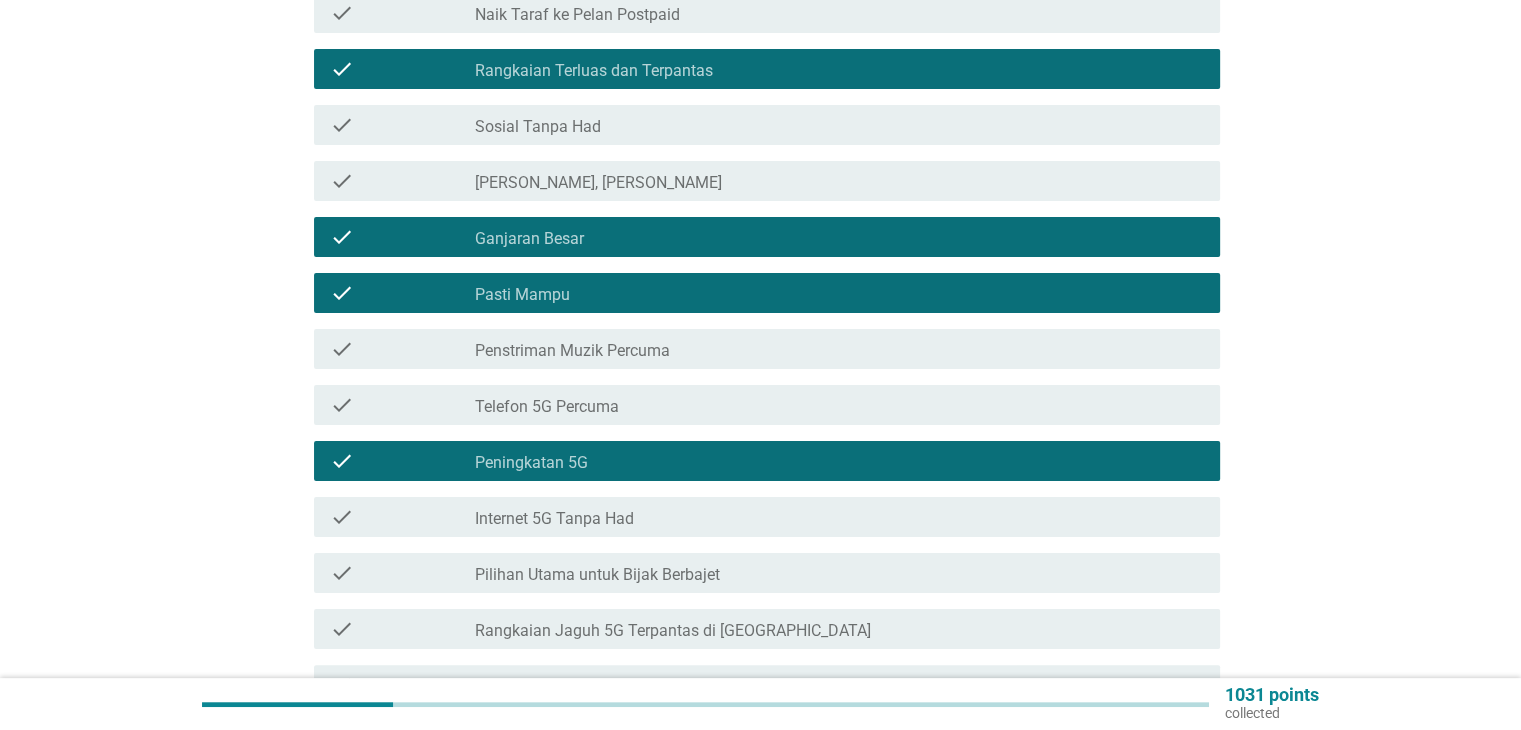 click on "check_box_outline_blank Internet 5G Tanpa Had" at bounding box center (839, 517) 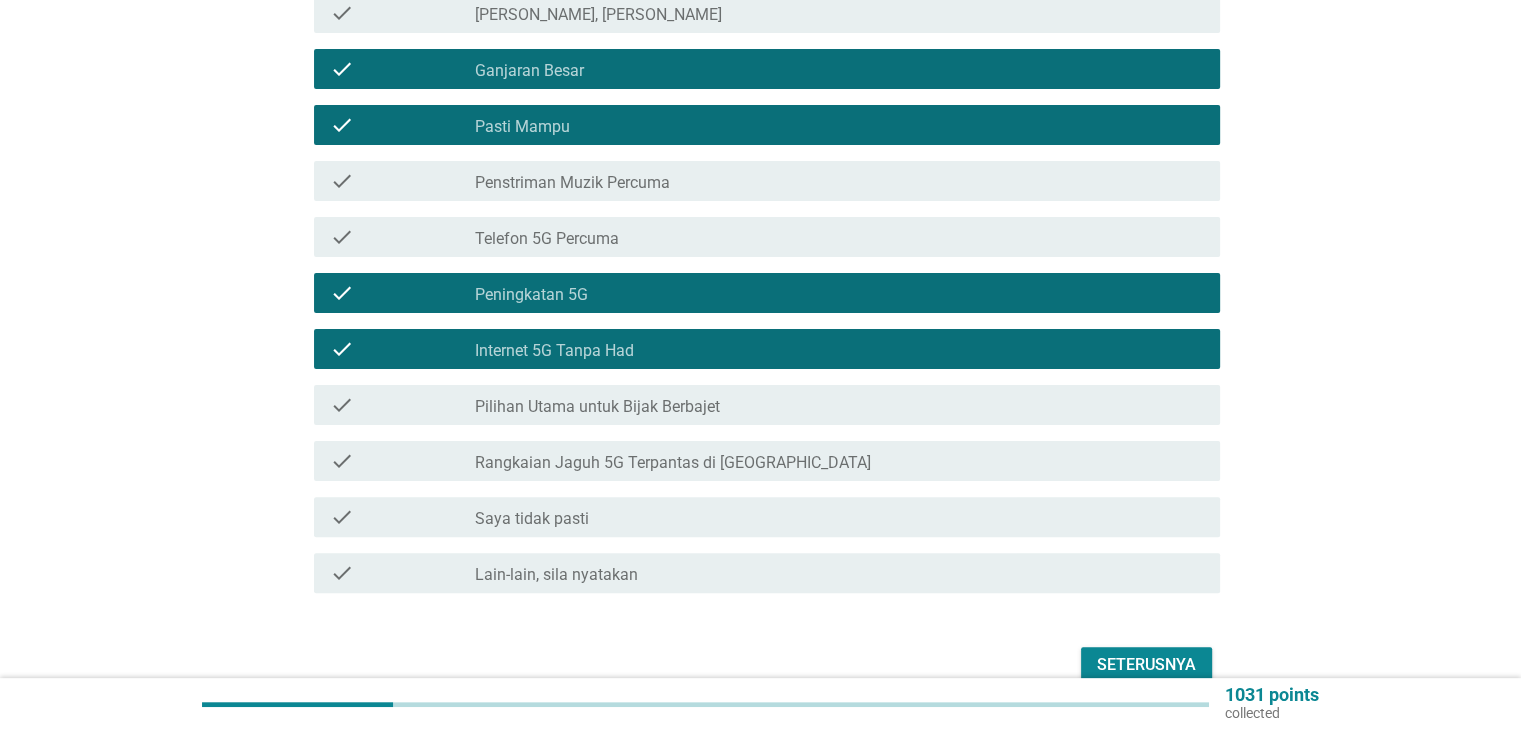scroll, scrollTop: 551, scrollLeft: 0, axis: vertical 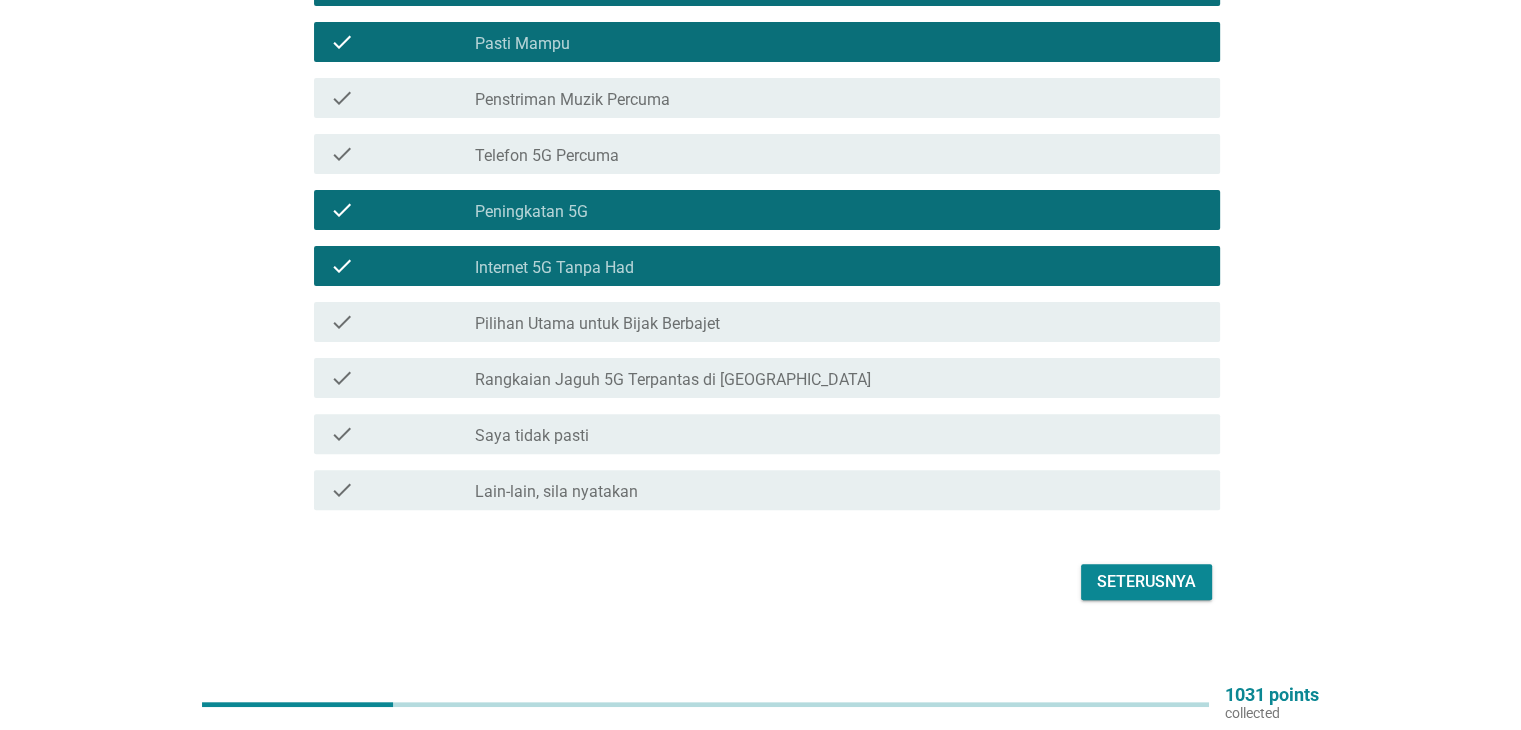click on "Seterusnya" at bounding box center (1146, 582) 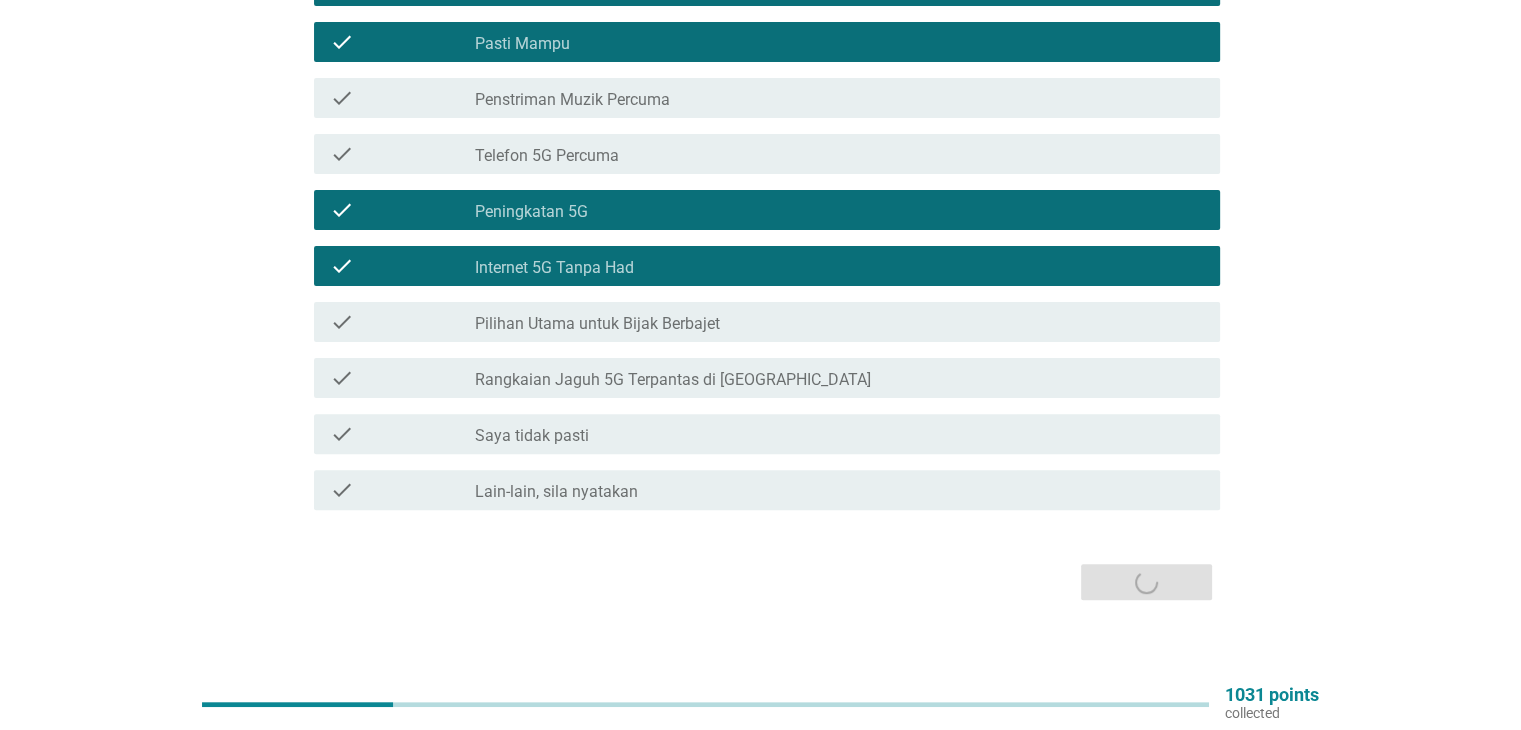 scroll, scrollTop: 0, scrollLeft: 0, axis: both 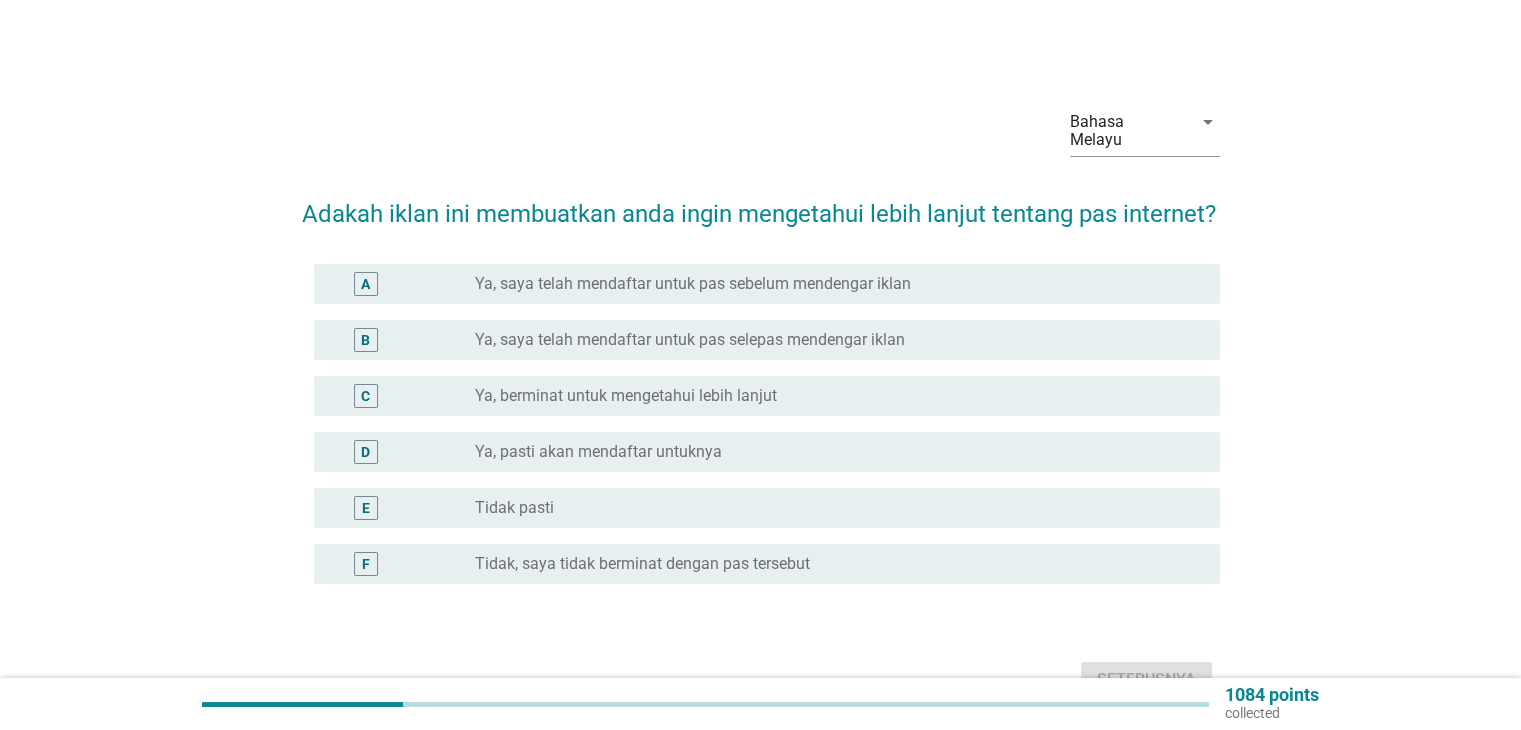 click on "radio_button_unchecked Ya, pasti akan mendaftar untuknya" at bounding box center (839, 452) 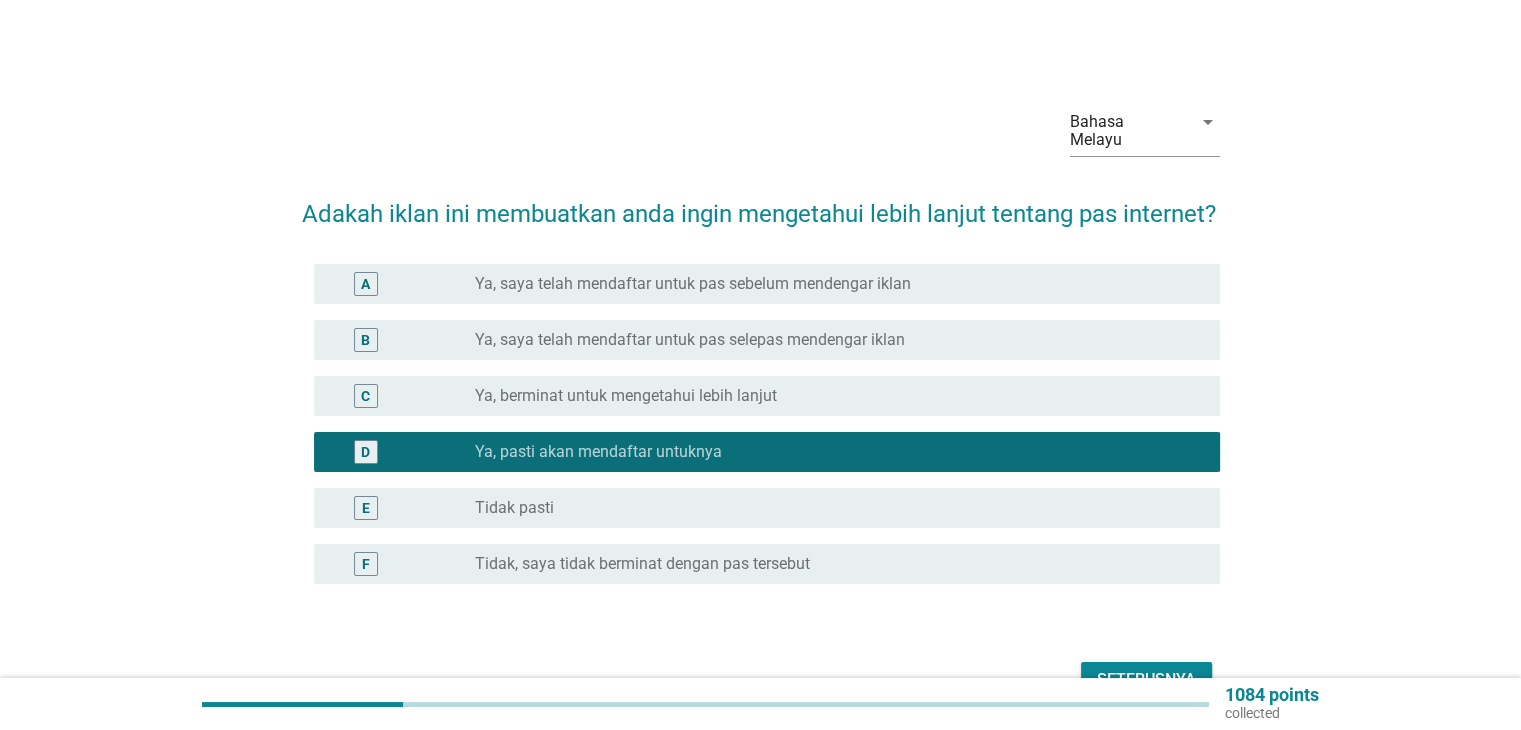 click on "Seterusnya" at bounding box center (1146, 680) 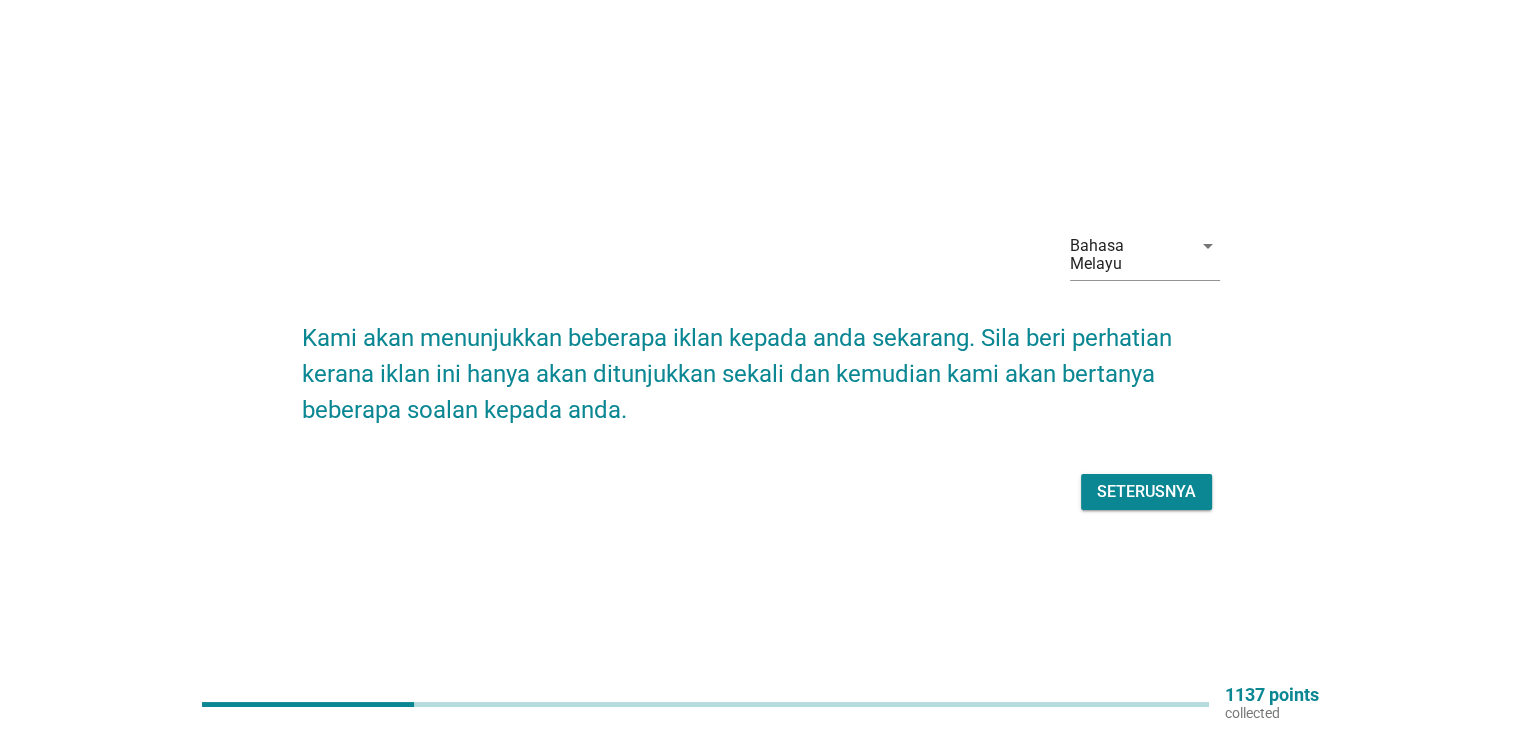 click on "Seterusnya" at bounding box center [1146, 492] 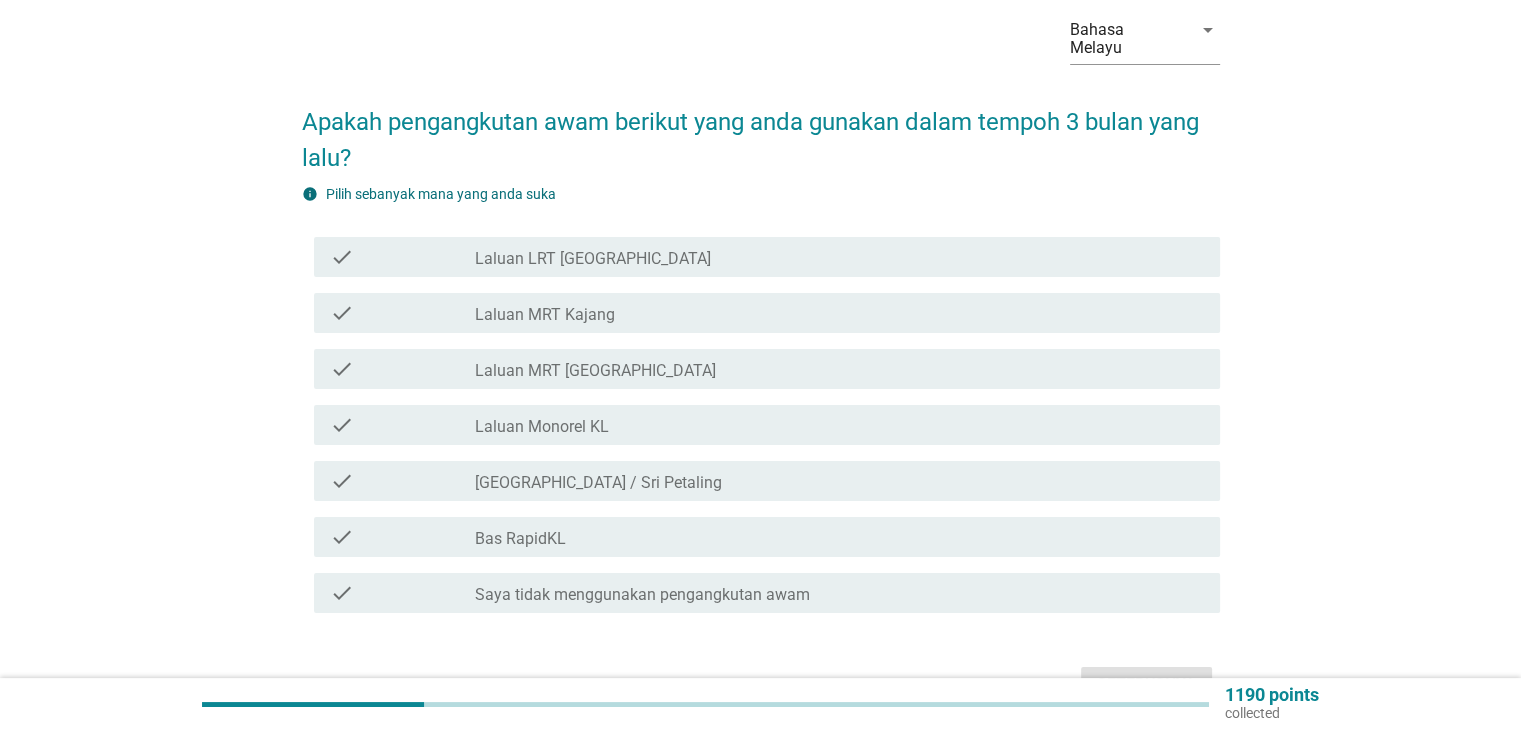 scroll, scrollTop: 100, scrollLeft: 0, axis: vertical 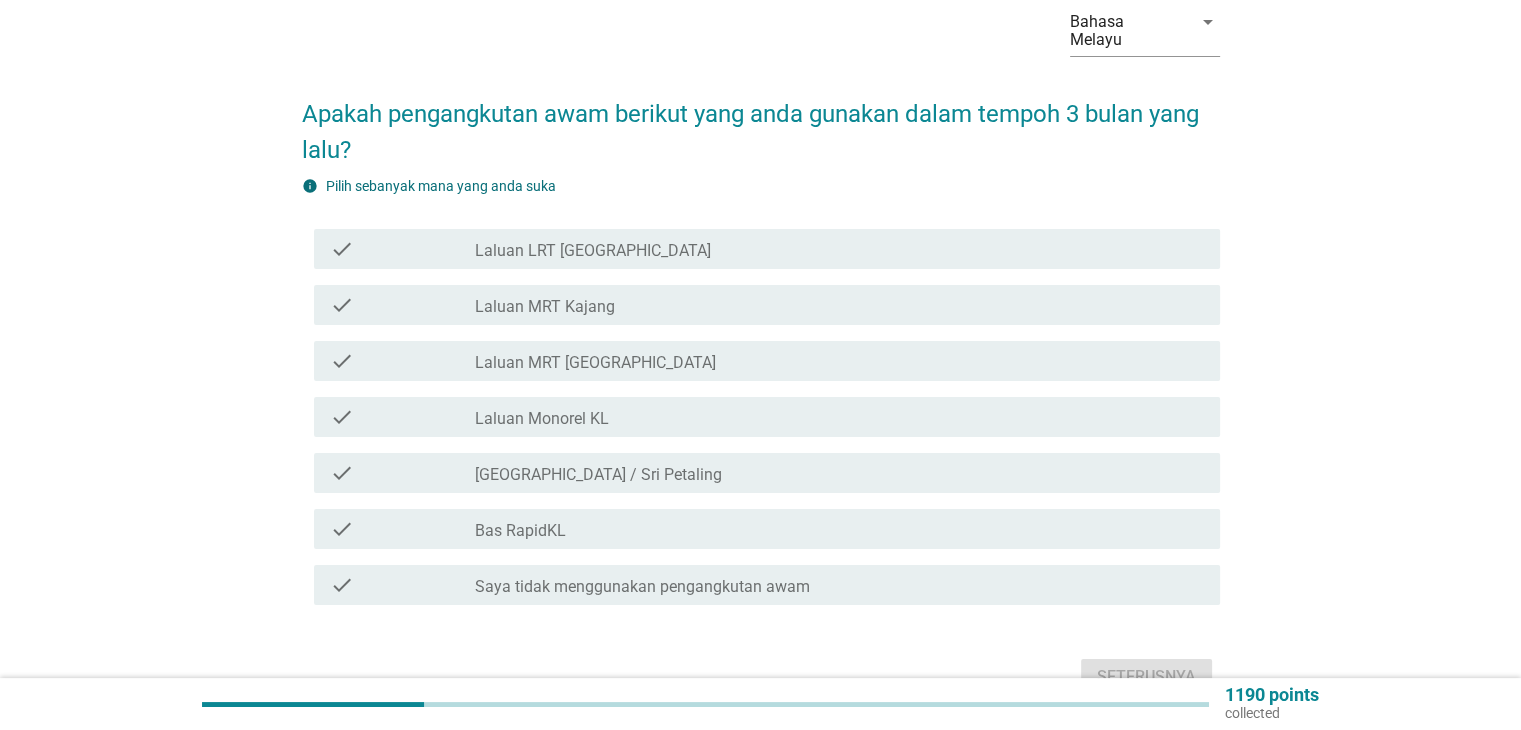 click on "check_box_outline_blank Laluan MRT [GEOGRAPHIC_DATA]" at bounding box center (839, 361) 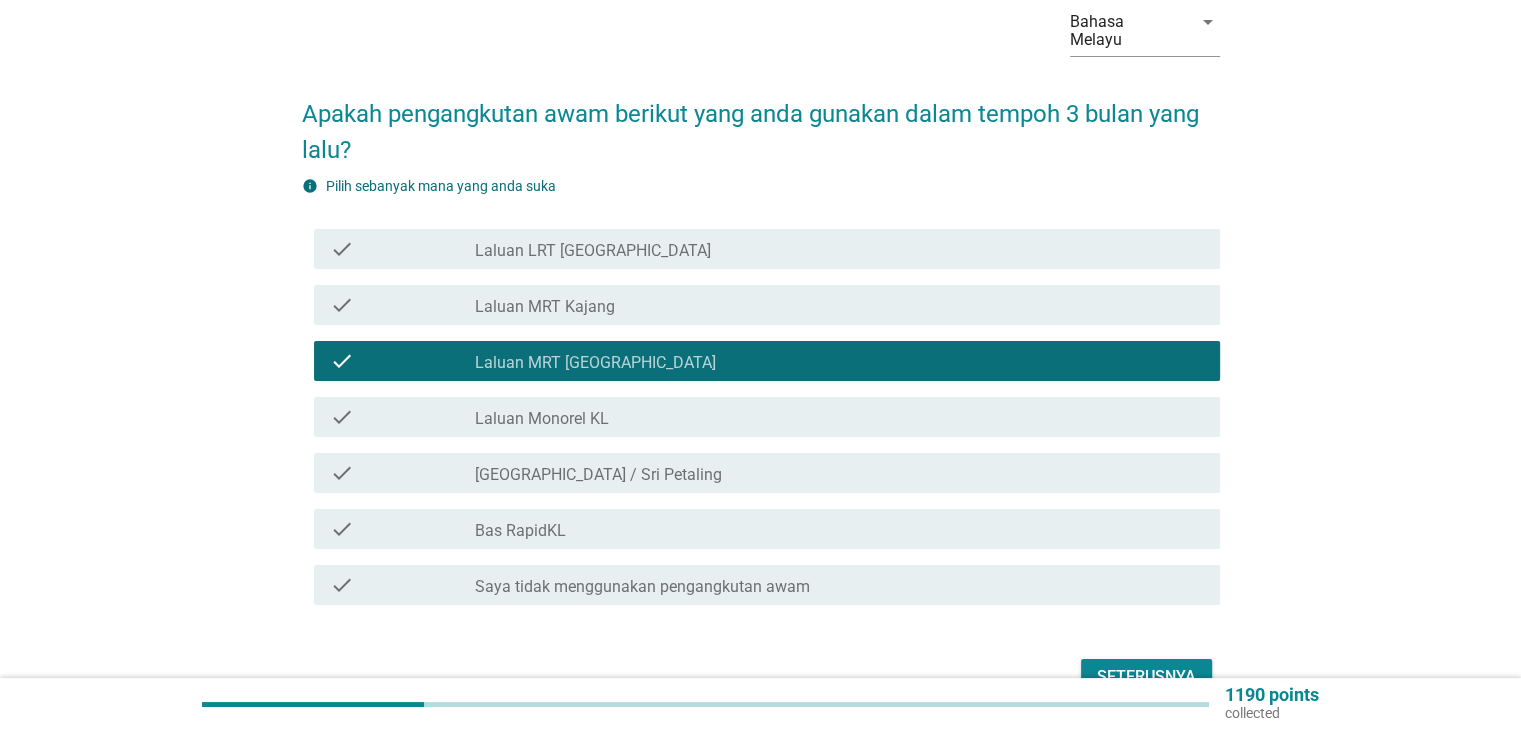click on "check_box_outline_blank [GEOGRAPHIC_DATA] / Sri Petaling" at bounding box center (839, 473) 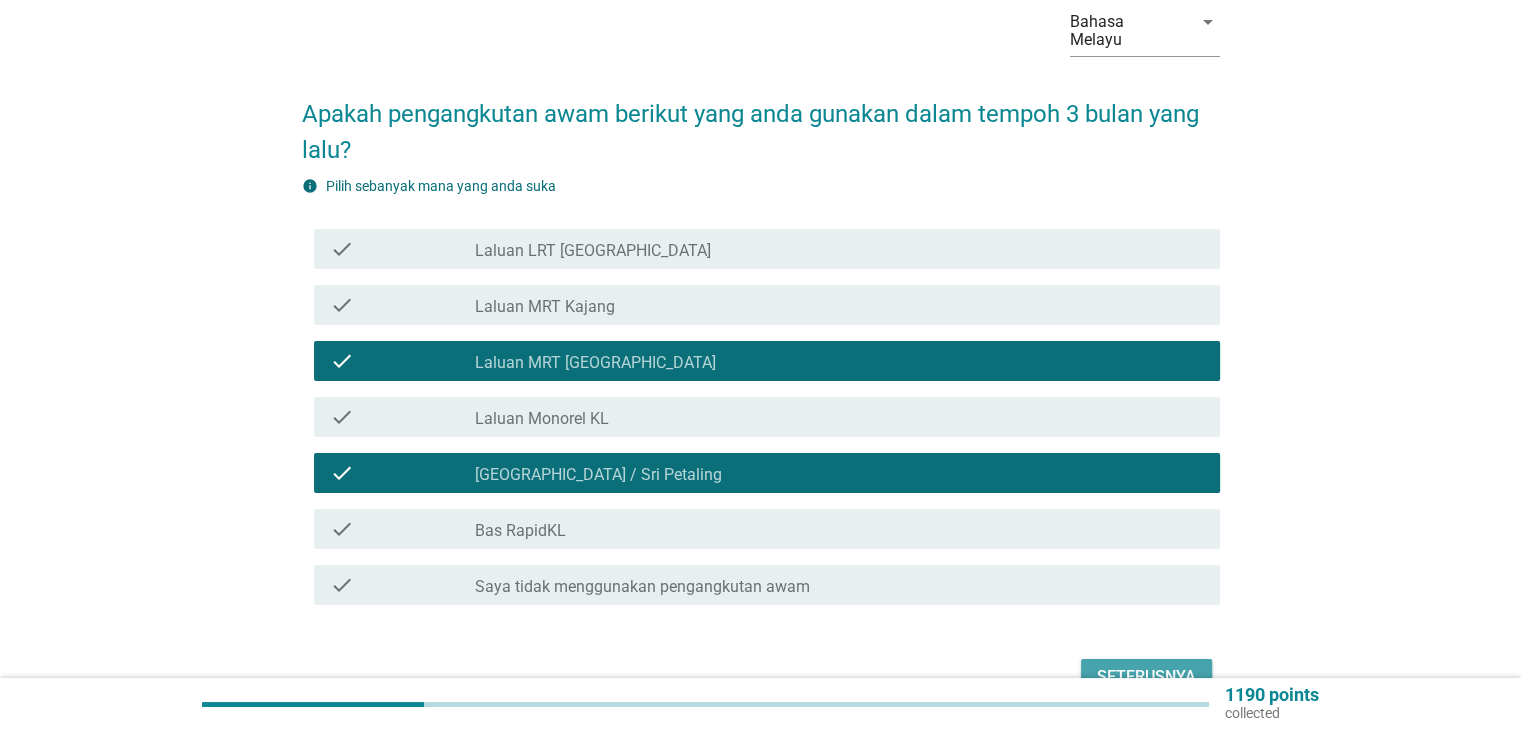 click on "Seterusnya" at bounding box center (1146, 677) 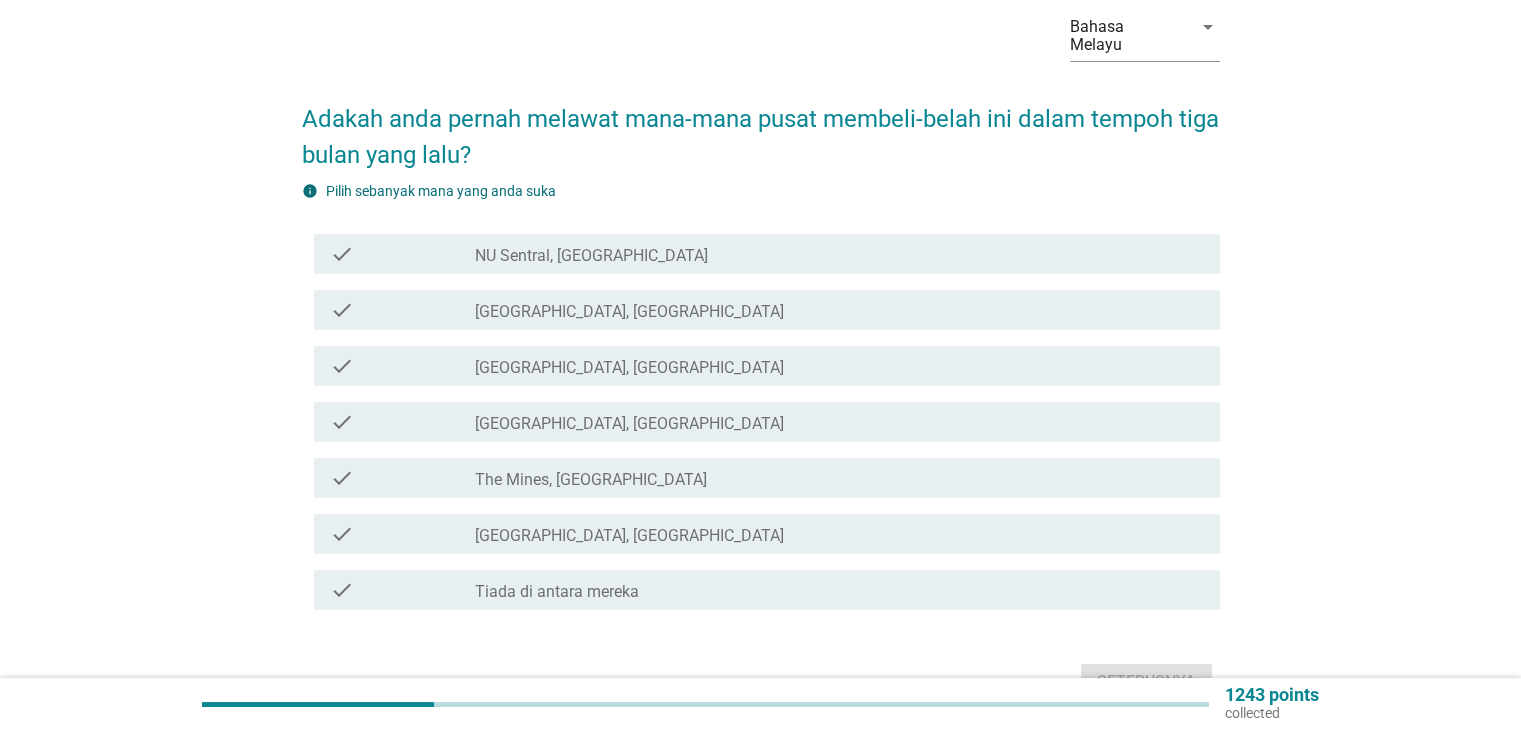 scroll, scrollTop: 100, scrollLeft: 0, axis: vertical 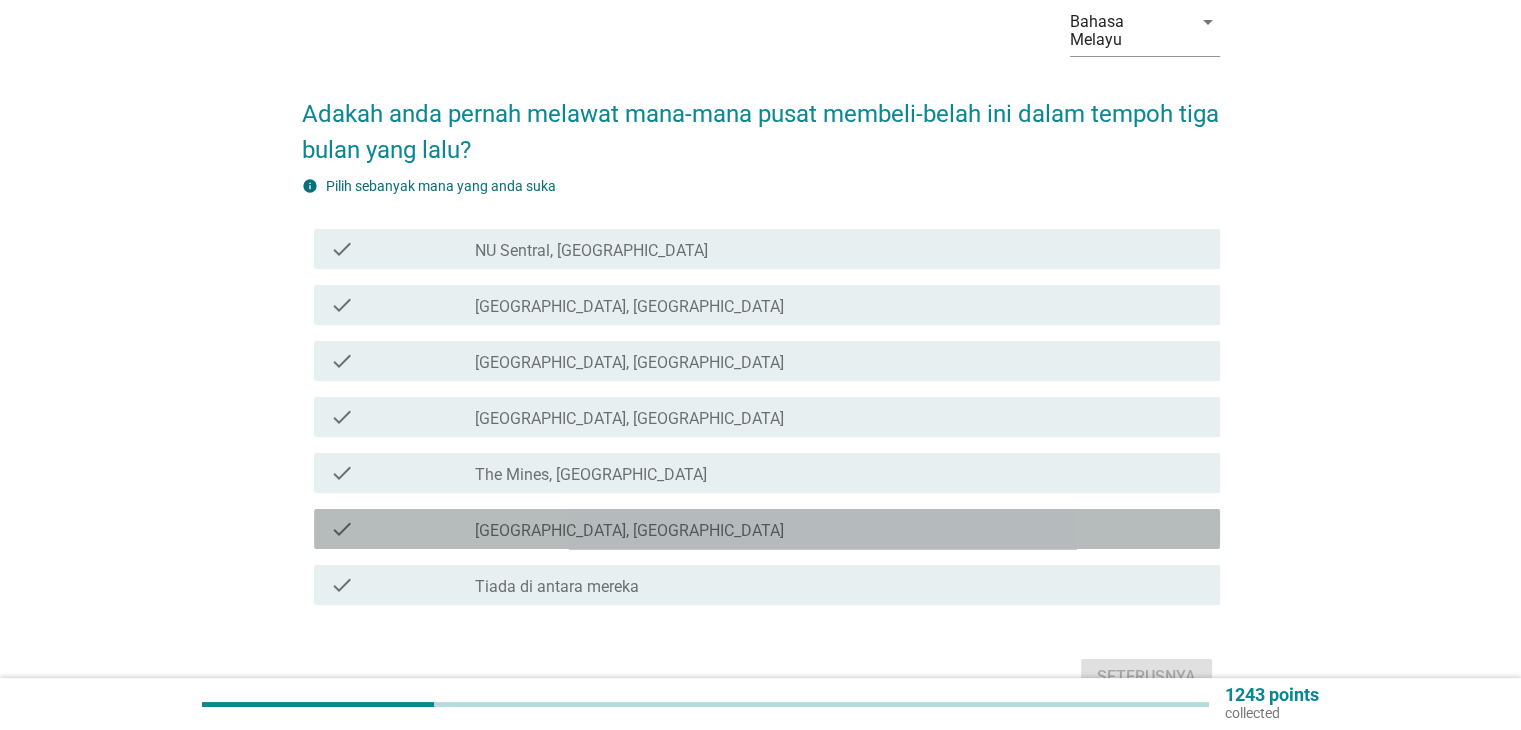 click on "check_box_outline_blank [GEOGRAPHIC_DATA], [GEOGRAPHIC_DATA]" at bounding box center [839, 529] 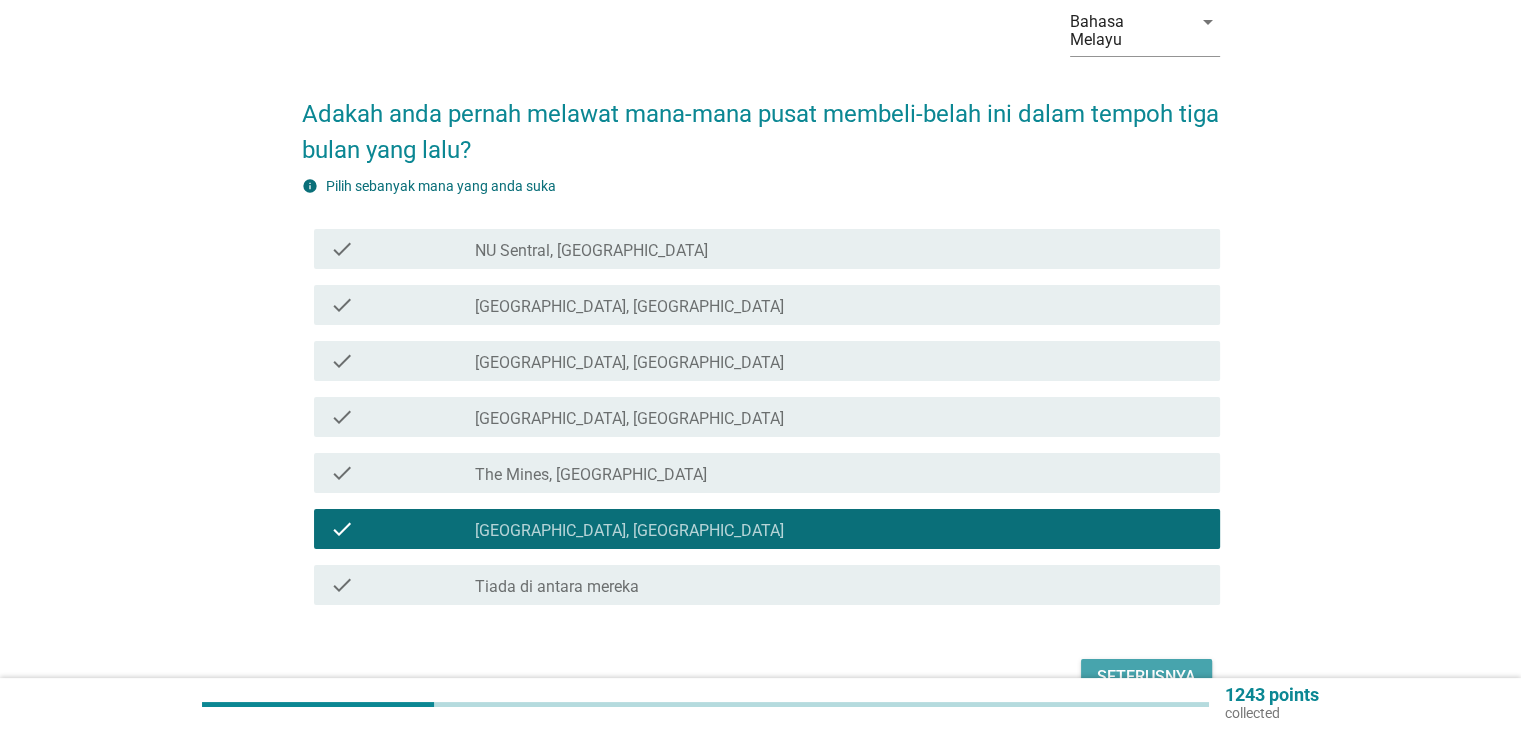 click on "Seterusnya" at bounding box center [1146, 677] 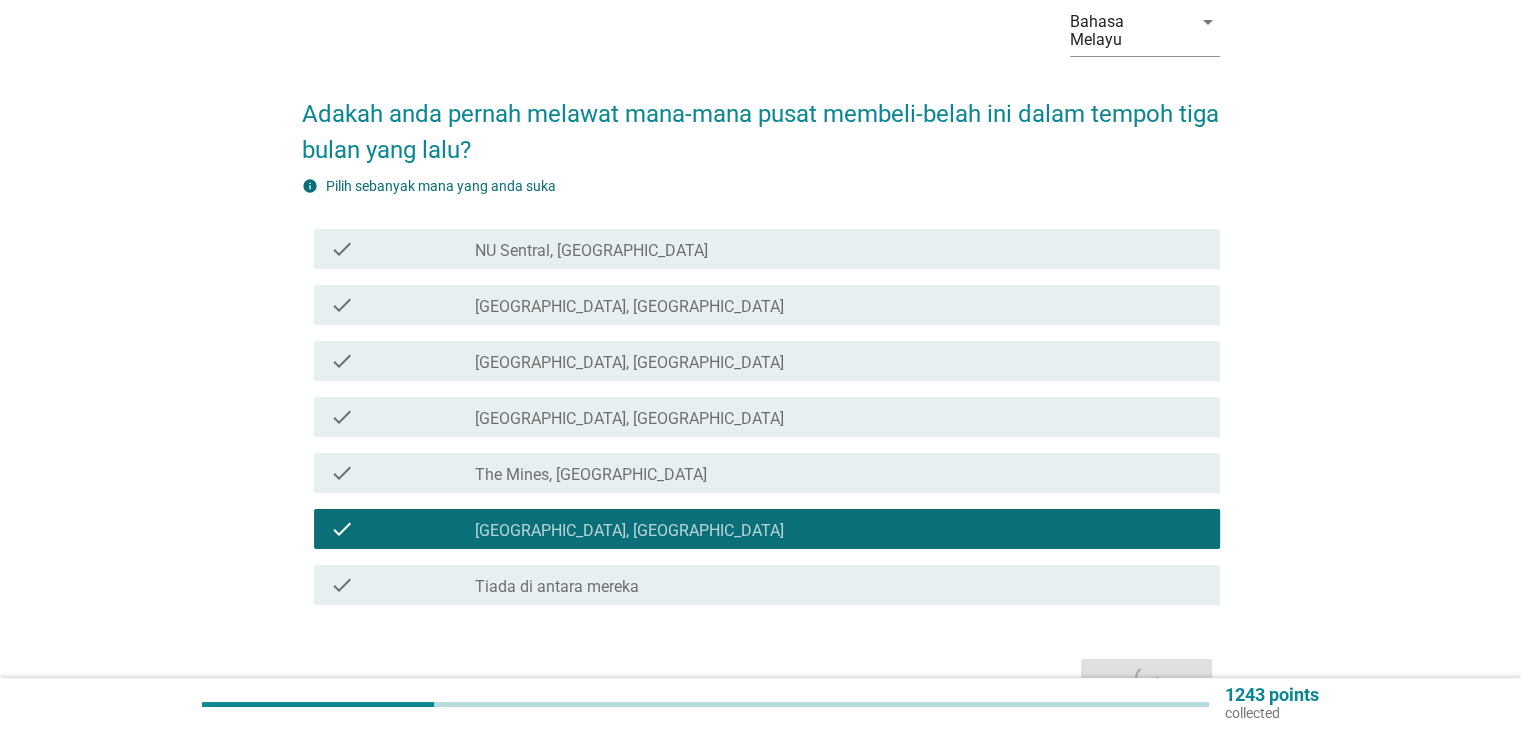 scroll, scrollTop: 0, scrollLeft: 0, axis: both 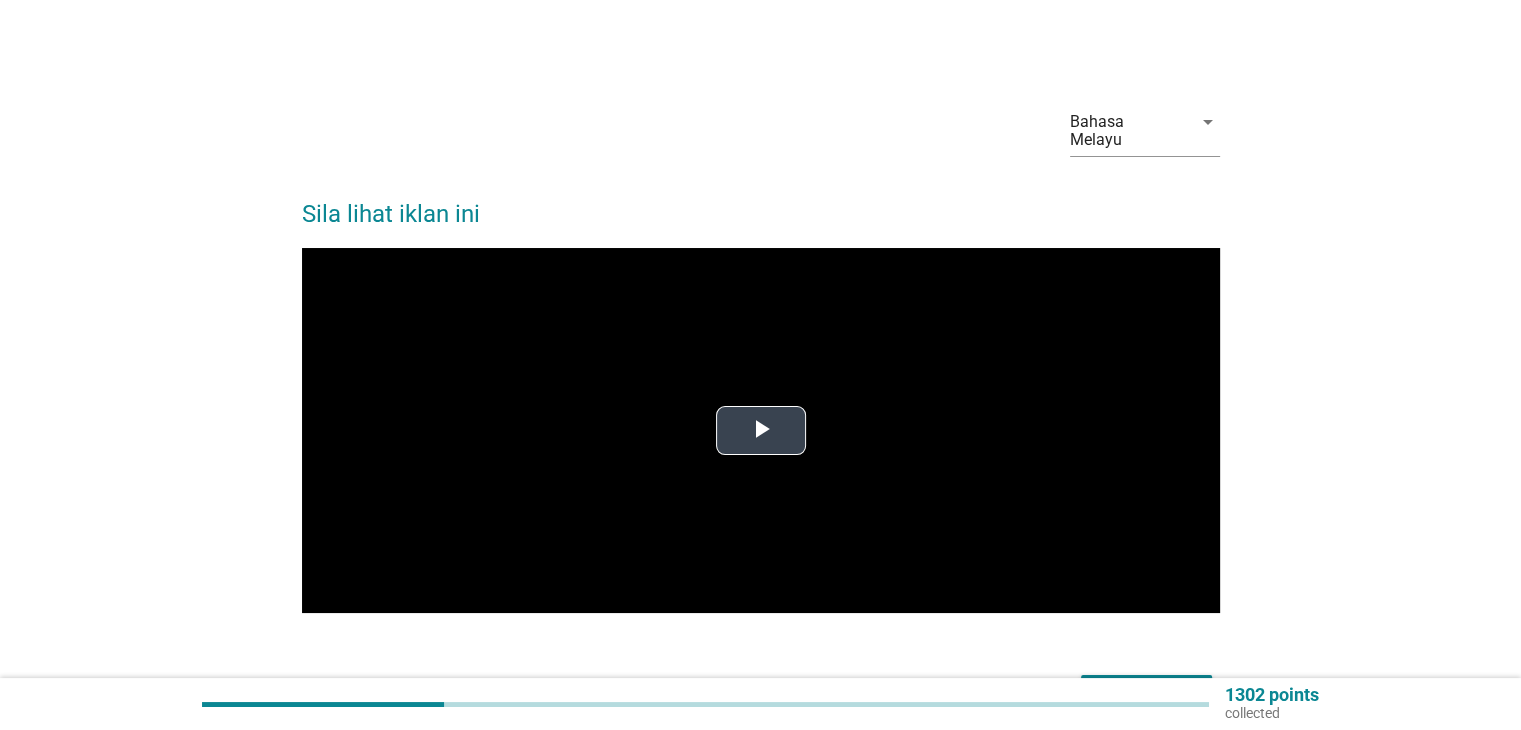 click at bounding box center (761, 431) 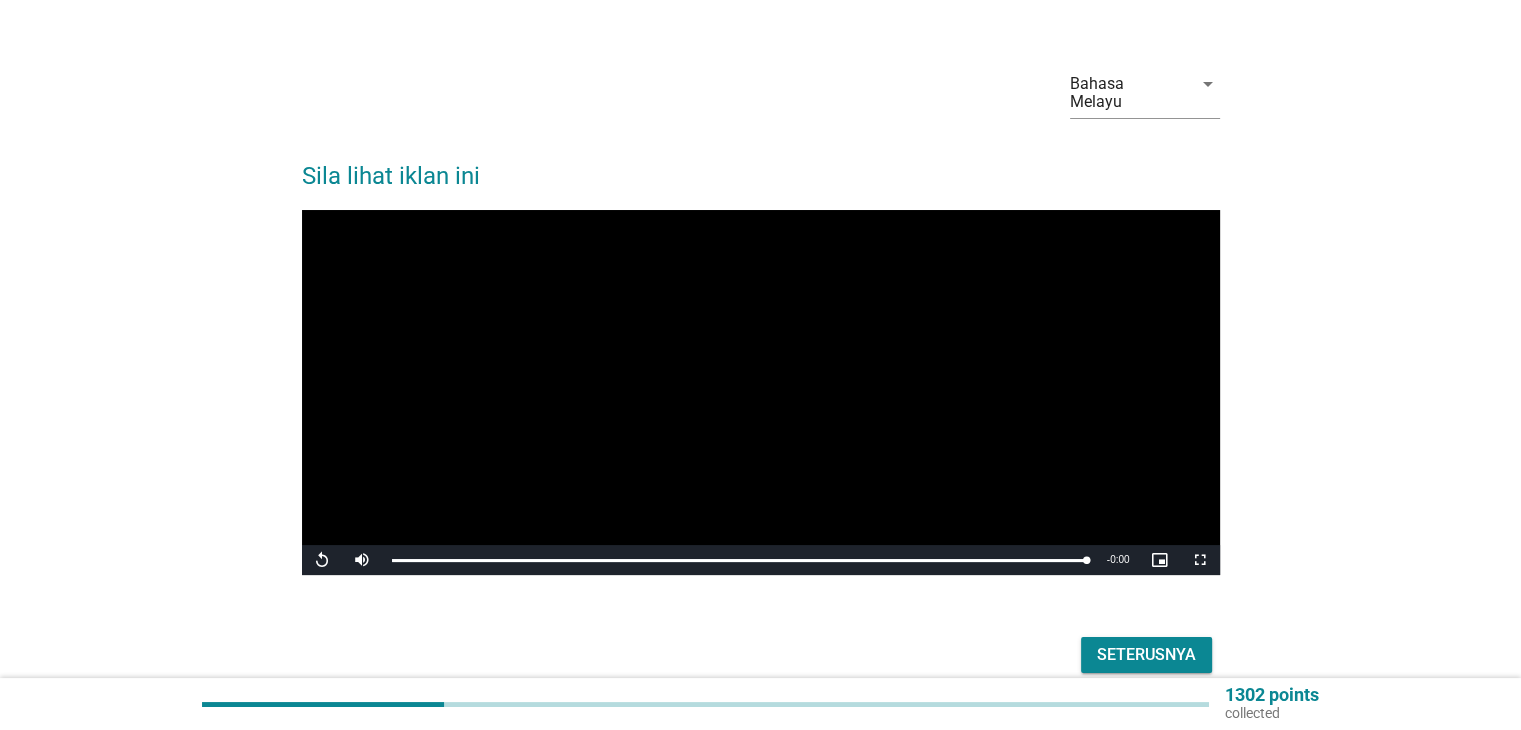 scroll, scrollTop: 111, scrollLeft: 0, axis: vertical 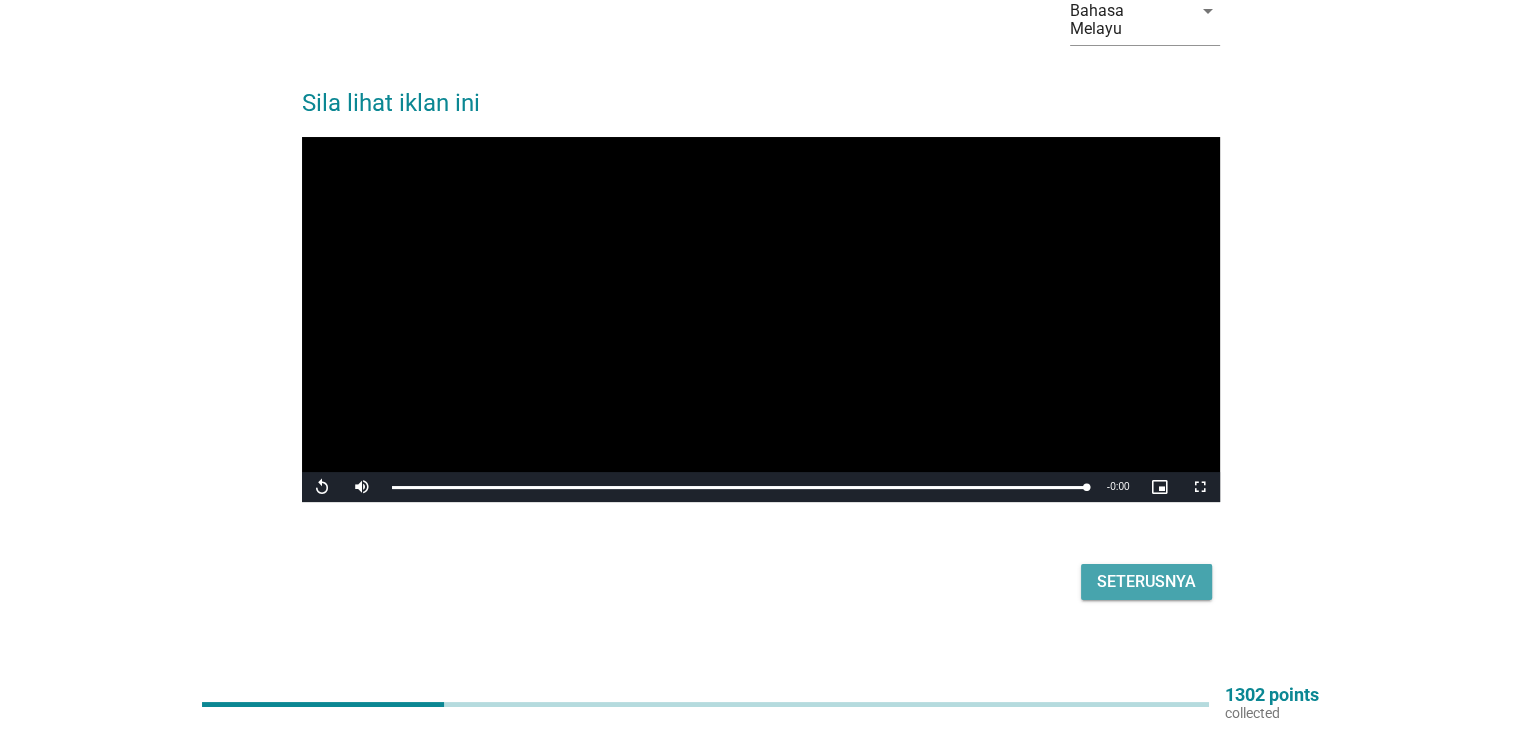 click on "Seterusnya" at bounding box center [1146, 582] 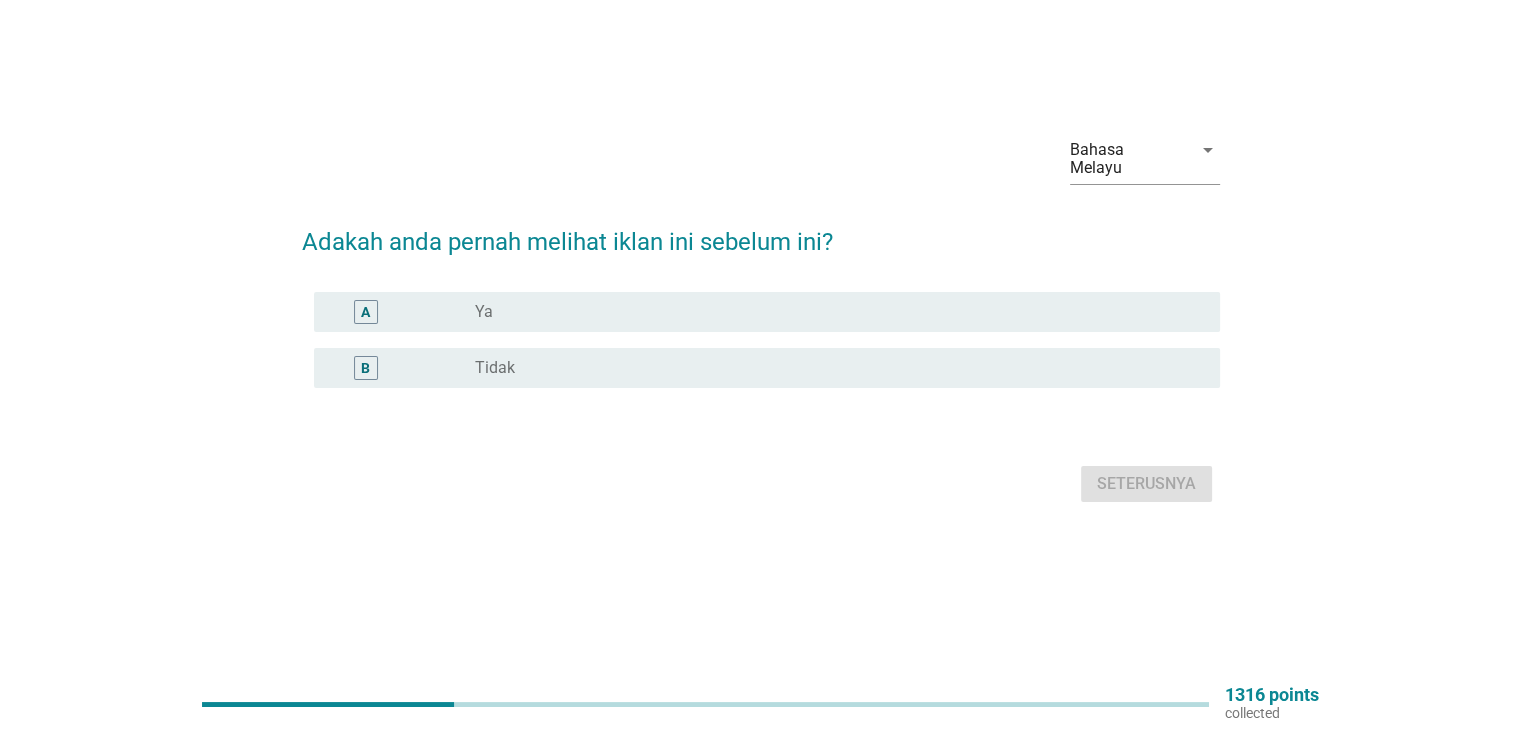 scroll, scrollTop: 0, scrollLeft: 0, axis: both 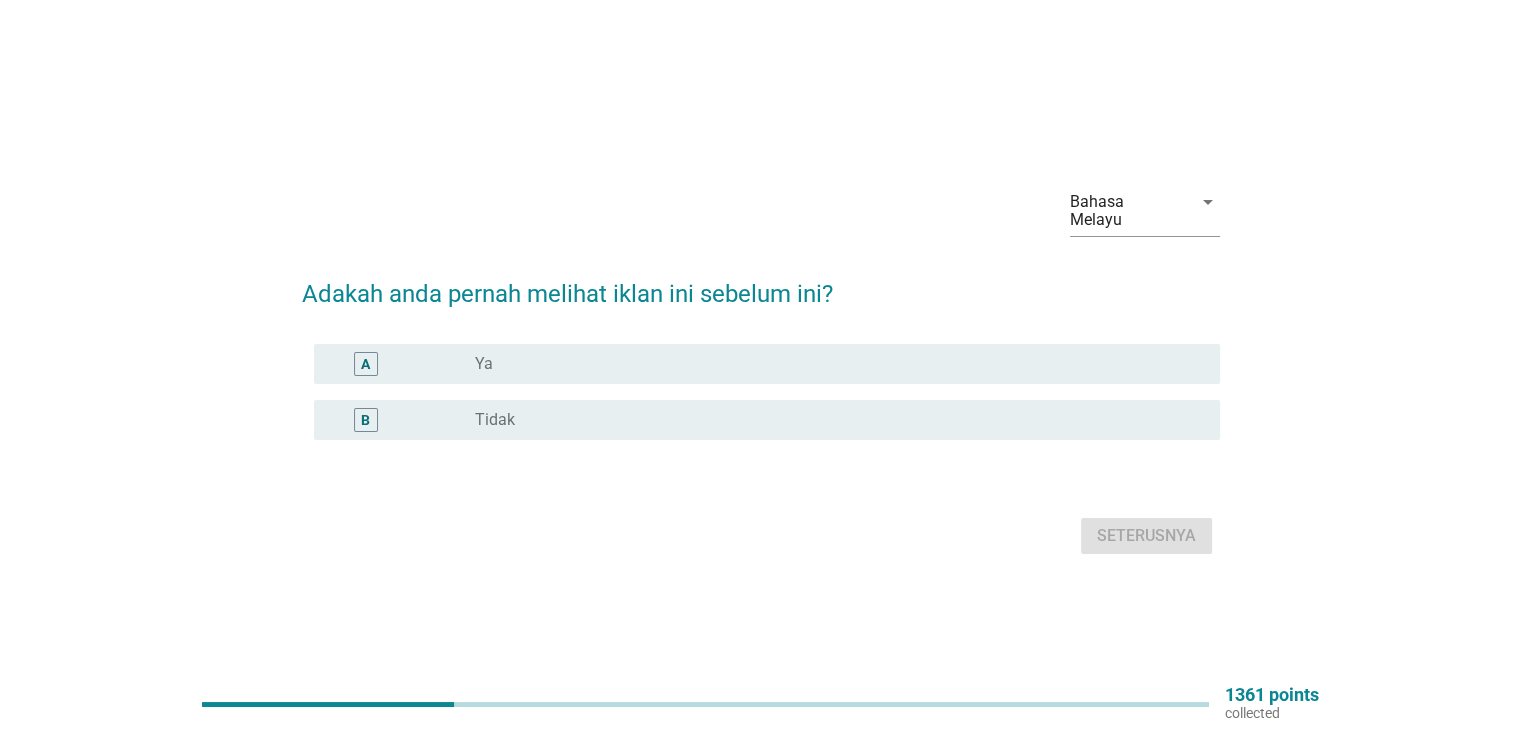 click on "radio_button_unchecked Ya" at bounding box center [839, 364] 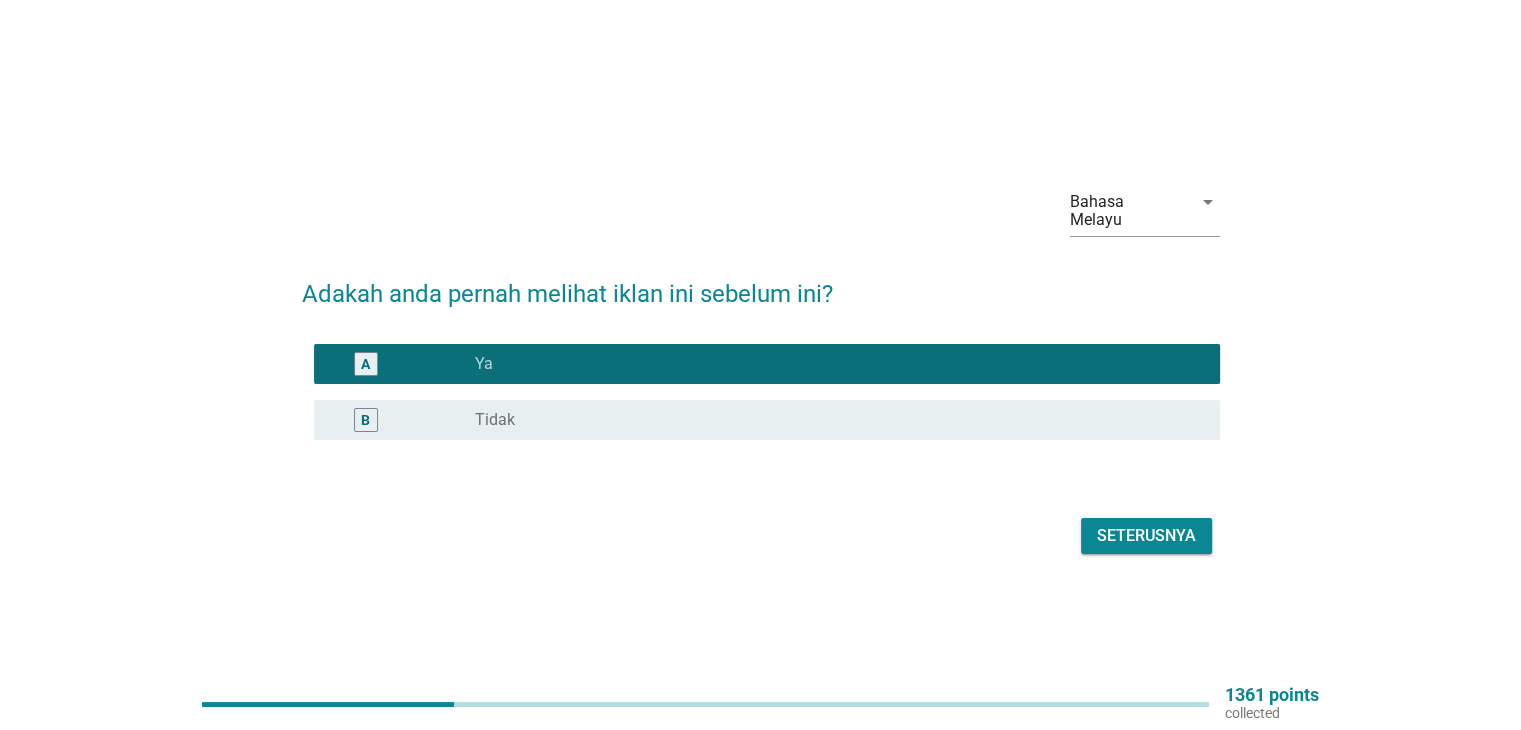 click on "Seterusnya" at bounding box center (1146, 536) 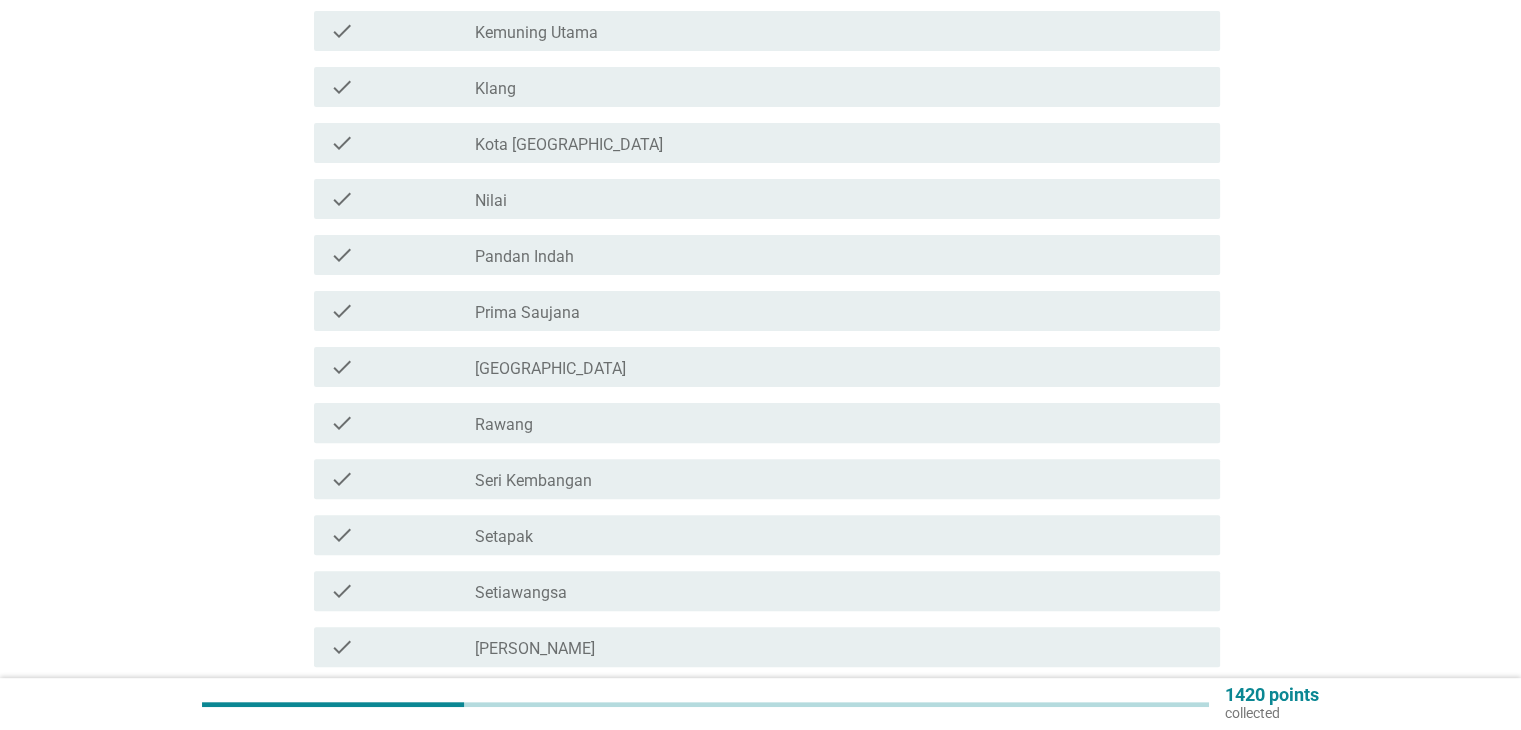scroll, scrollTop: 600, scrollLeft: 0, axis: vertical 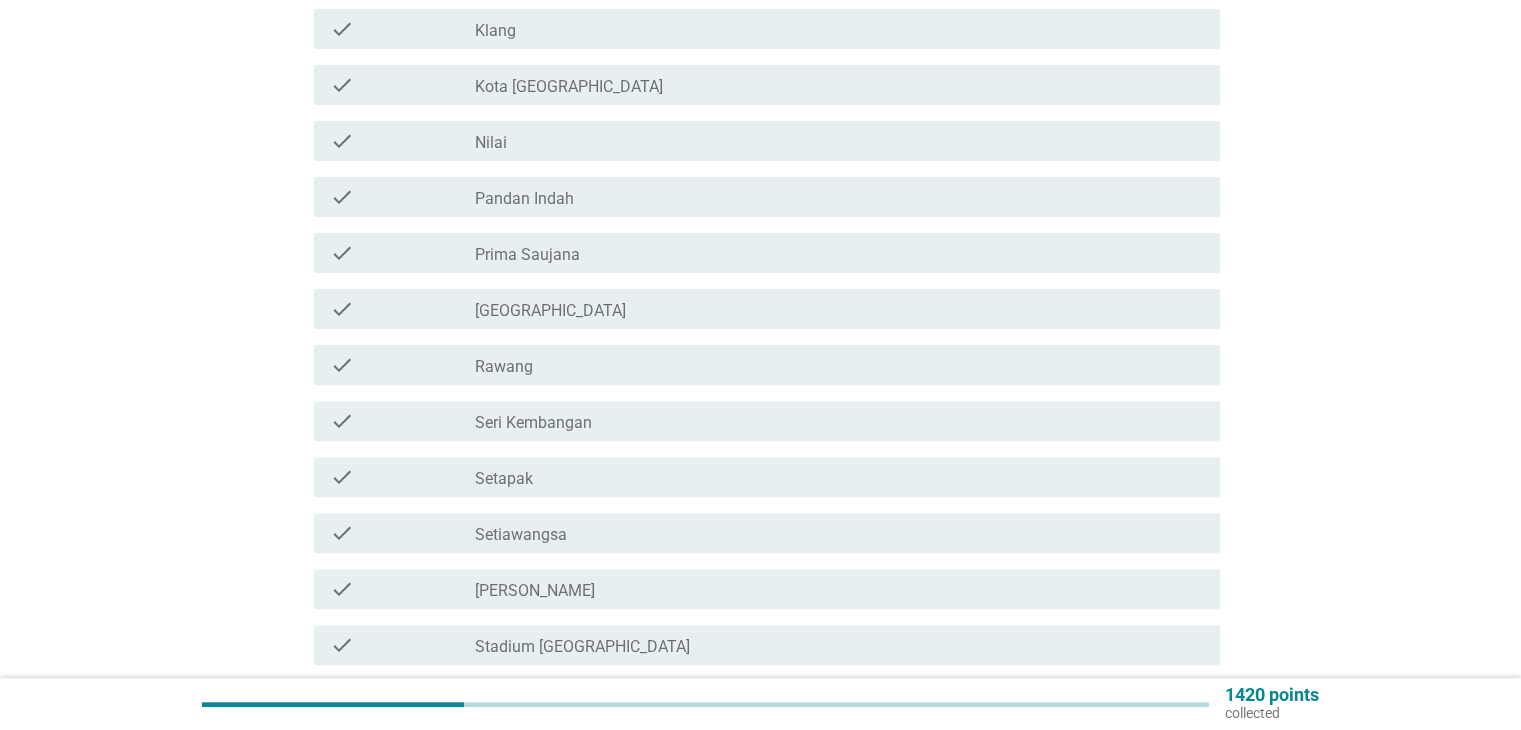 click on "check_box_outline_blank Setiawangsa" at bounding box center [839, 533] 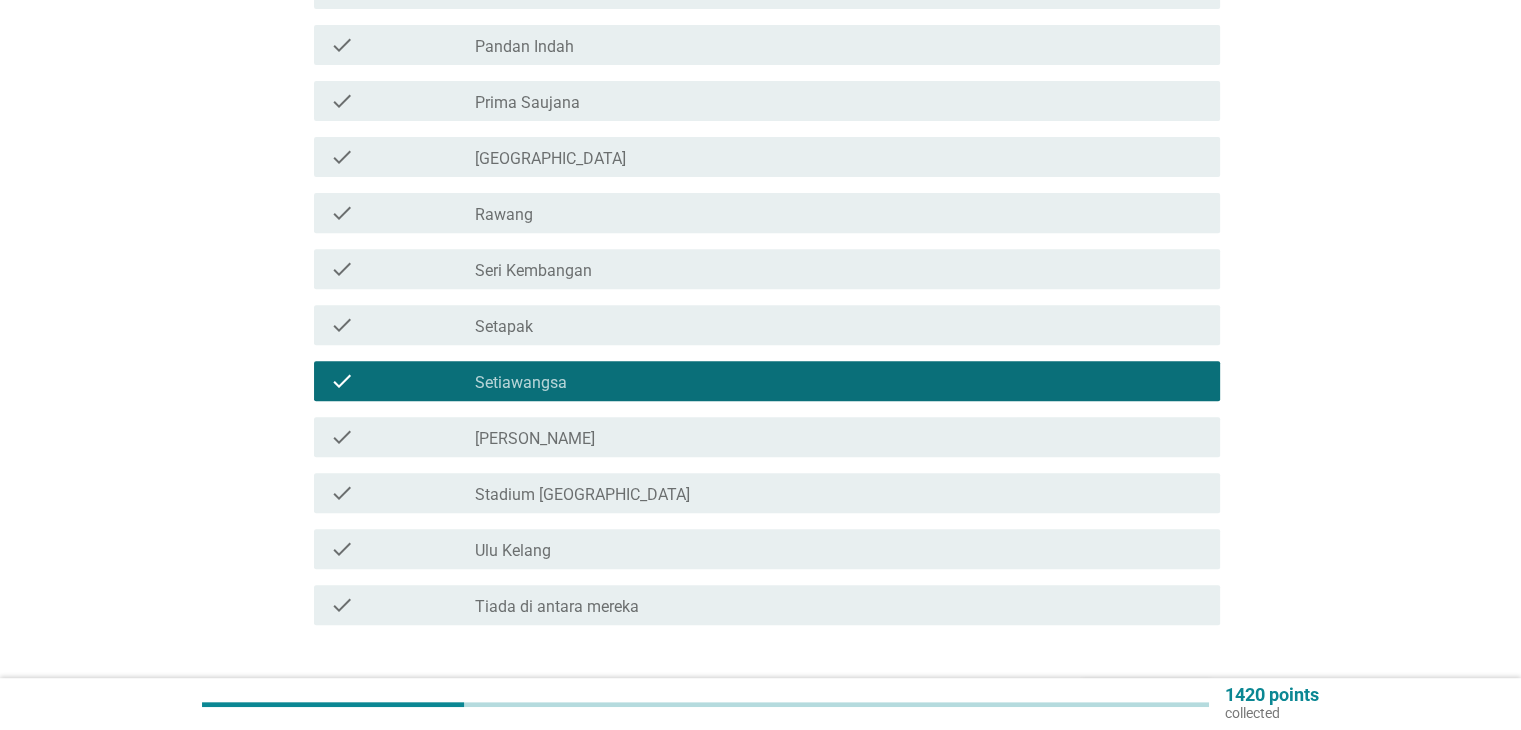 scroll, scrollTop: 800, scrollLeft: 0, axis: vertical 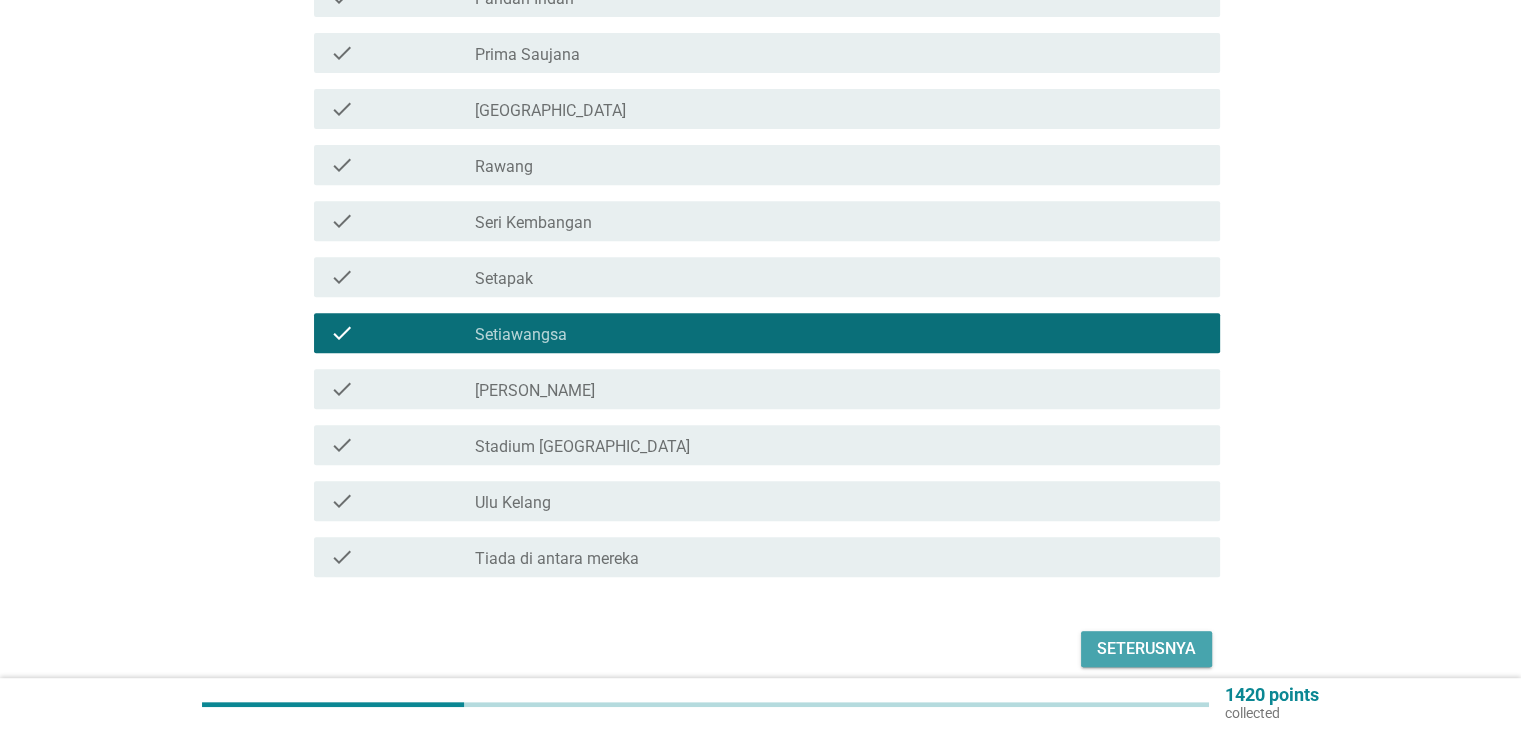 click on "Seterusnya" at bounding box center [1146, 649] 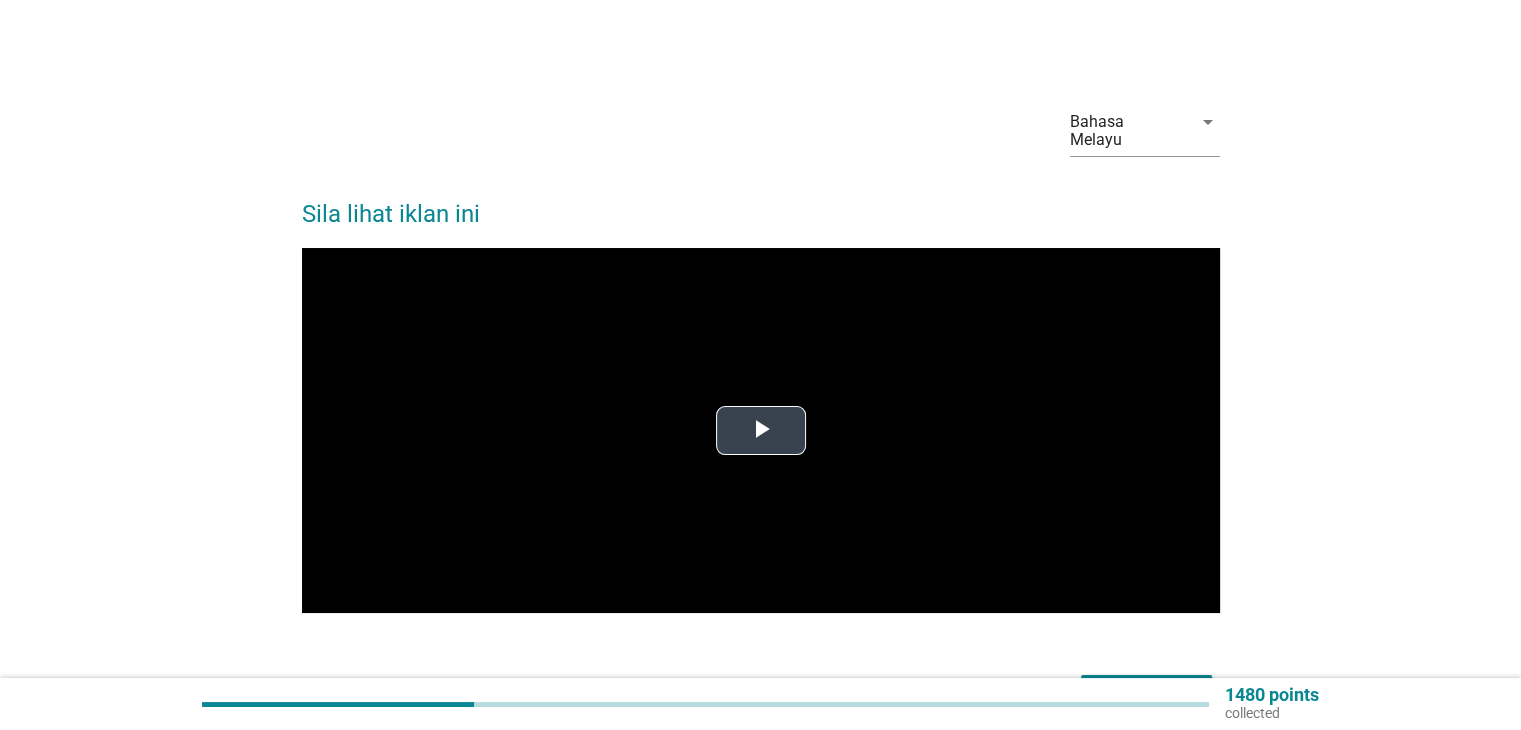 click at bounding box center [761, 431] 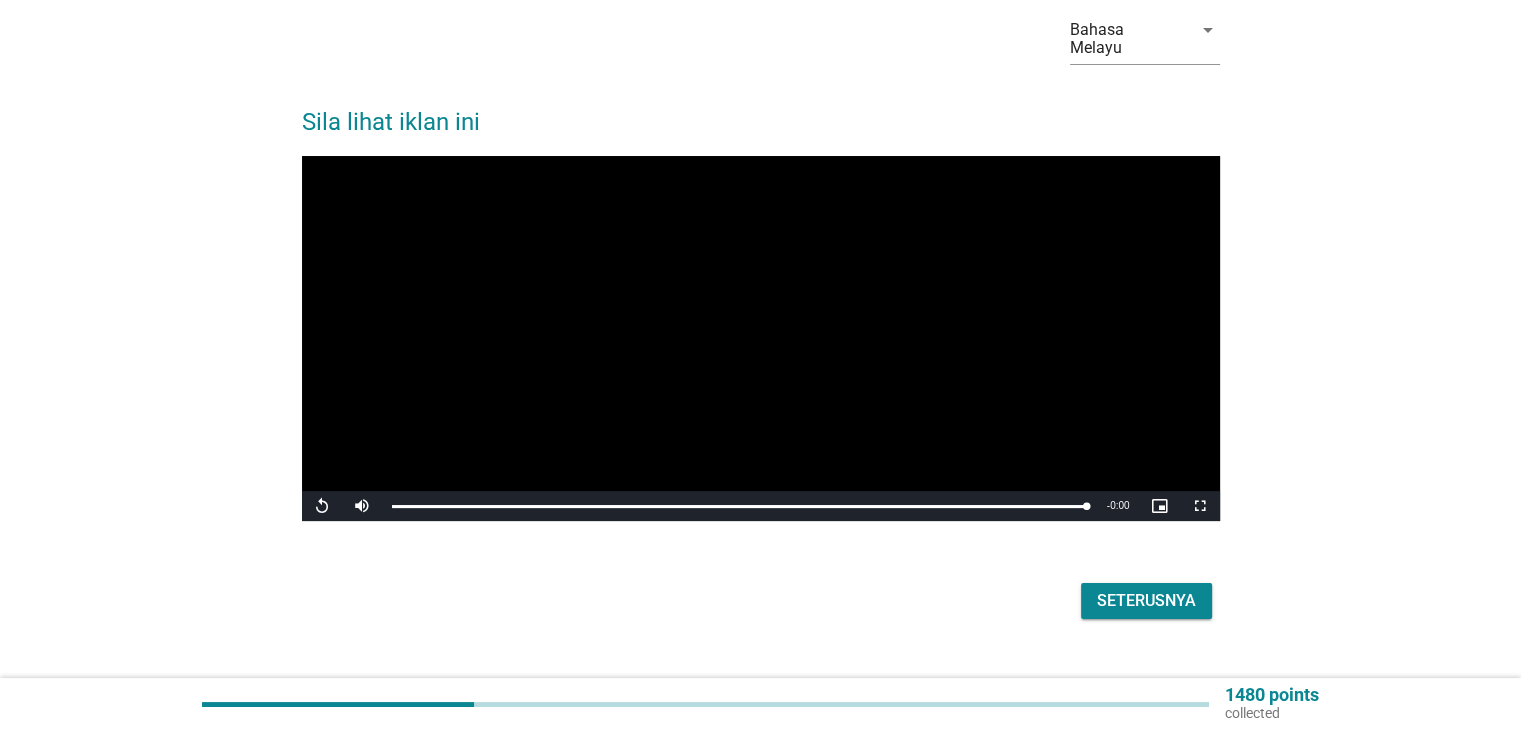 scroll, scrollTop: 111, scrollLeft: 0, axis: vertical 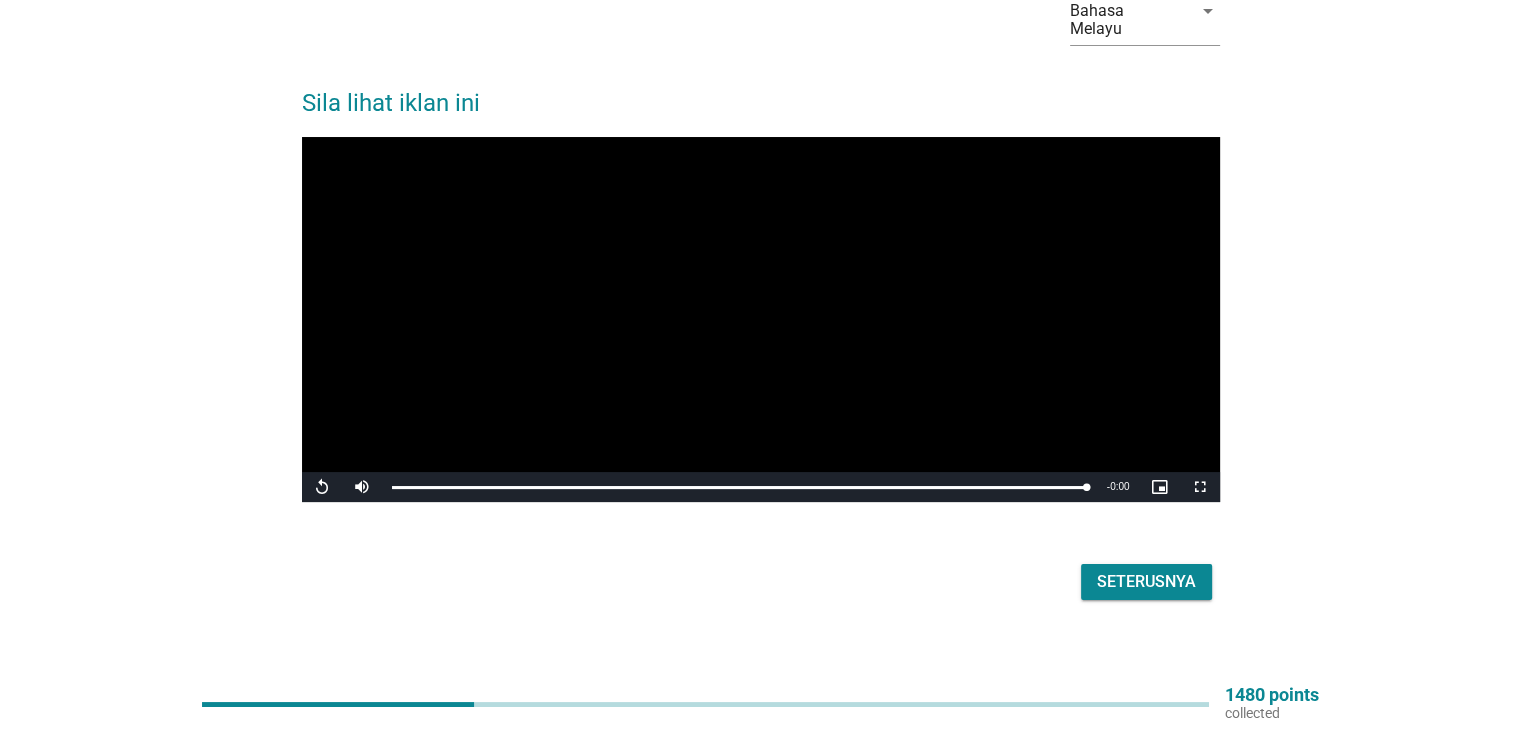 click on "Seterusnya" at bounding box center (1146, 582) 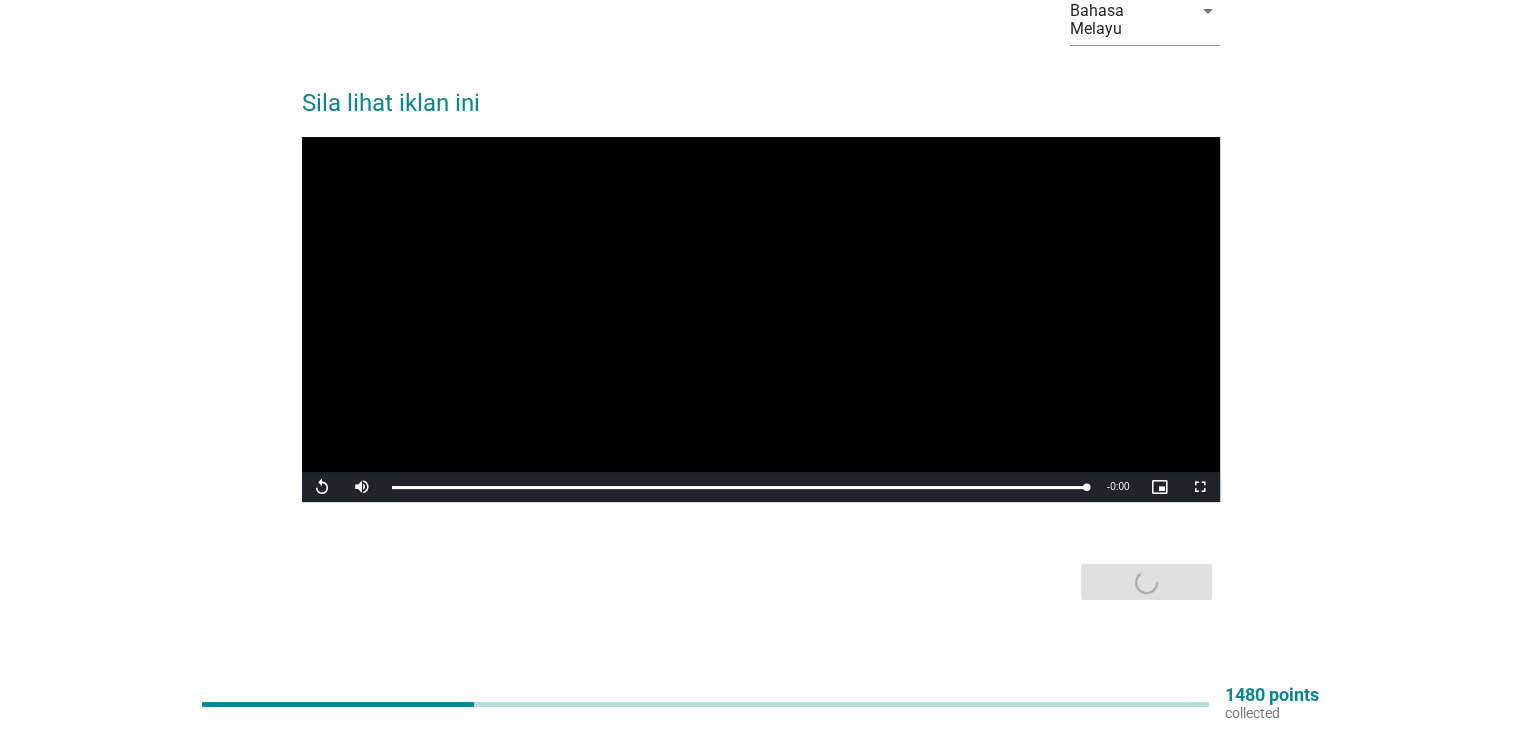 scroll, scrollTop: 0, scrollLeft: 0, axis: both 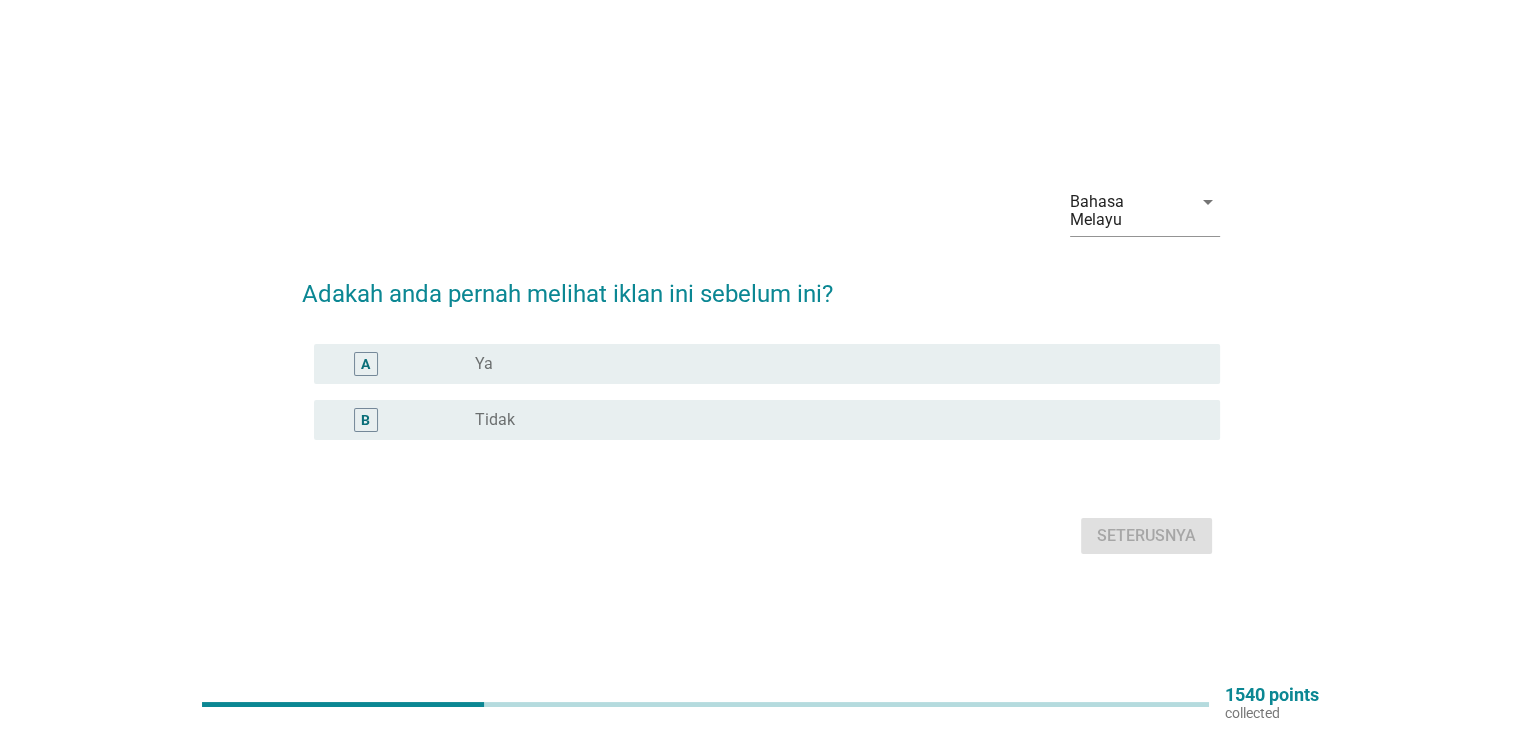click on "radio_button_unchecked Ya" at bounding box center [831, 364] 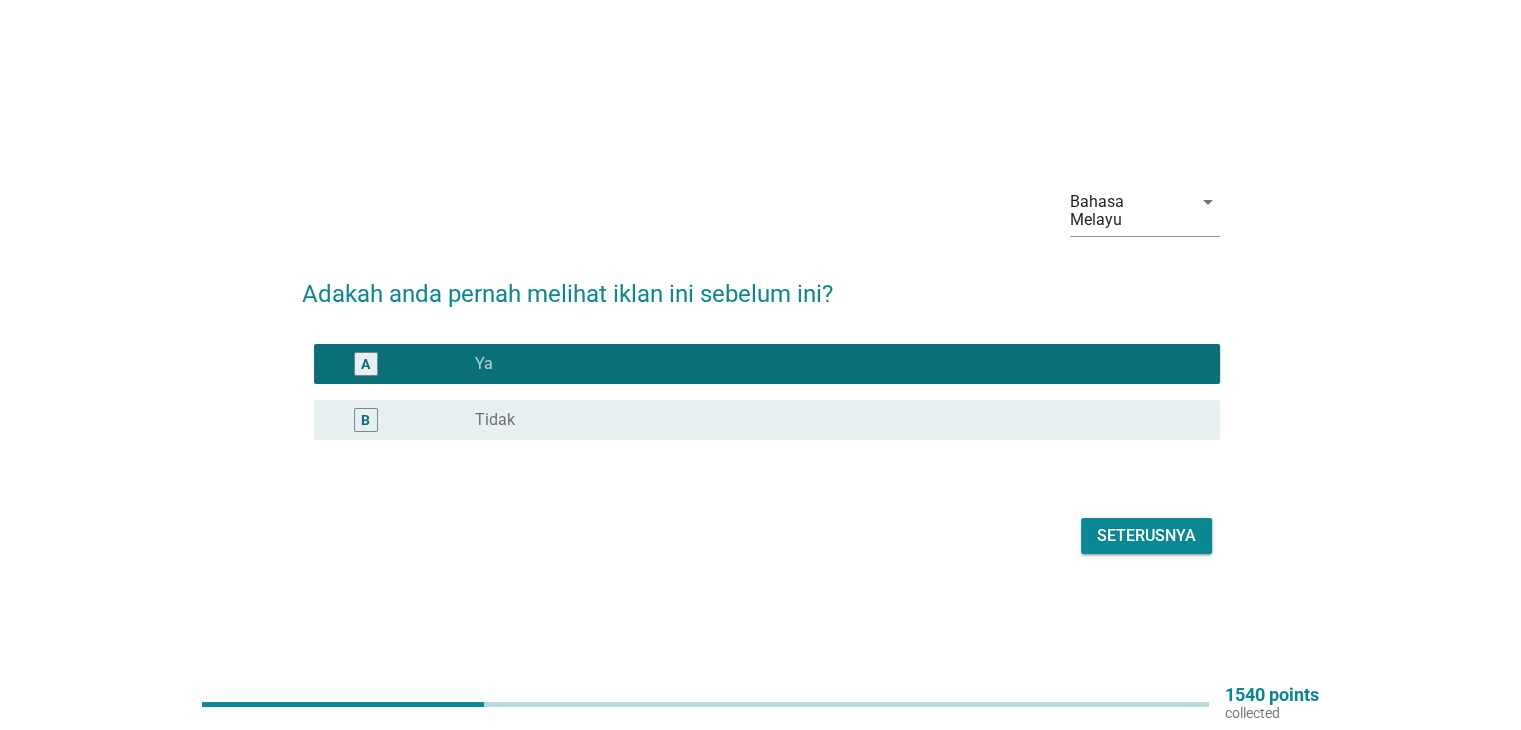 click on "Seterusnya" at bounding box center (1146, 536) 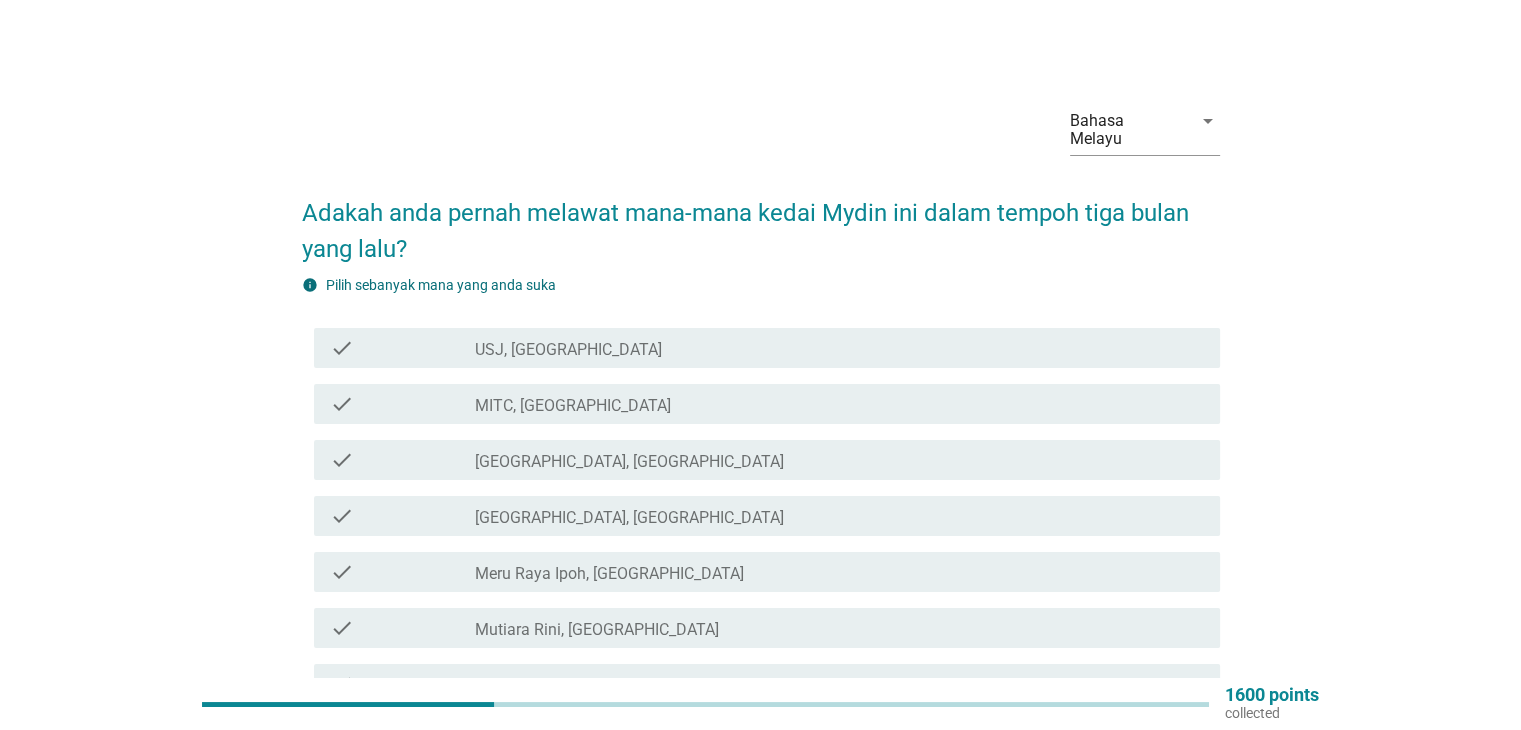 scroll, scrollTop: 0, scrollLeft: 0, axis: both 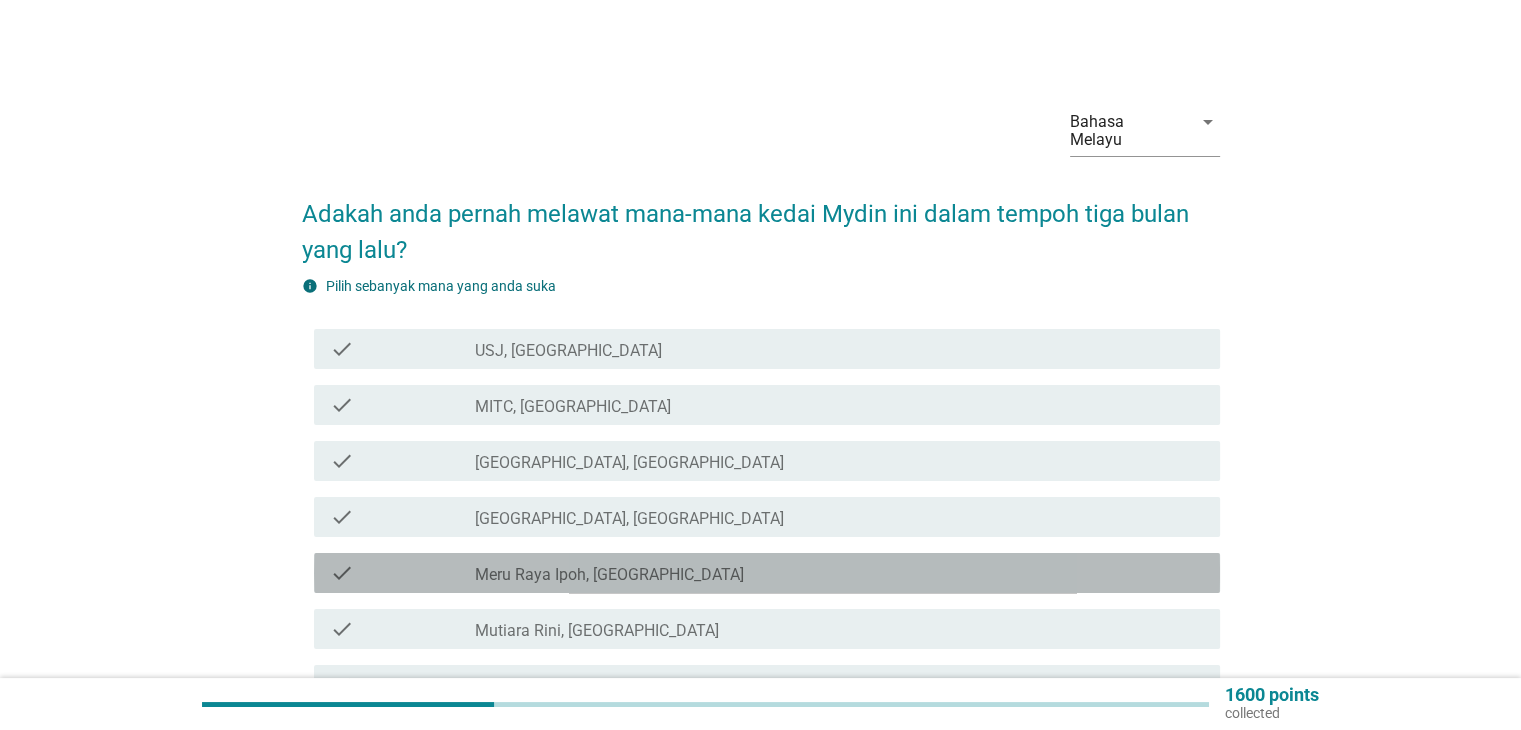 click on "check_box_outline_blank Meru Raya Ipoh, [GEOGRAPHIC_DATA]" at bounding box center (839, 573) 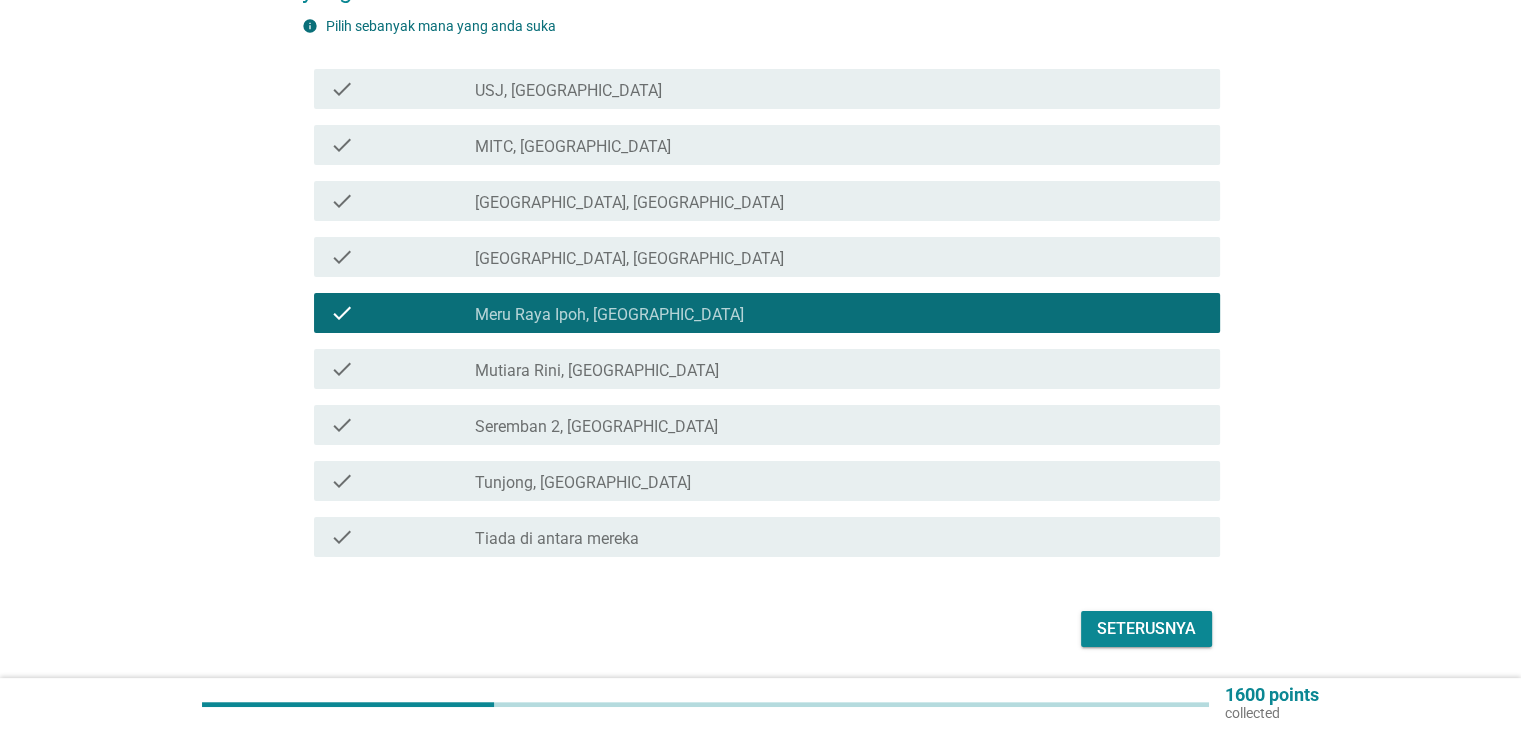 scroll, scrollTop: 300, scrollLeft: 0, axis: vertical 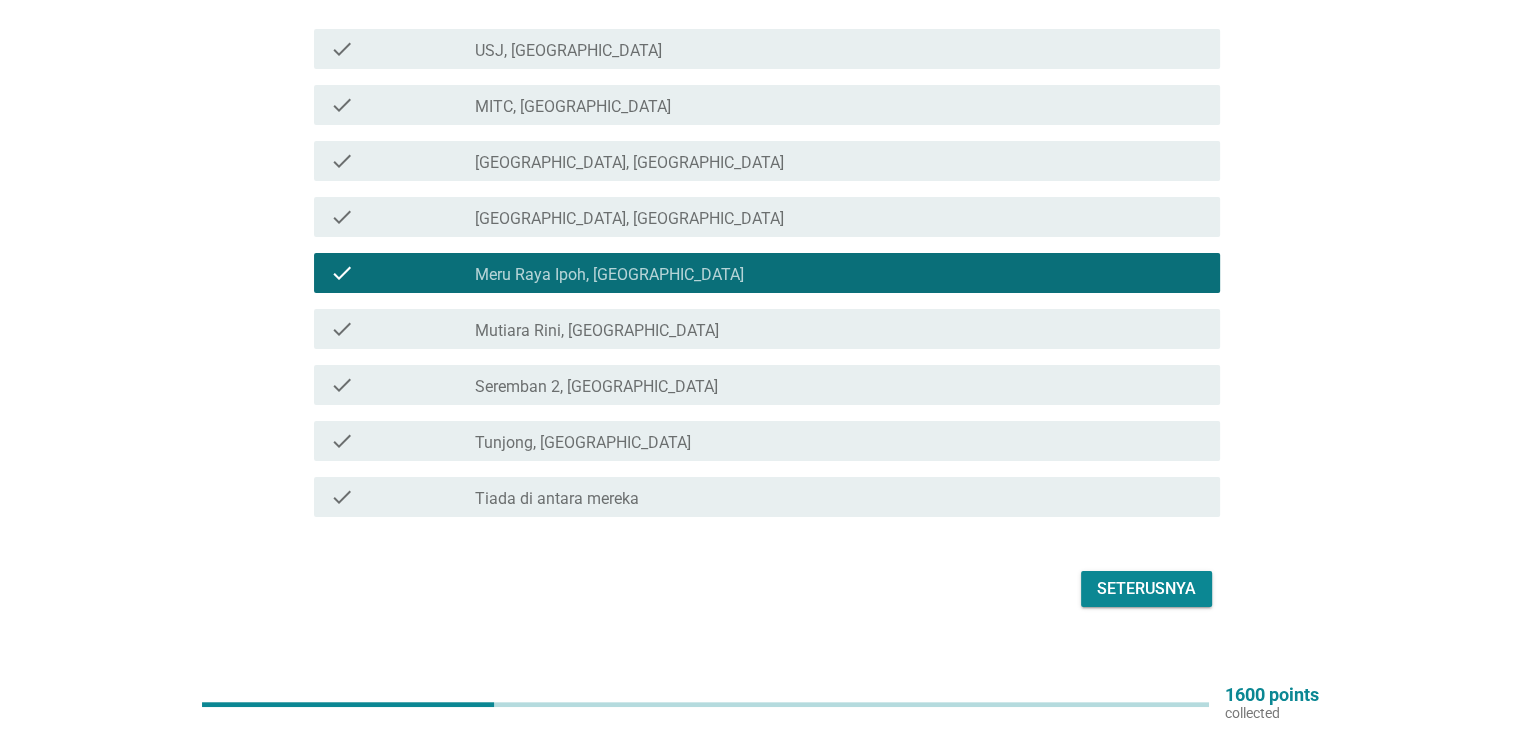 click on "Seterusnya" at bounding box center (1146, 589) 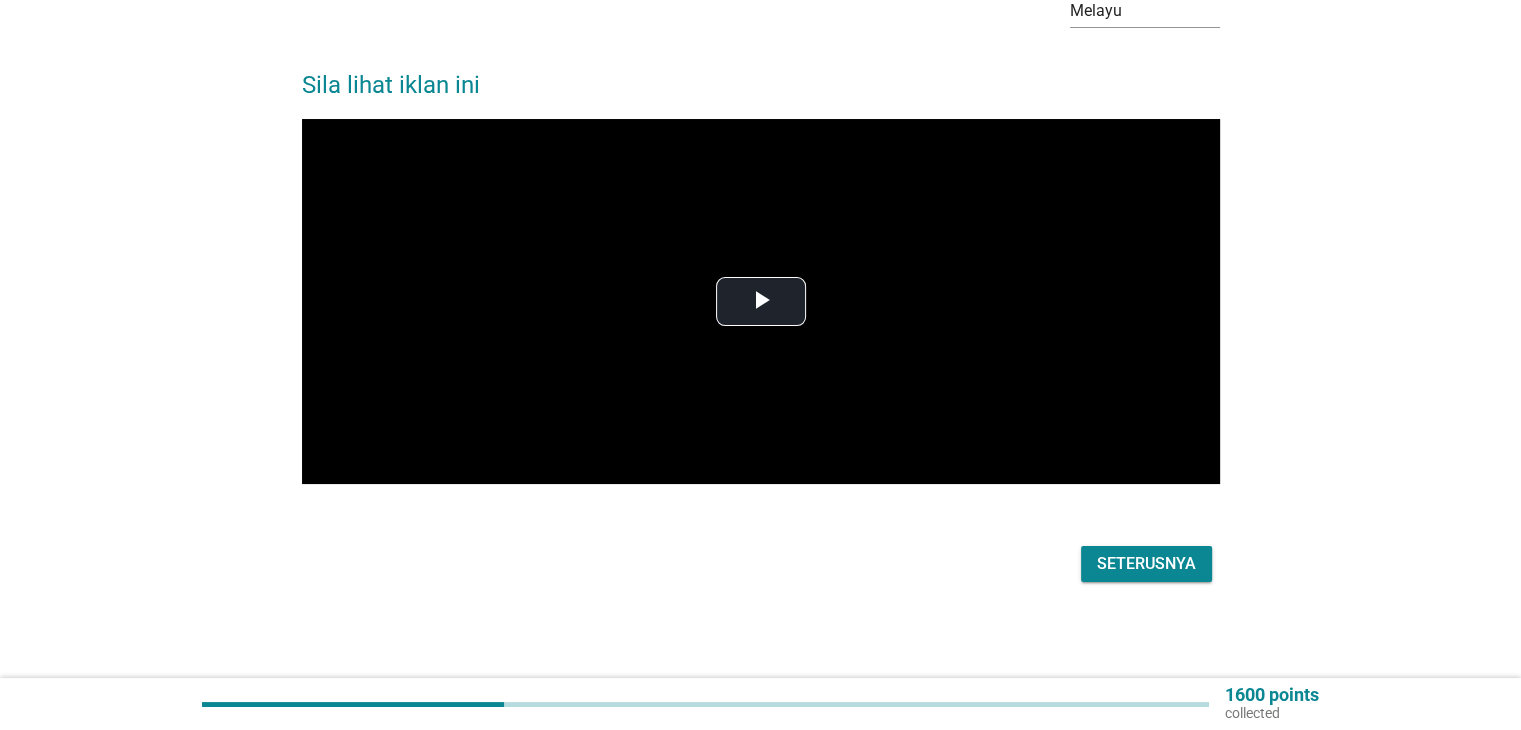 scroll, scrollTop: 0, scrollLeft: 0, axis: both 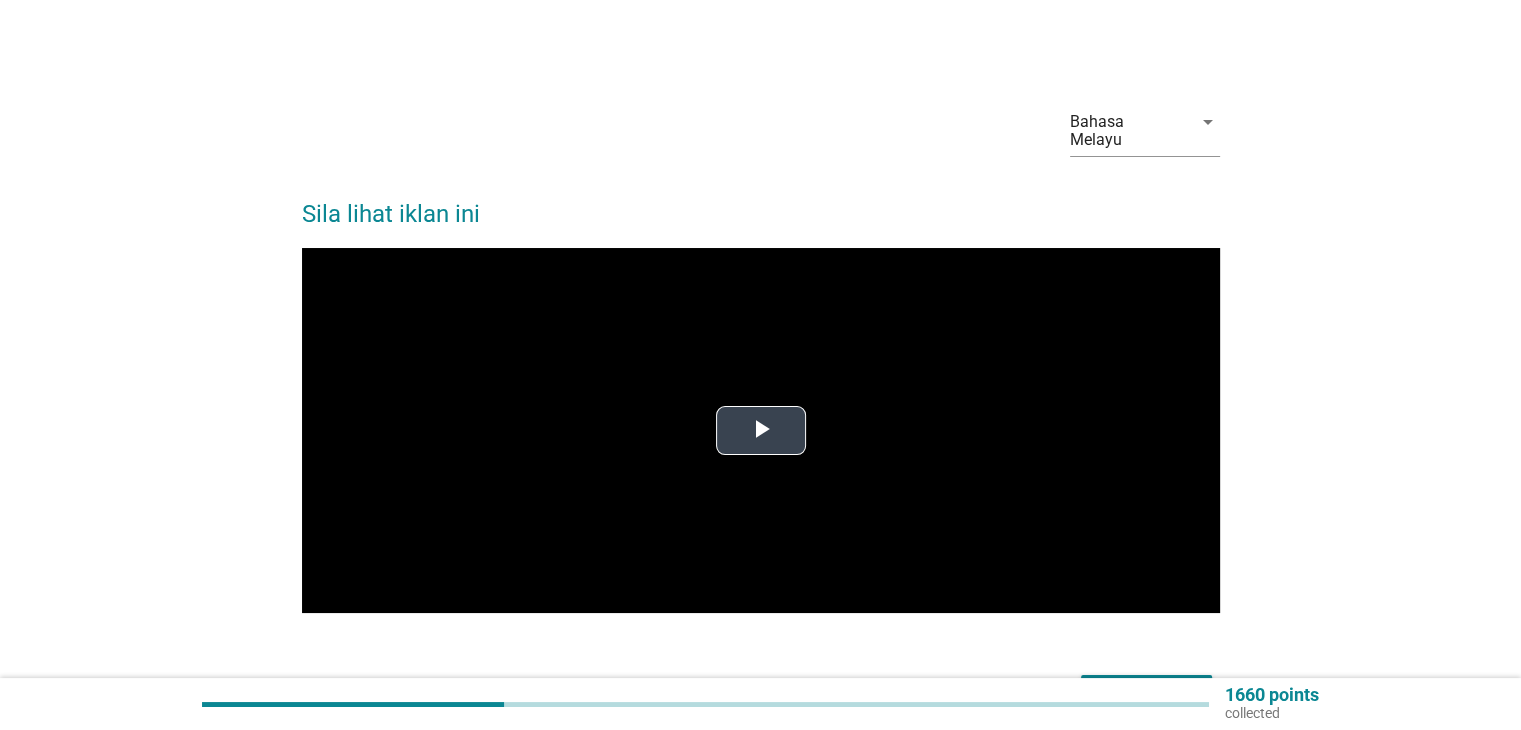 click at bounding box center (761, 431) 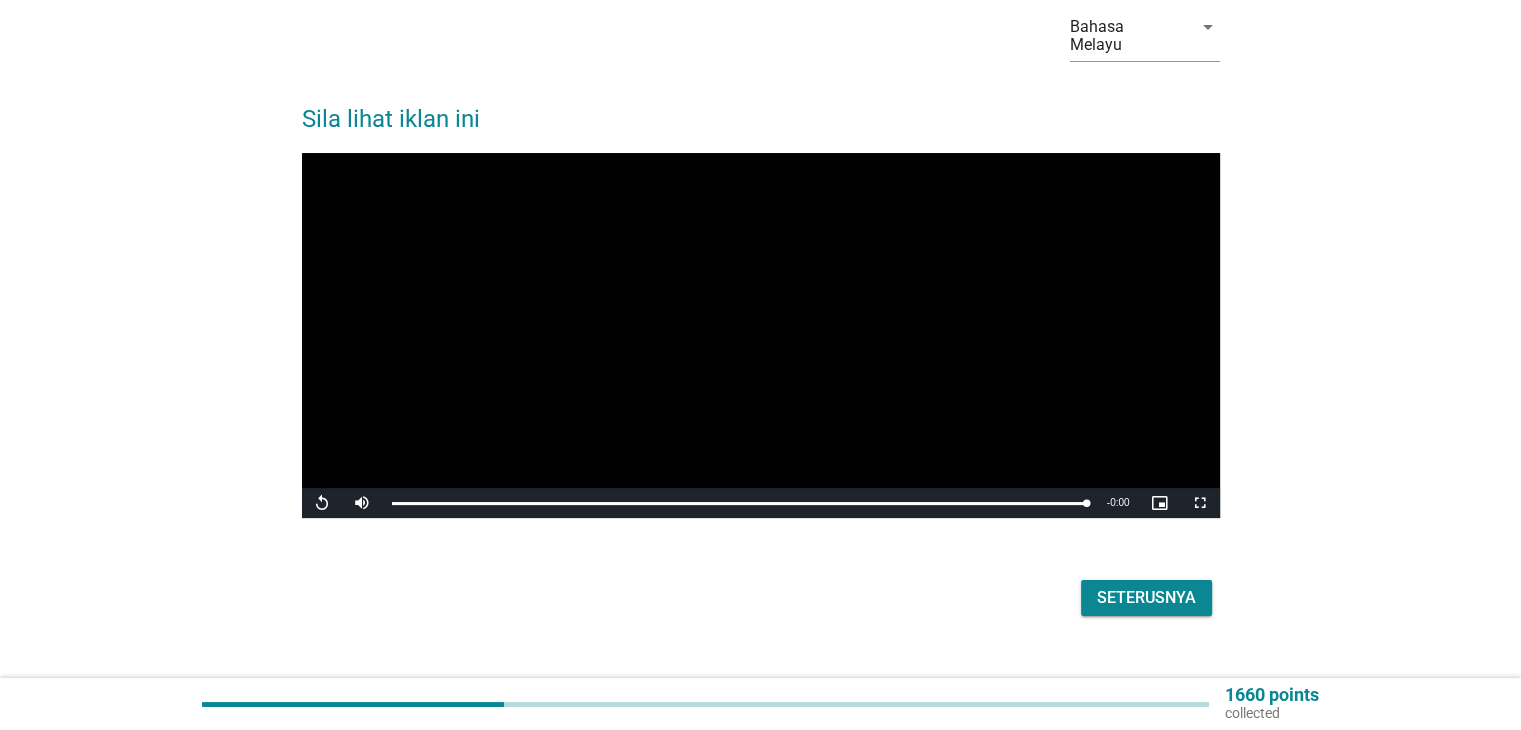 scroll, scrollTop: 100, scrollLeft: 0, axis: vertical 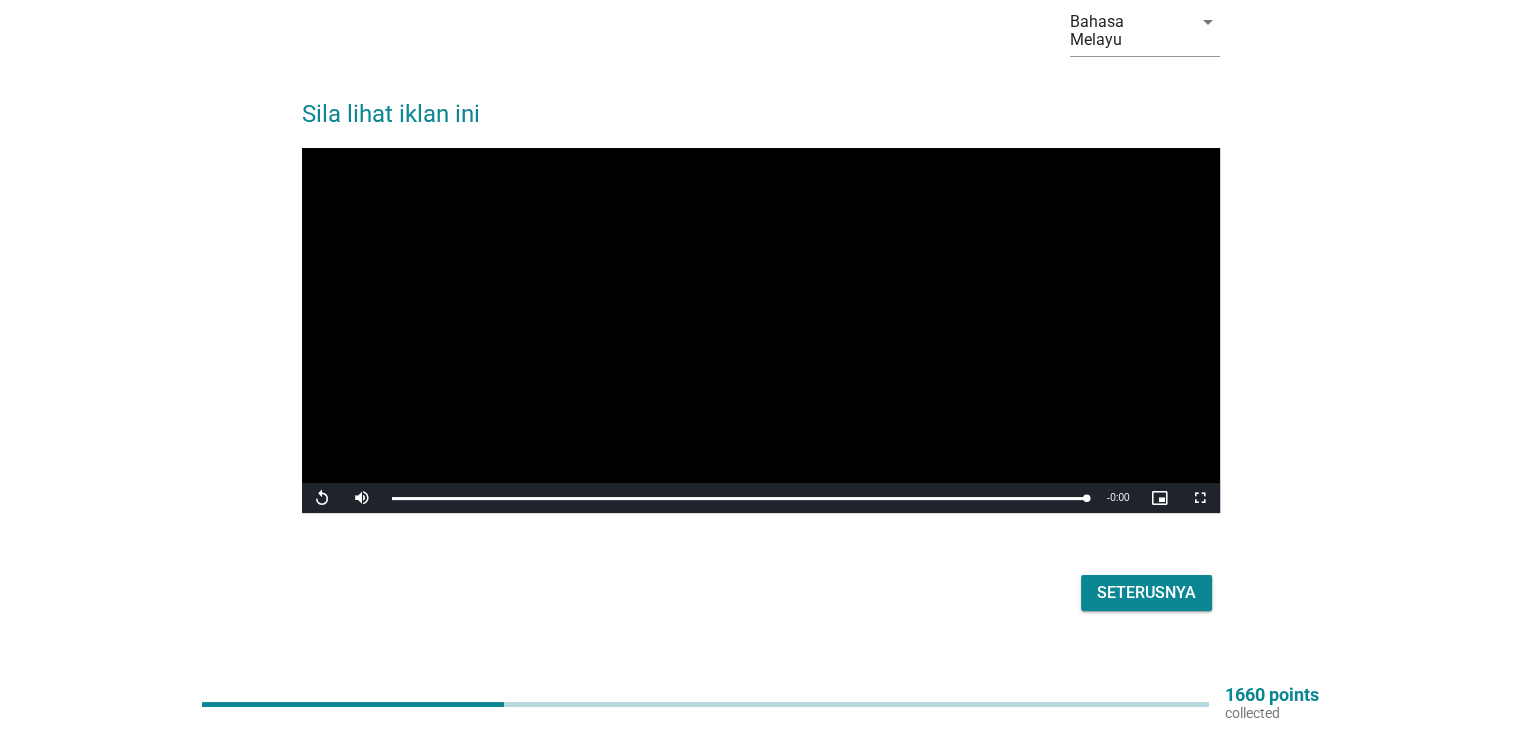 click on "Seterusnya" at bounding box center (1146, 593) 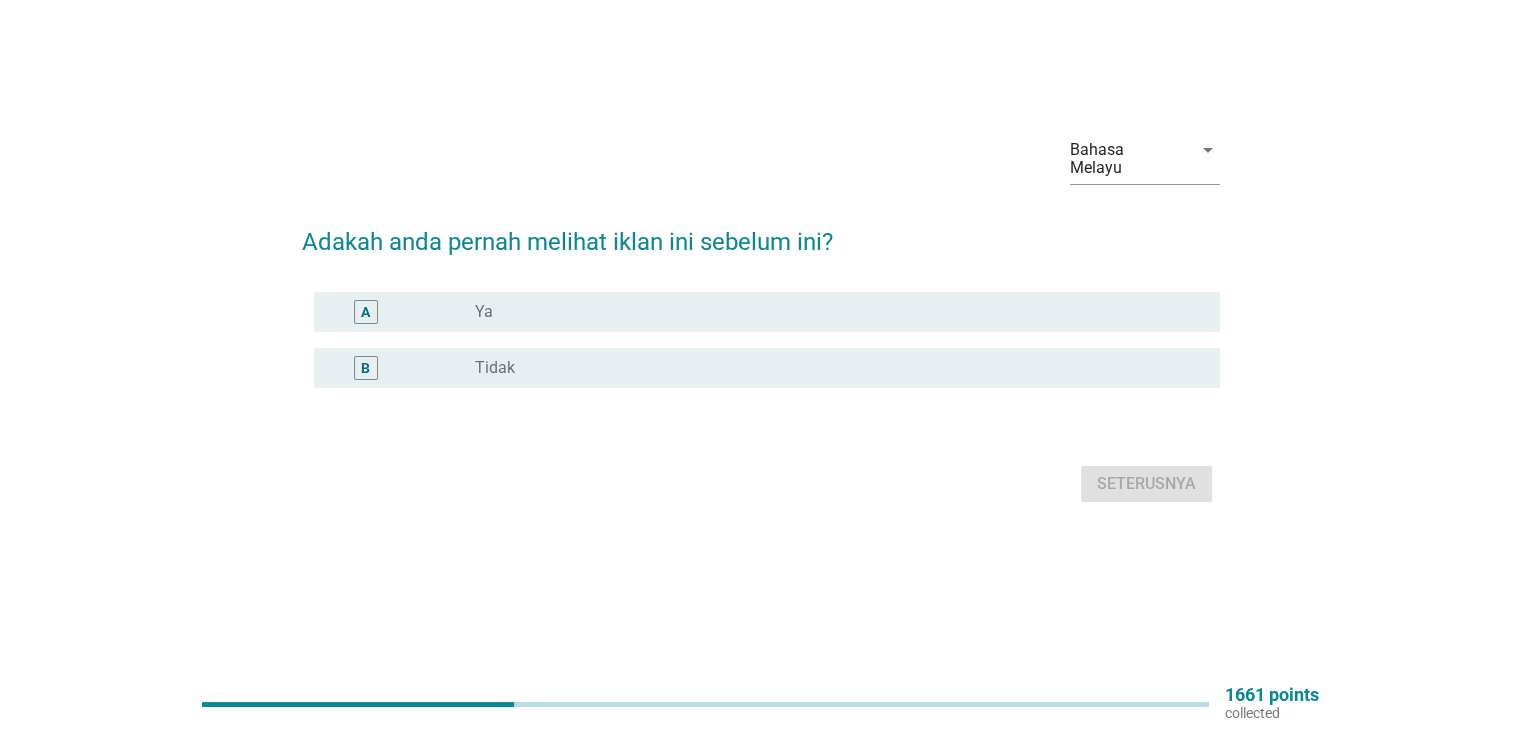 scroll, scrollTop: 0, scrollLeft: 0, axis: both 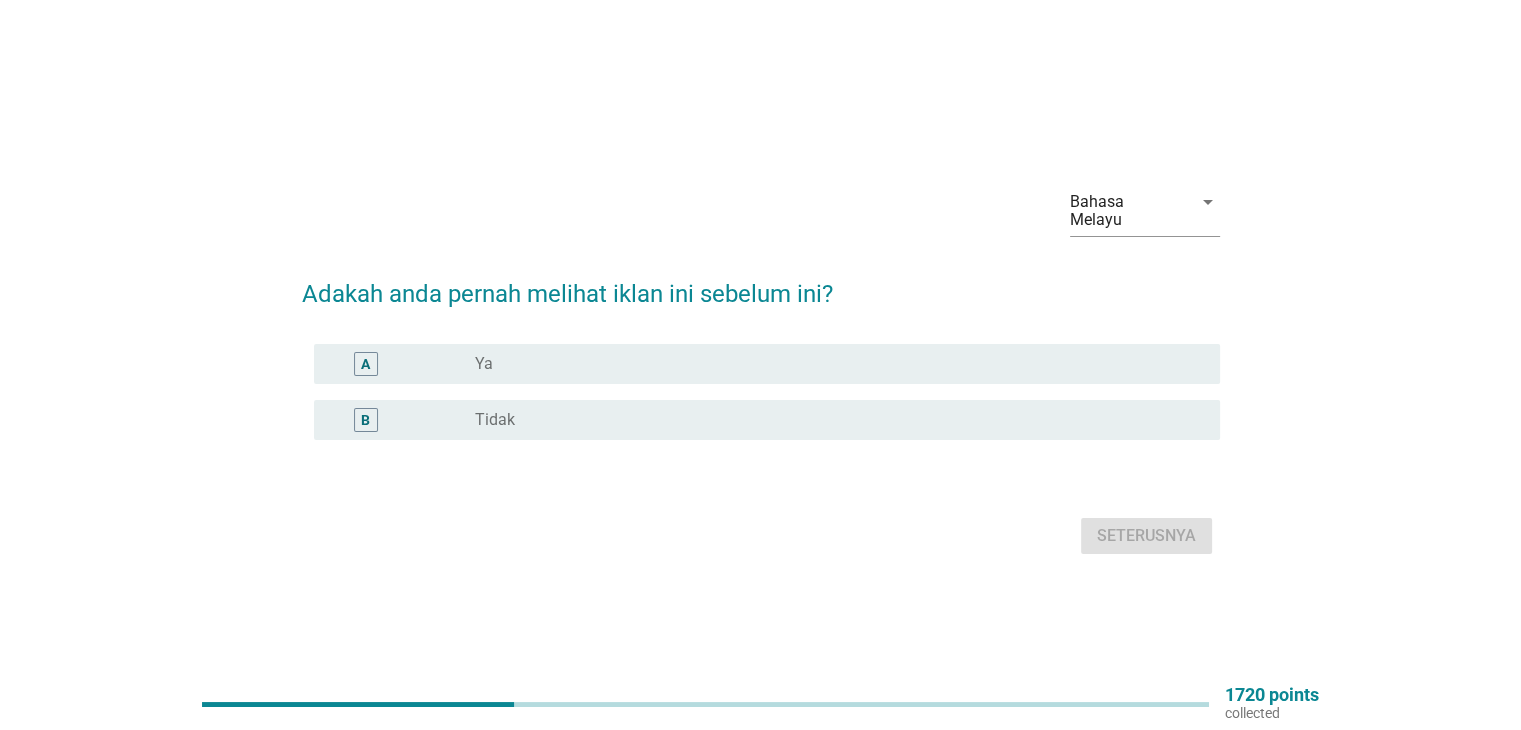 click on "radio_button_unchecked Ya" at bounding box center [839, 364] 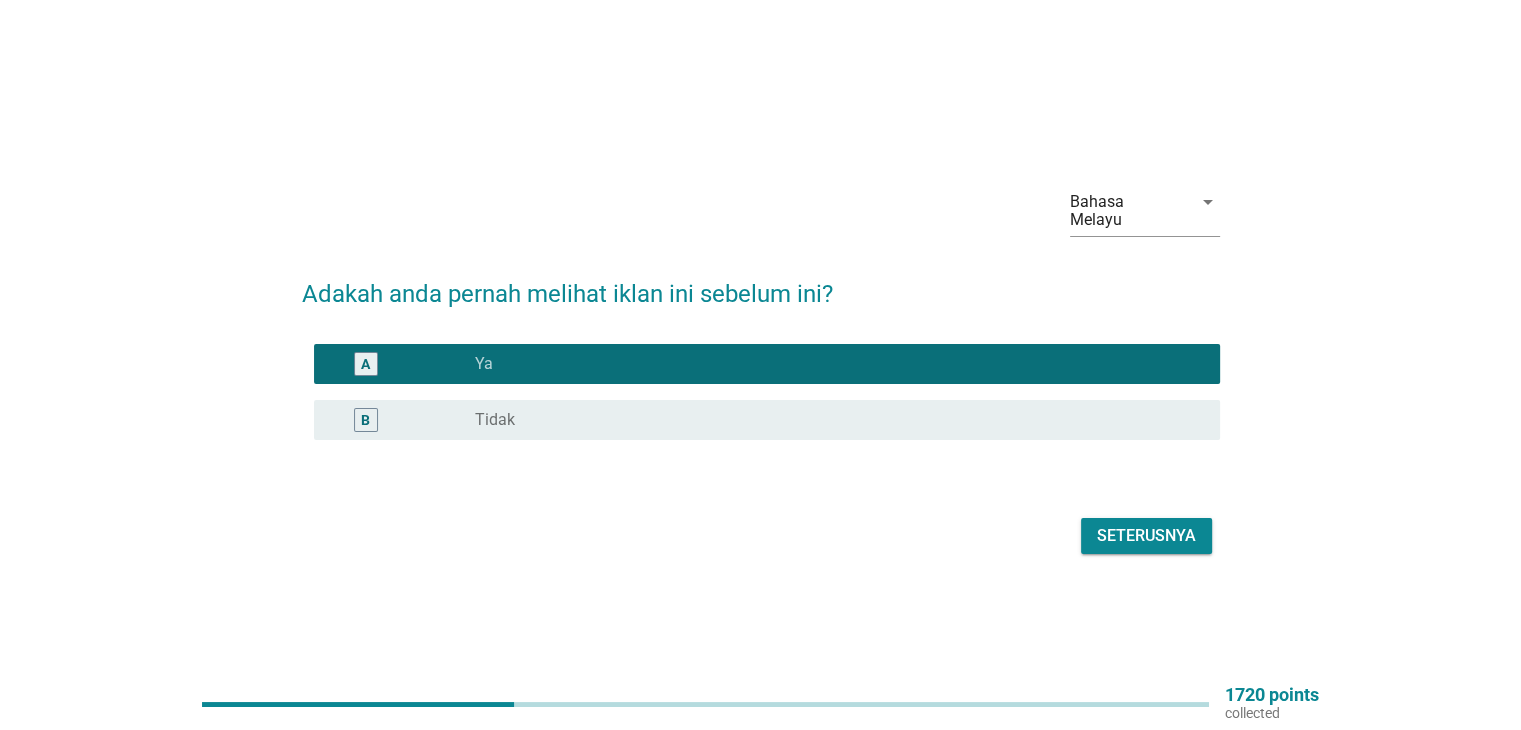 click on "Seterusnya" at bounding box center (1146, 536) 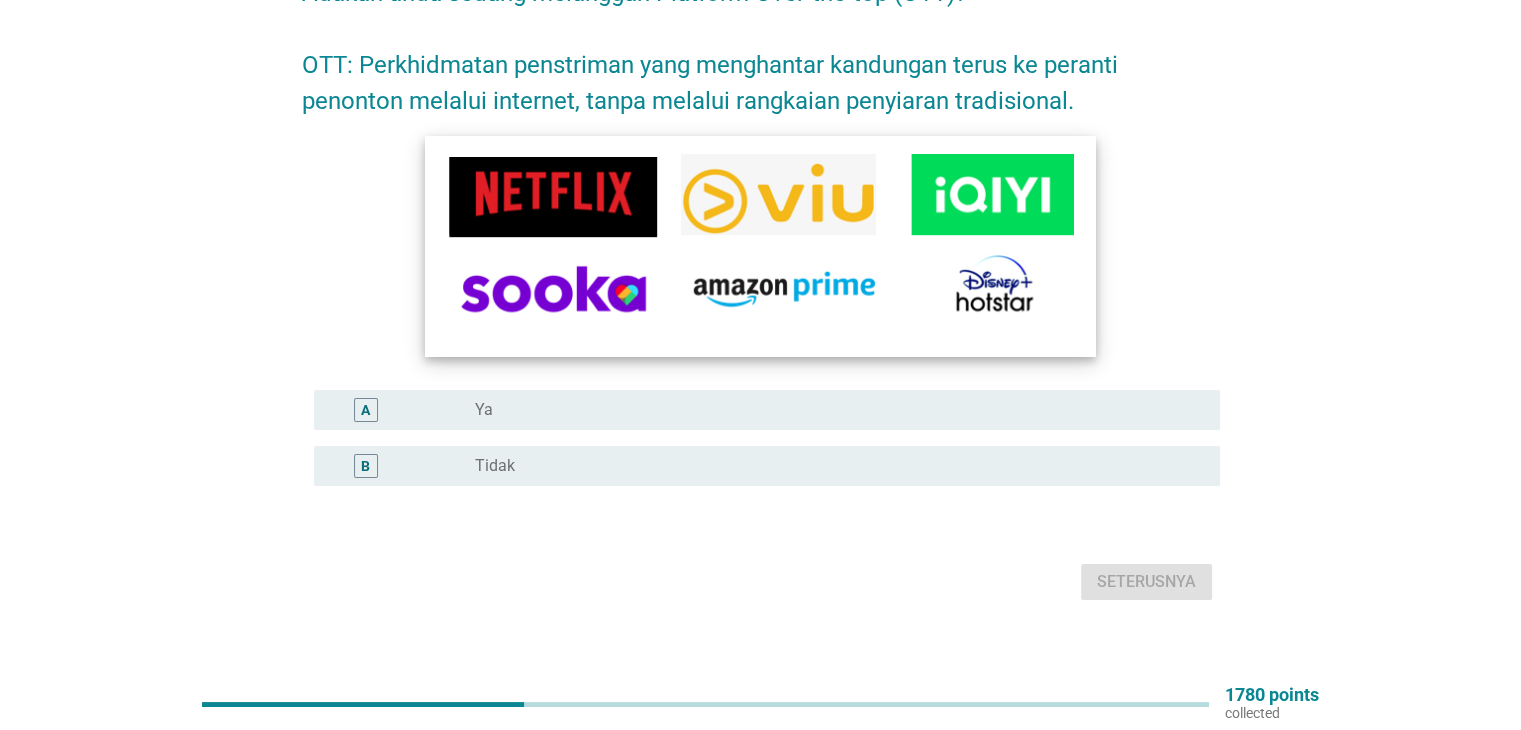 click at bounding box center [760, 246] 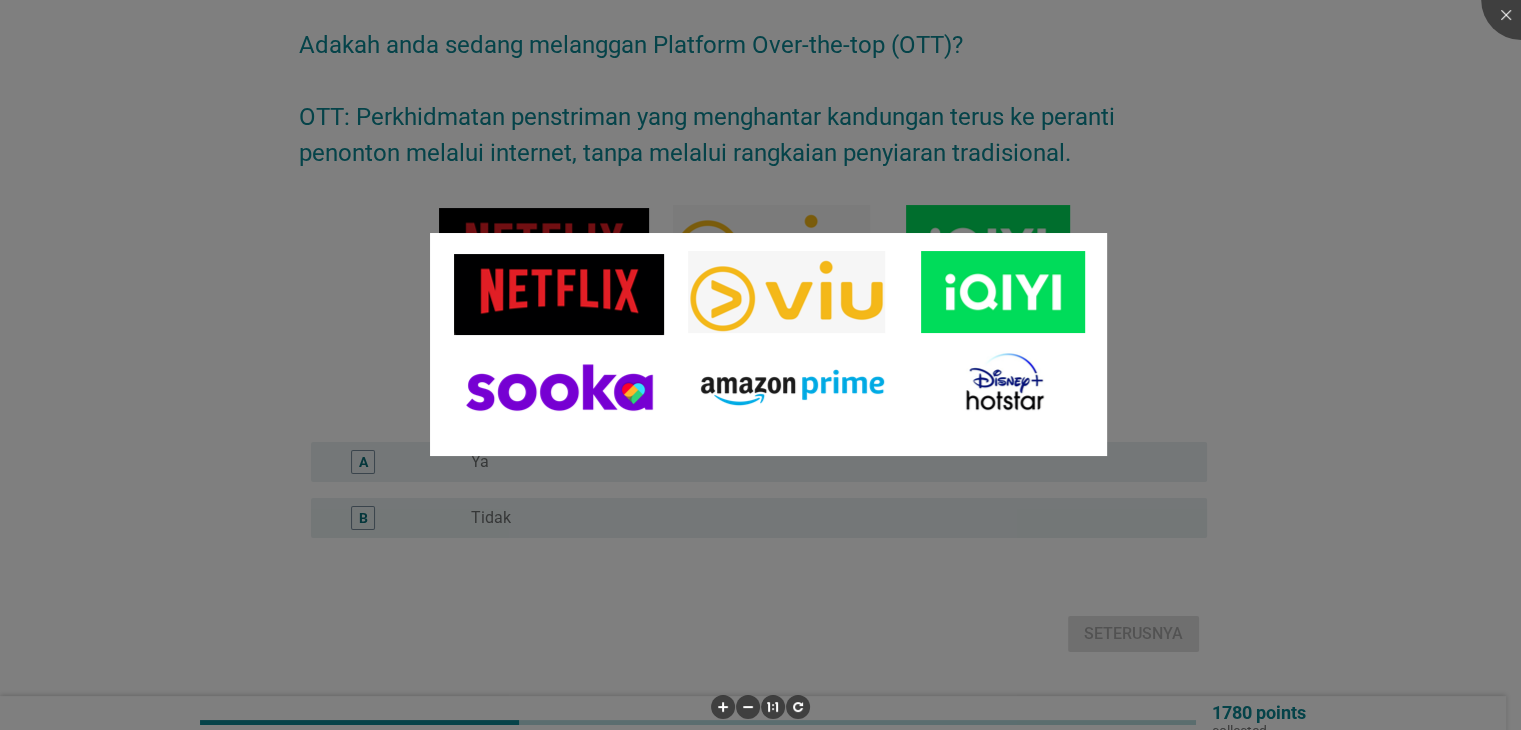 click at bounding box center (760, 365) 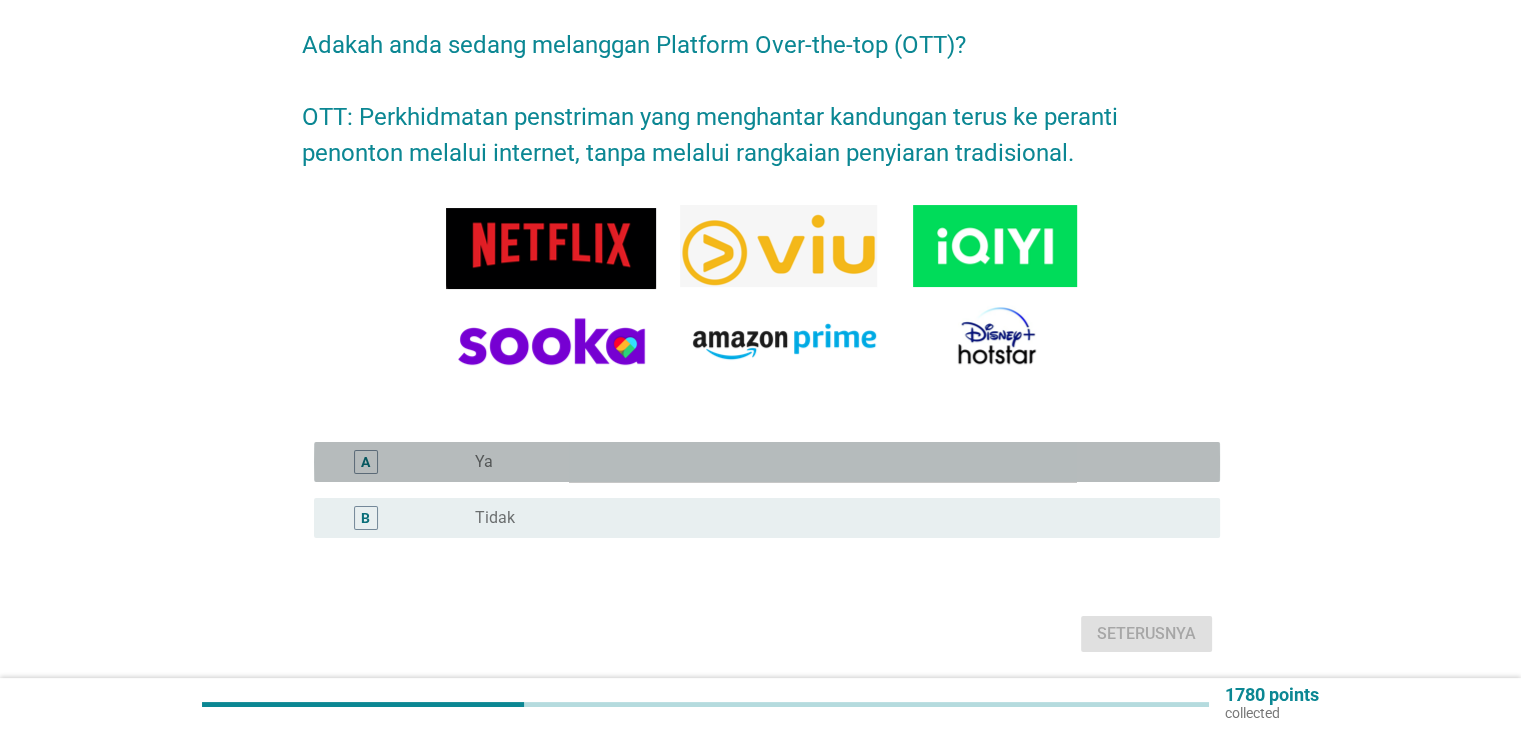 click on "radio_button_unchecked Ya" at bounding box center (831, 462) 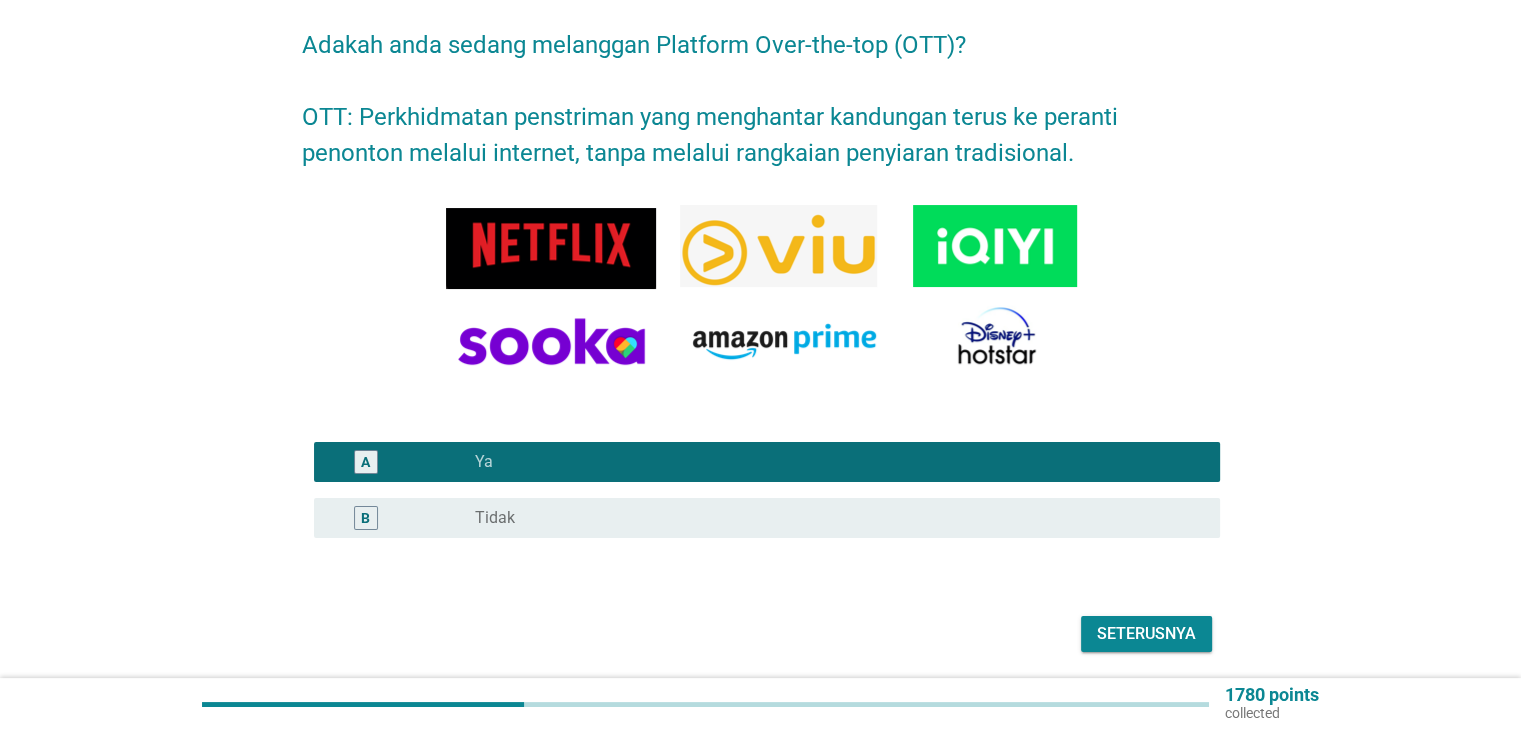 click on "Seterusnya" at bounding box center (1146, 634) 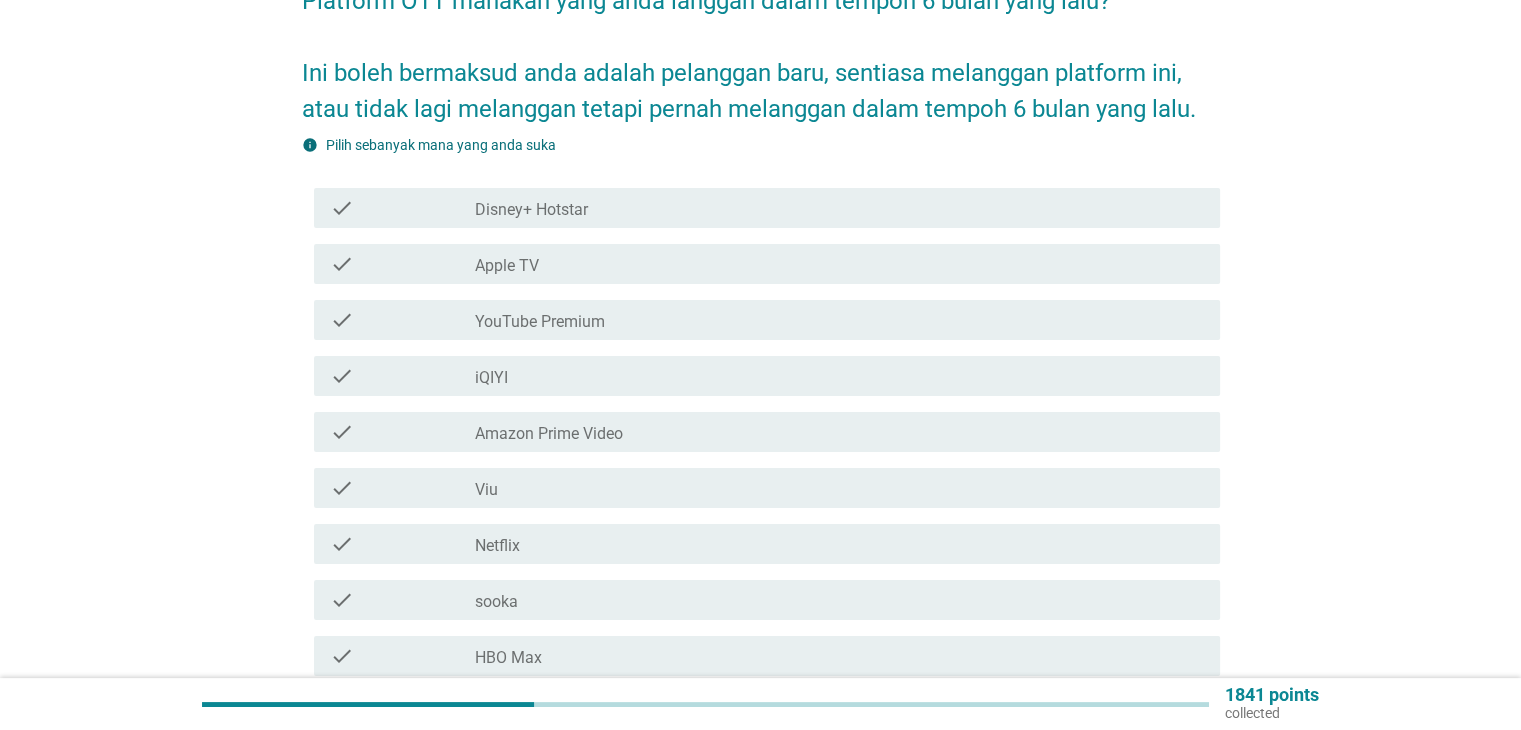 scroll, scrollTop: 300, scrollLeft: 0, axis: vertical 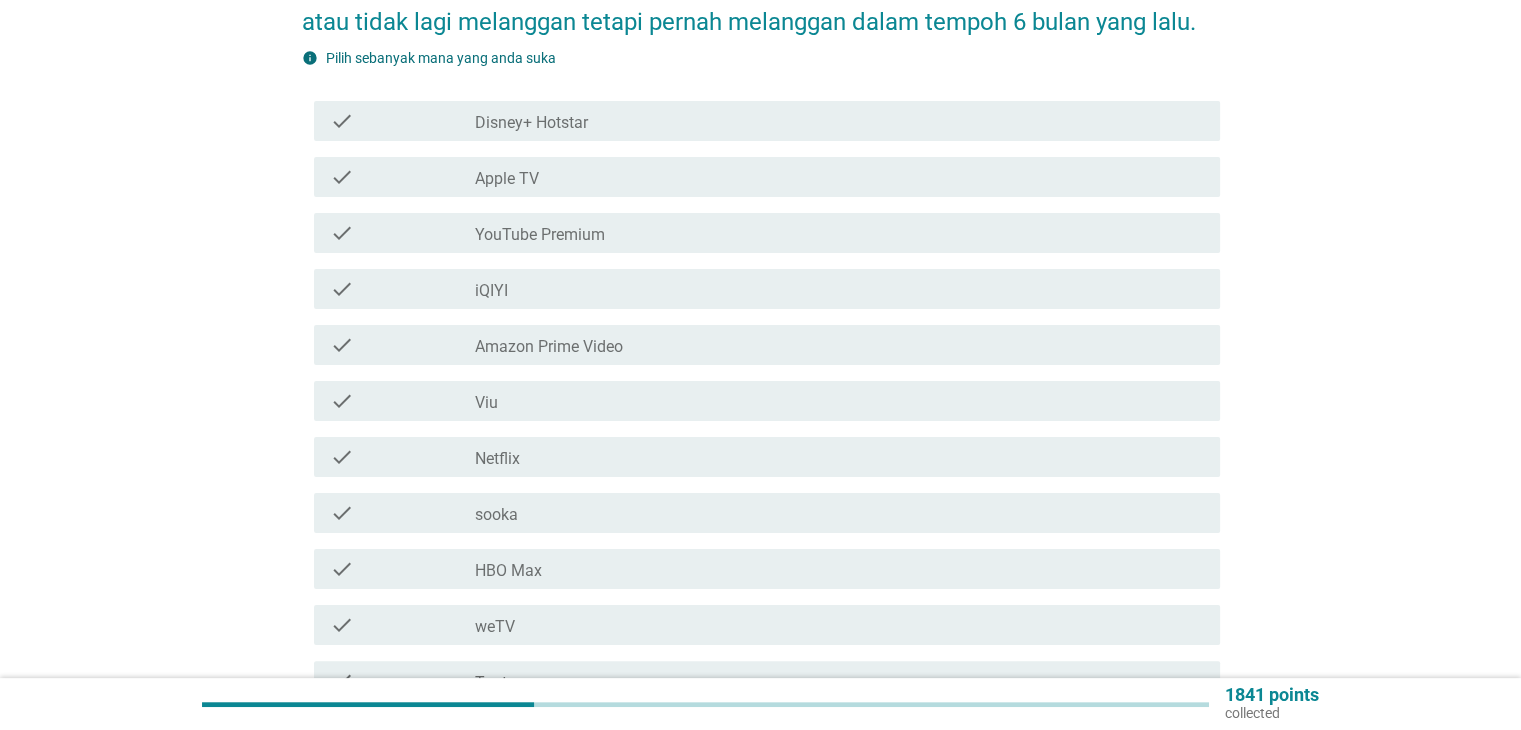 click on "check_box_outline_blank Netflix" at bounding box center (839, 457) 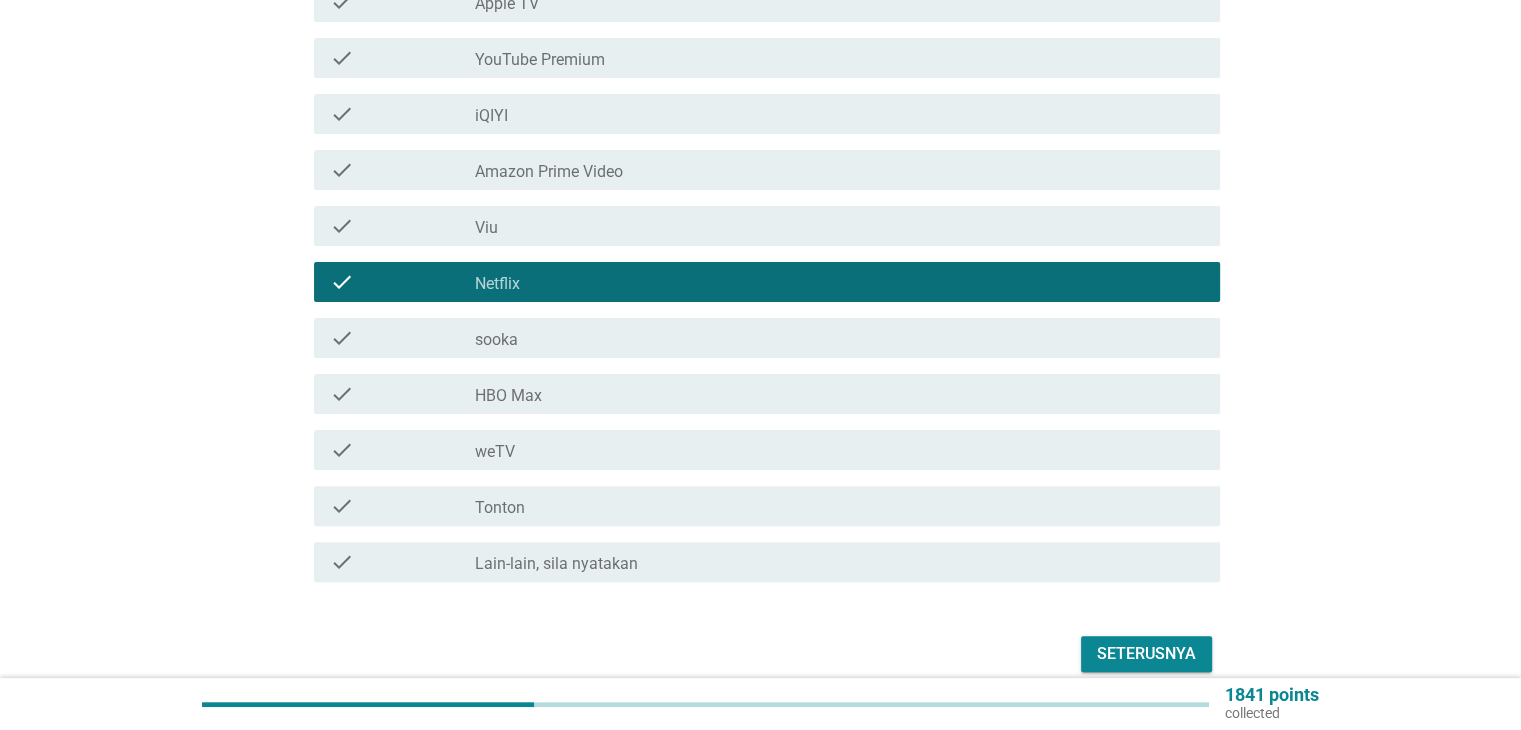 scroll, scrollTop: 500, scrollLeft: 0, axis: vertical 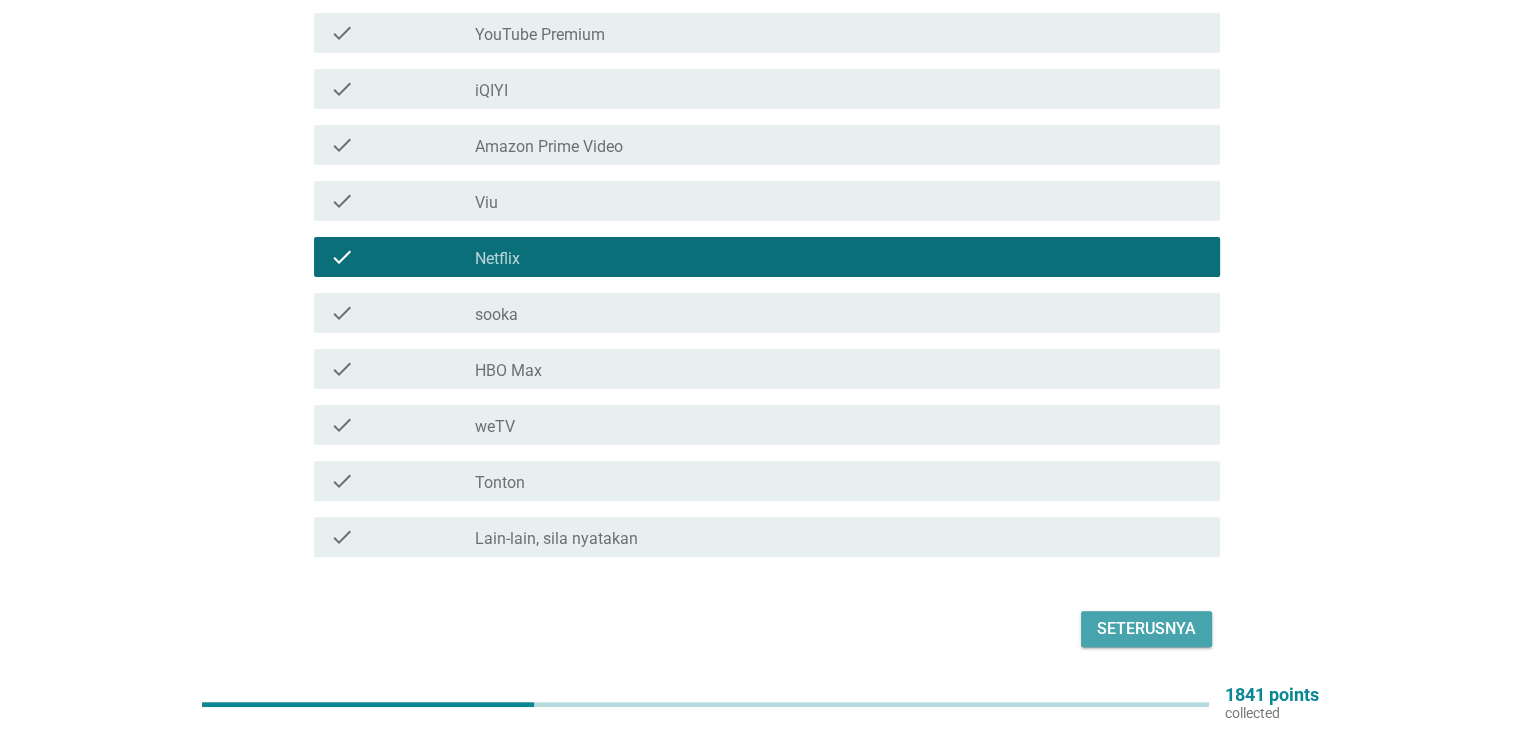 click on "Seterusnya" at bounding box center (1146, 629) 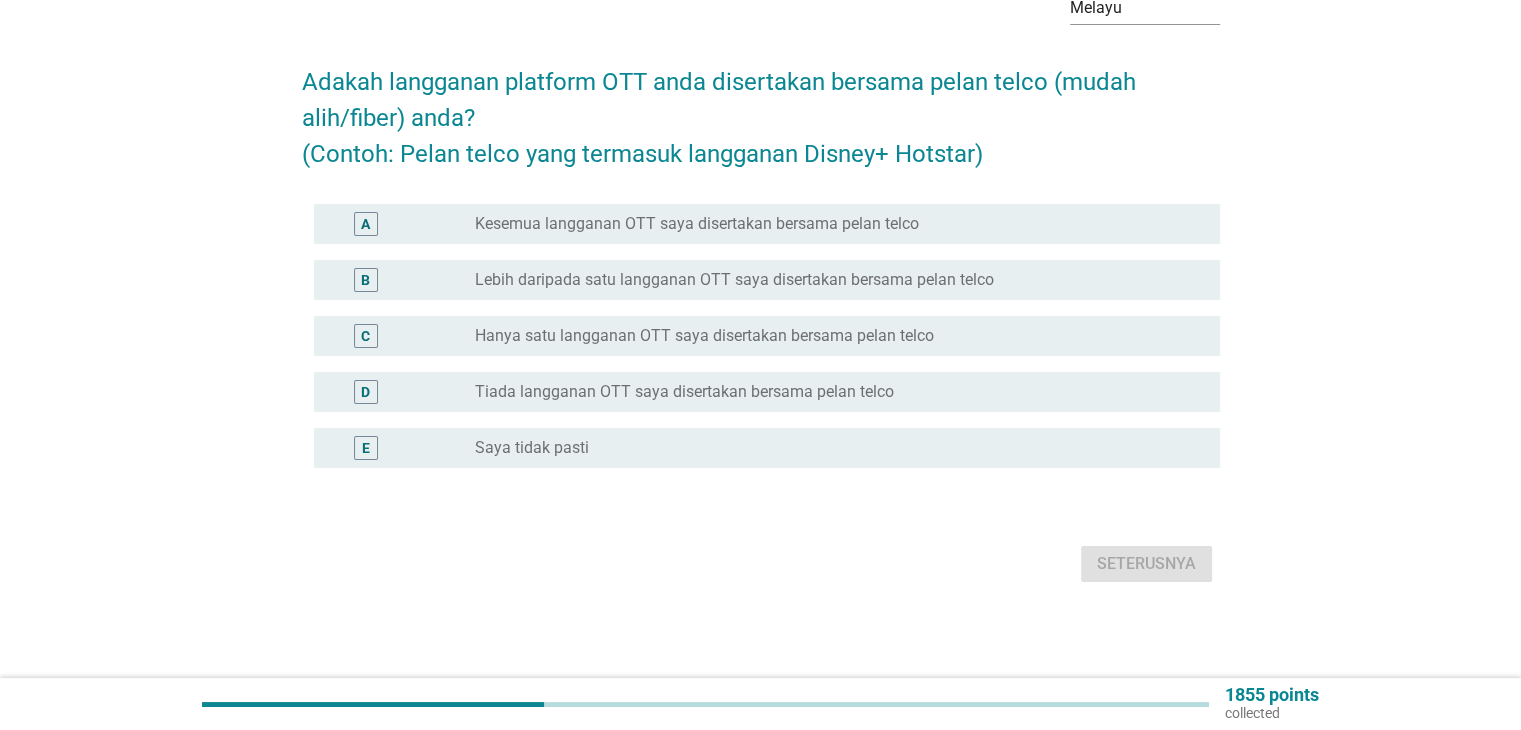 scroll, scrollTop: 0, scrollLeft: 0, axis: both 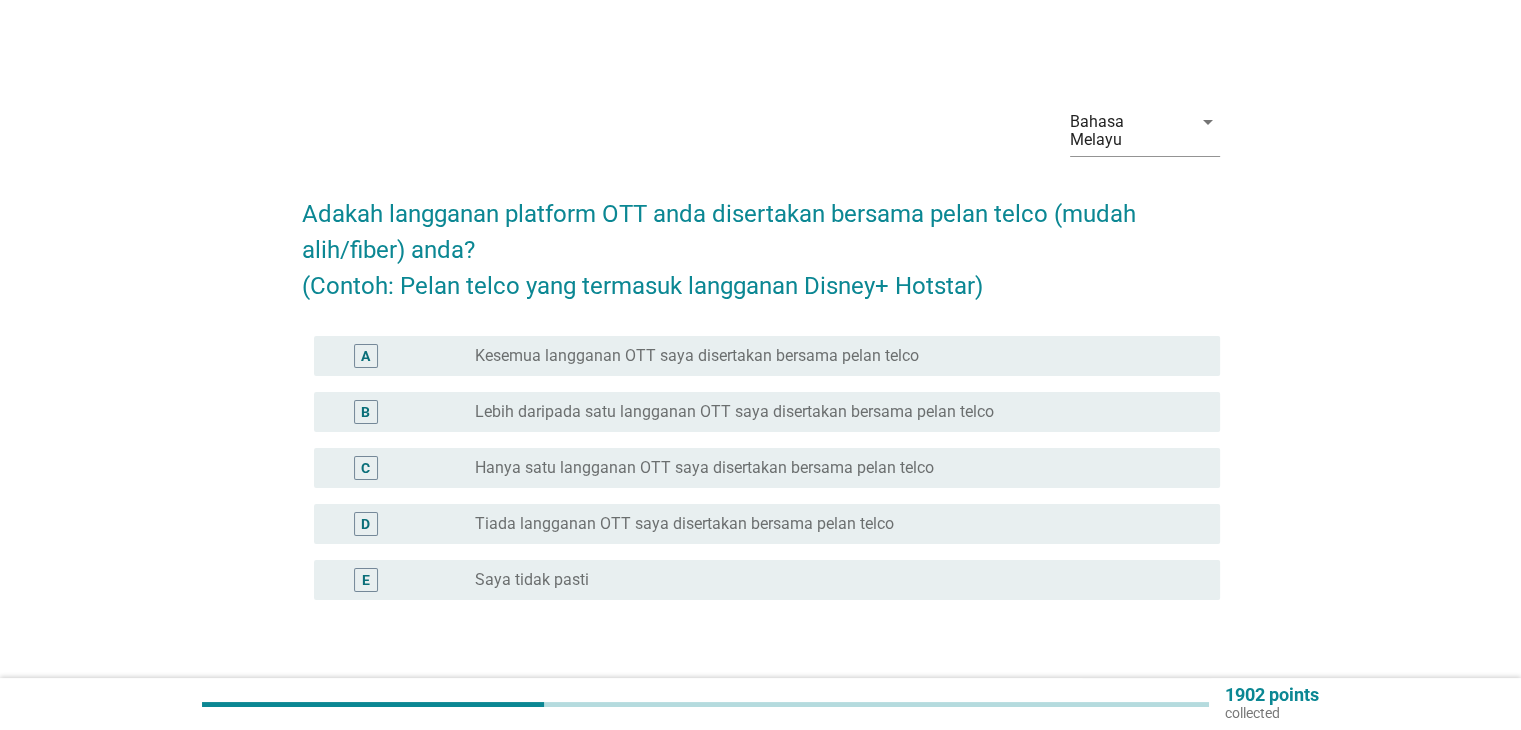 click on "radio_button_unchecked Saya tidak pasti" at bounding box center [831, 580] 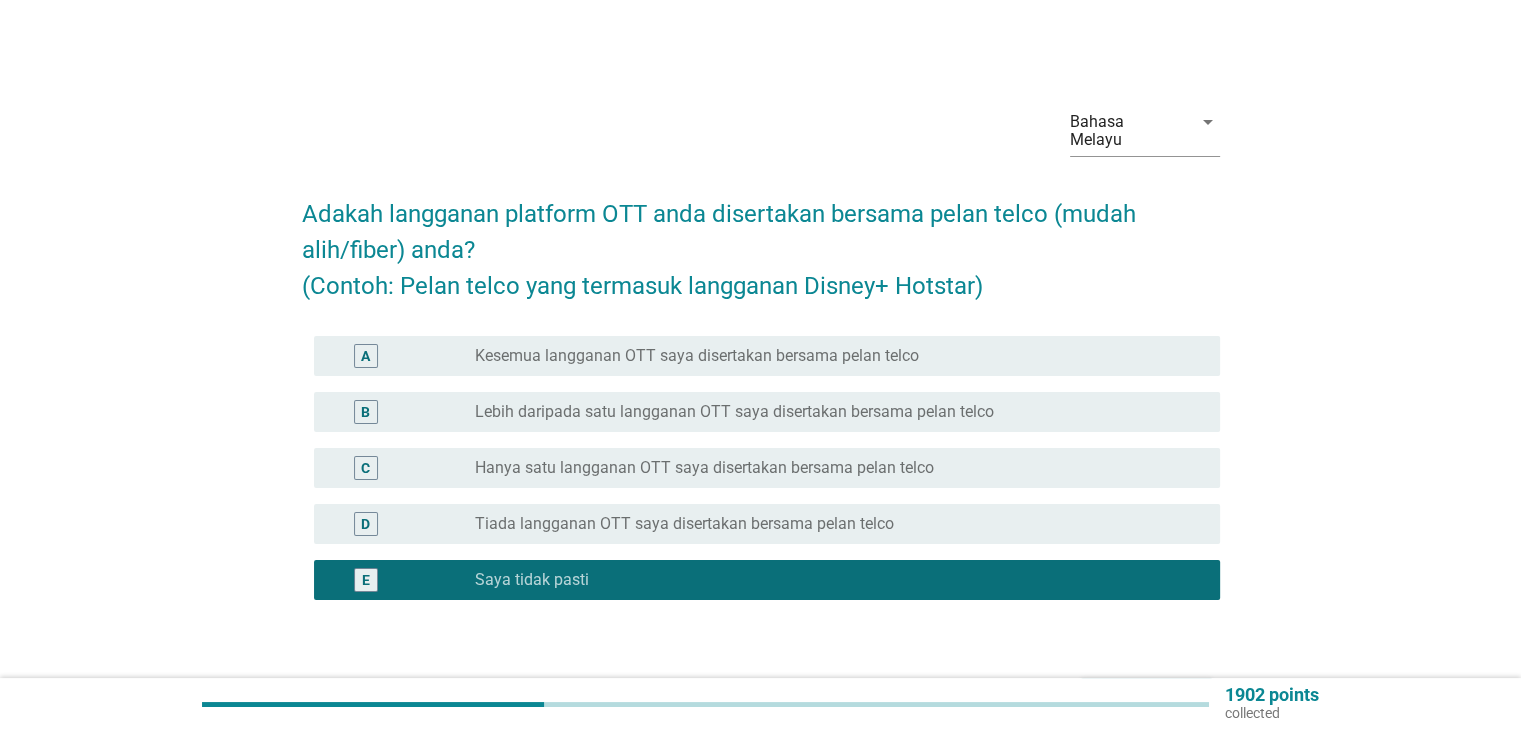 click on "Seterusnya" at bounding box center [1146, 696] 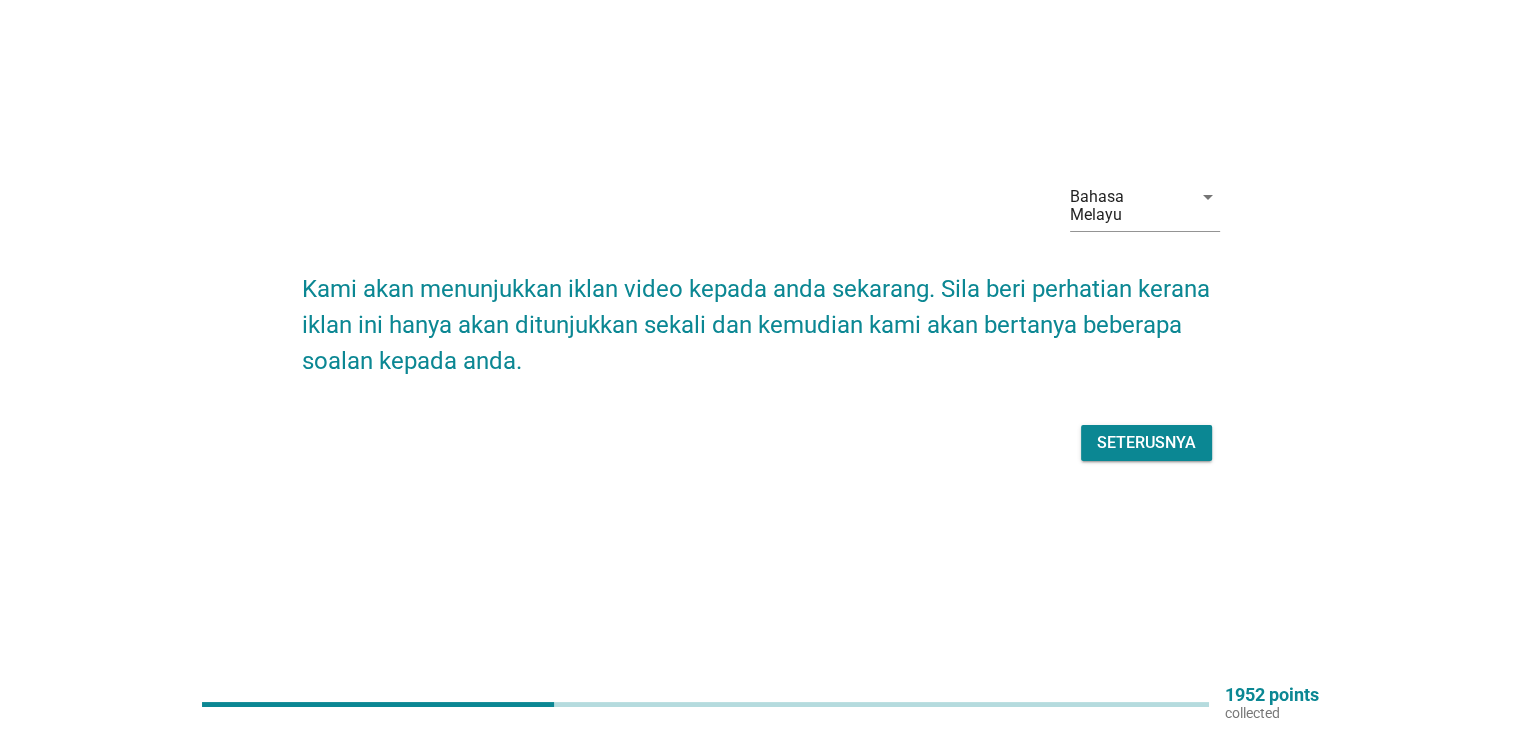 scroll, scrollTop: 52, scrollLeft: 0, axis: vertical 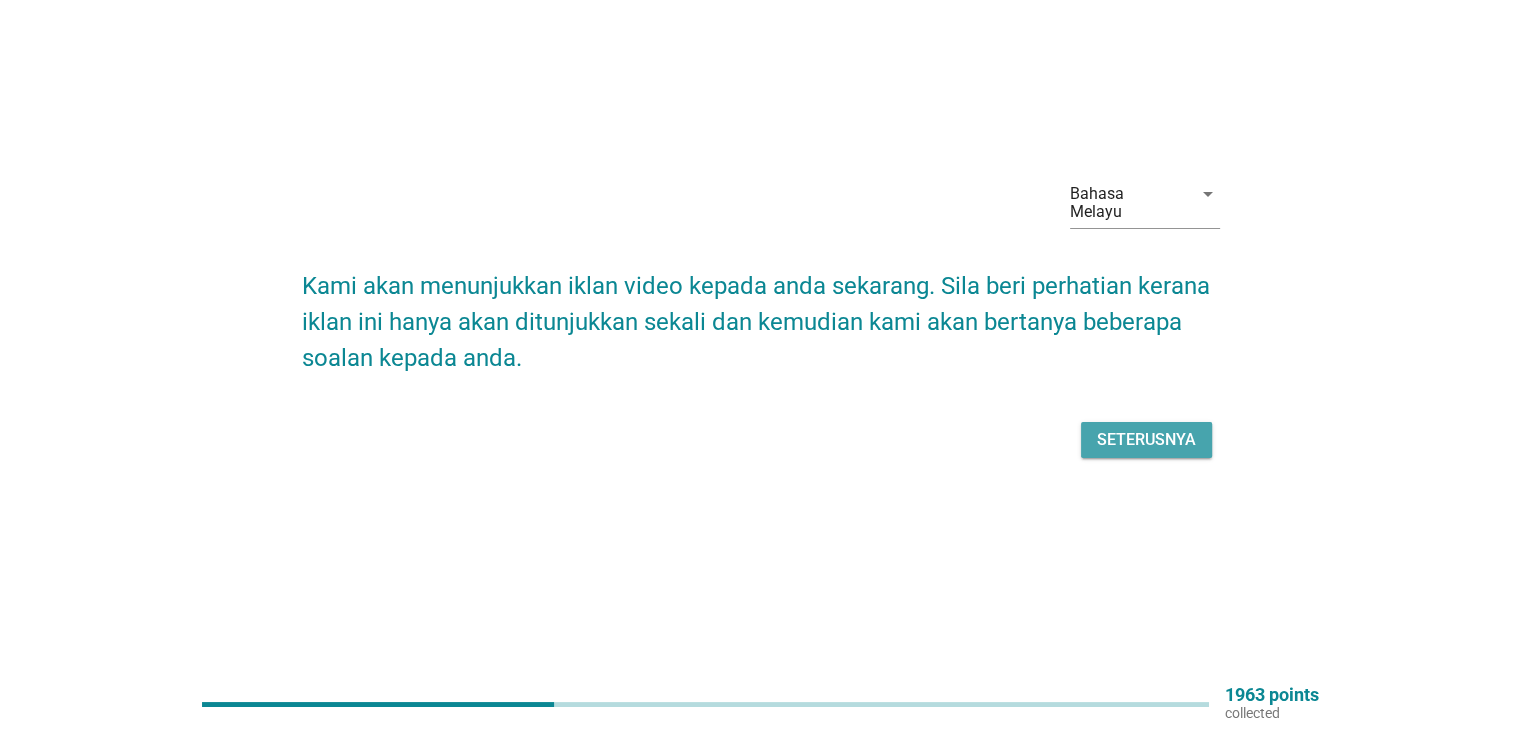 click on "Seterusnya" at bounding box center [1146, 440] 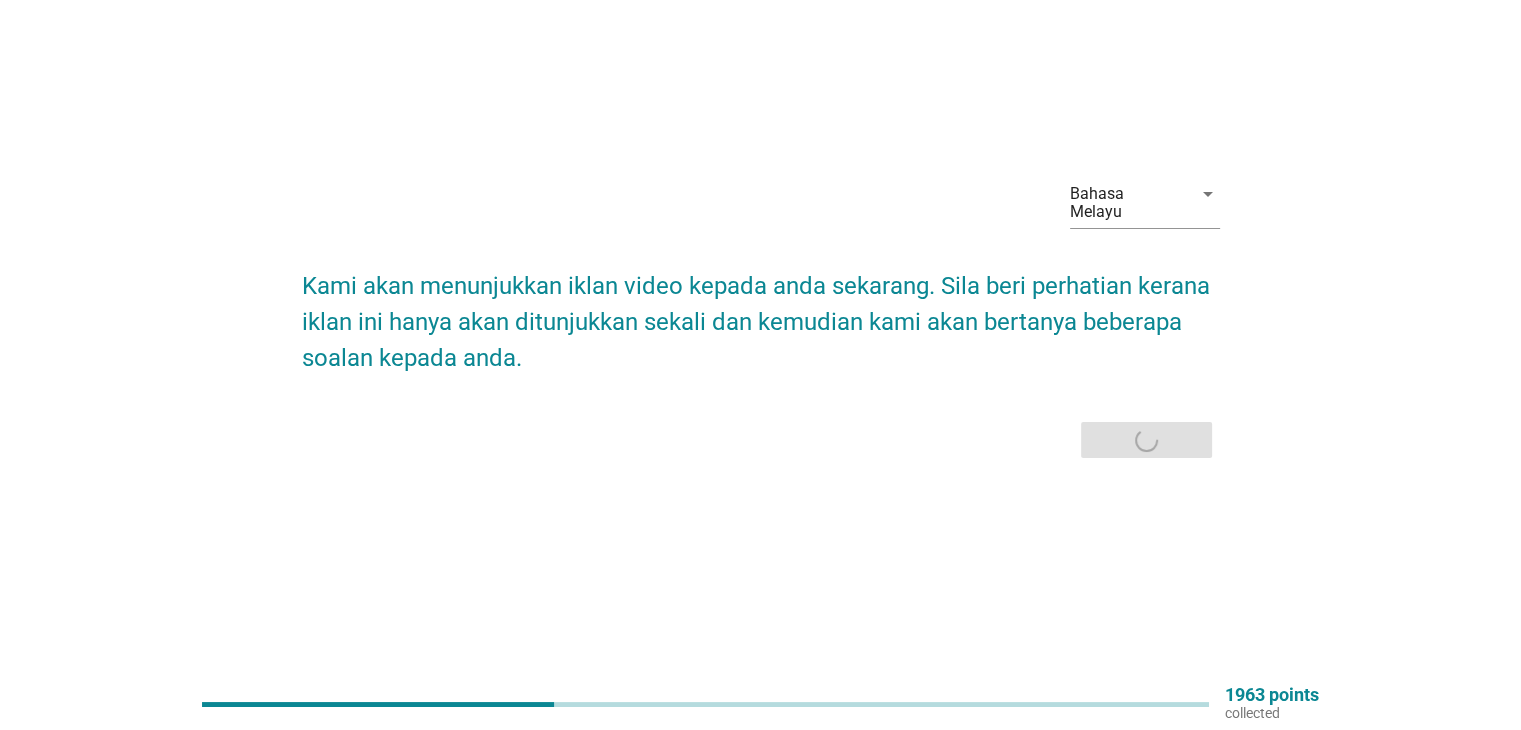 scroll, scrollTop: 0, scrollLeft: 0, axis: both 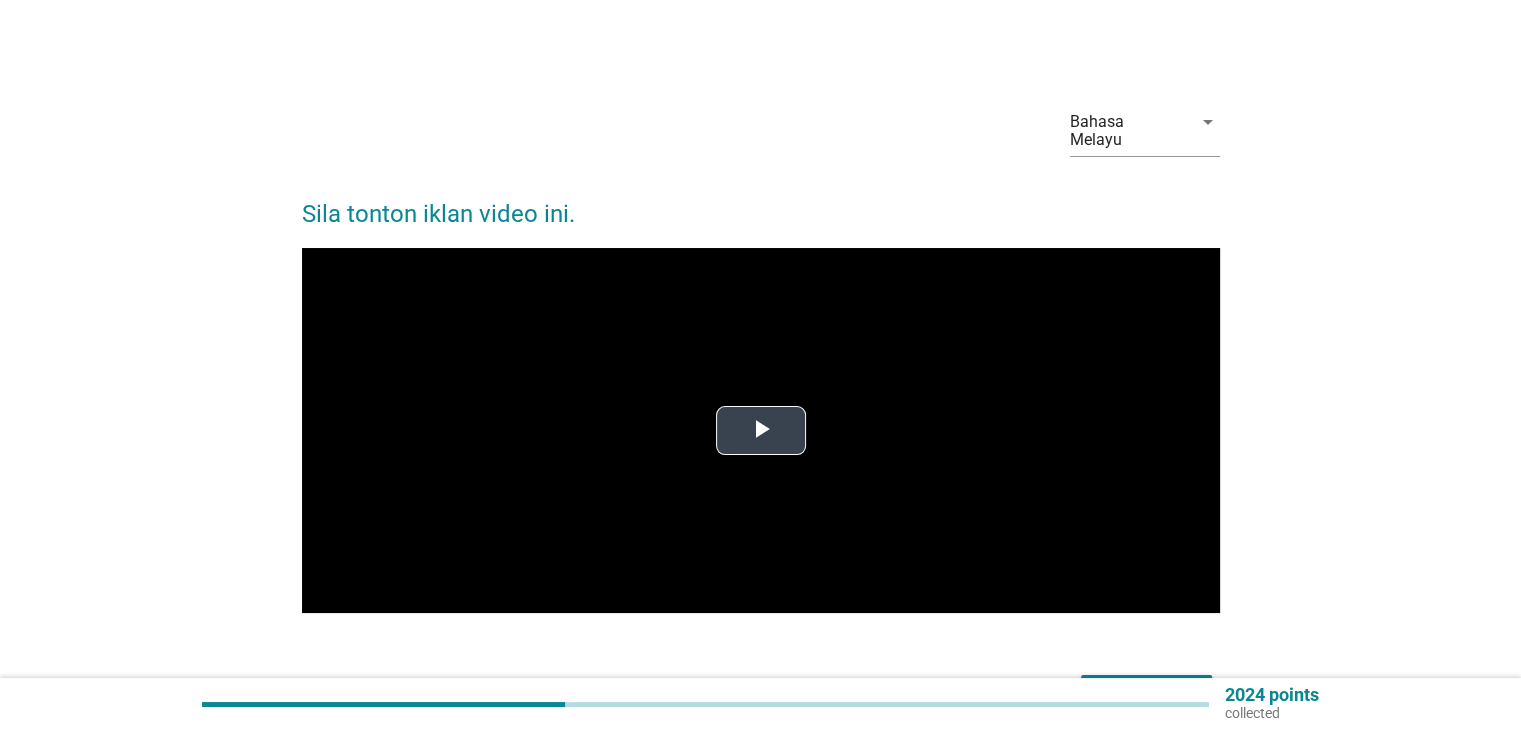 click at bounding box center [761, 431] 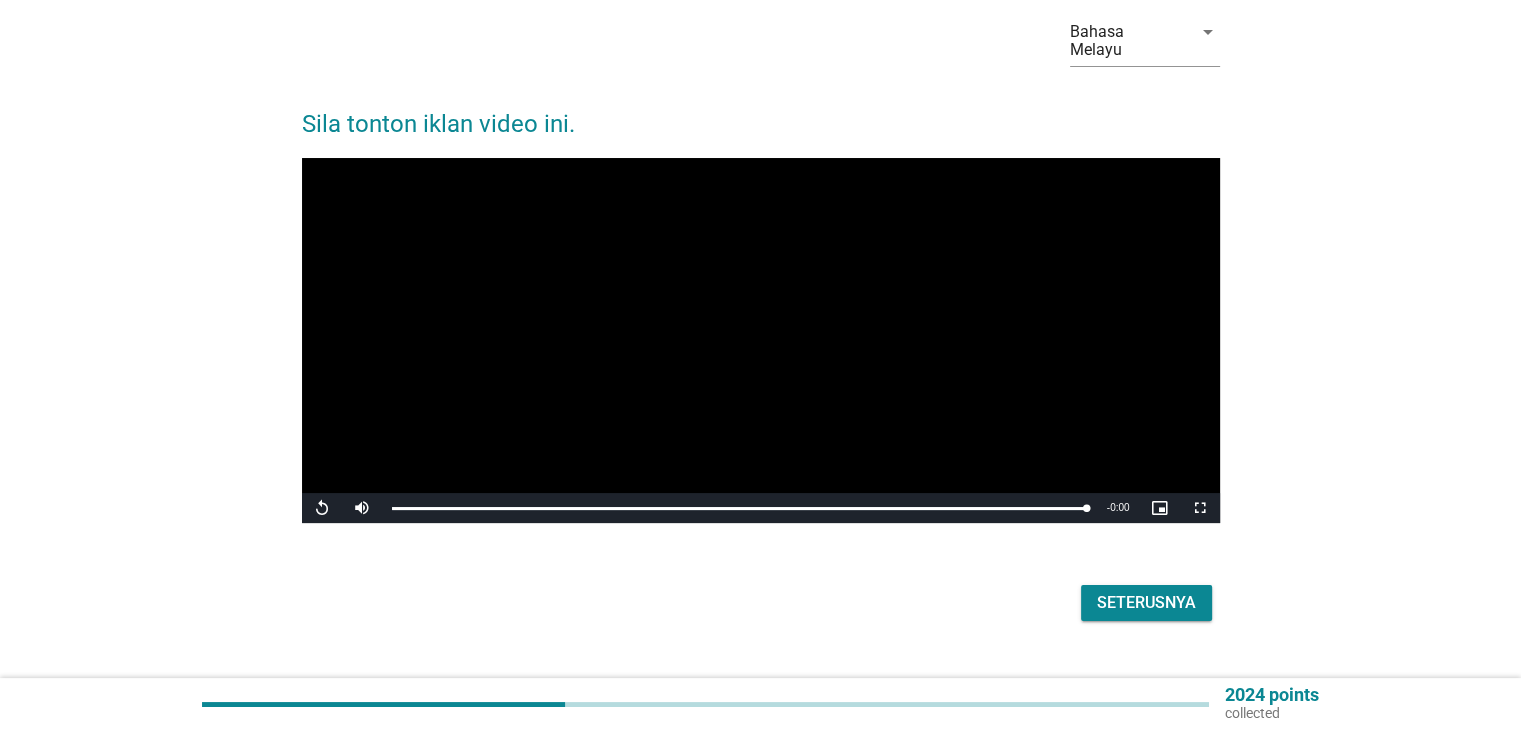 scroll, scrollTop: 111, scrollLeft: 0, axis: vertical 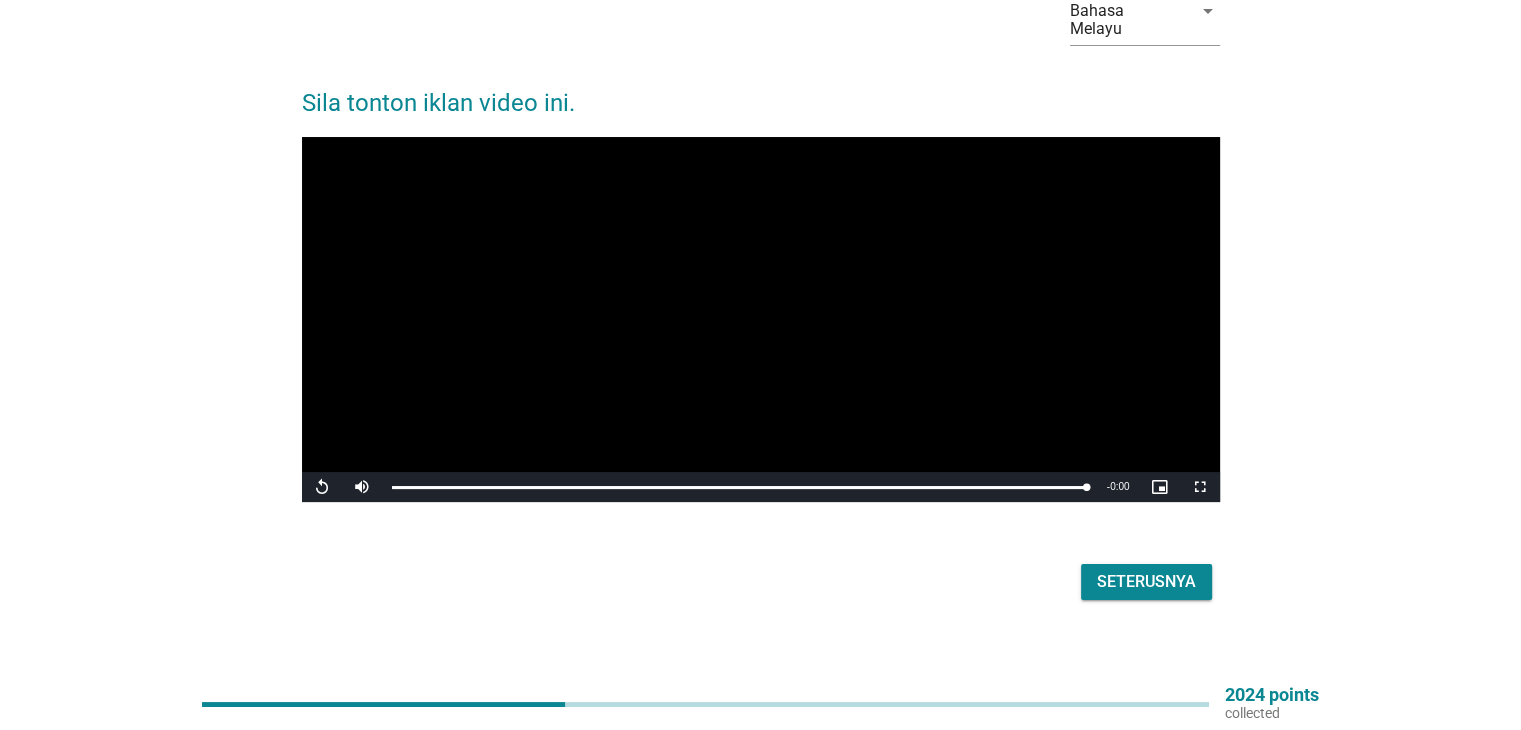 click on "Seterusnya" at bounding box center [1146, 582] 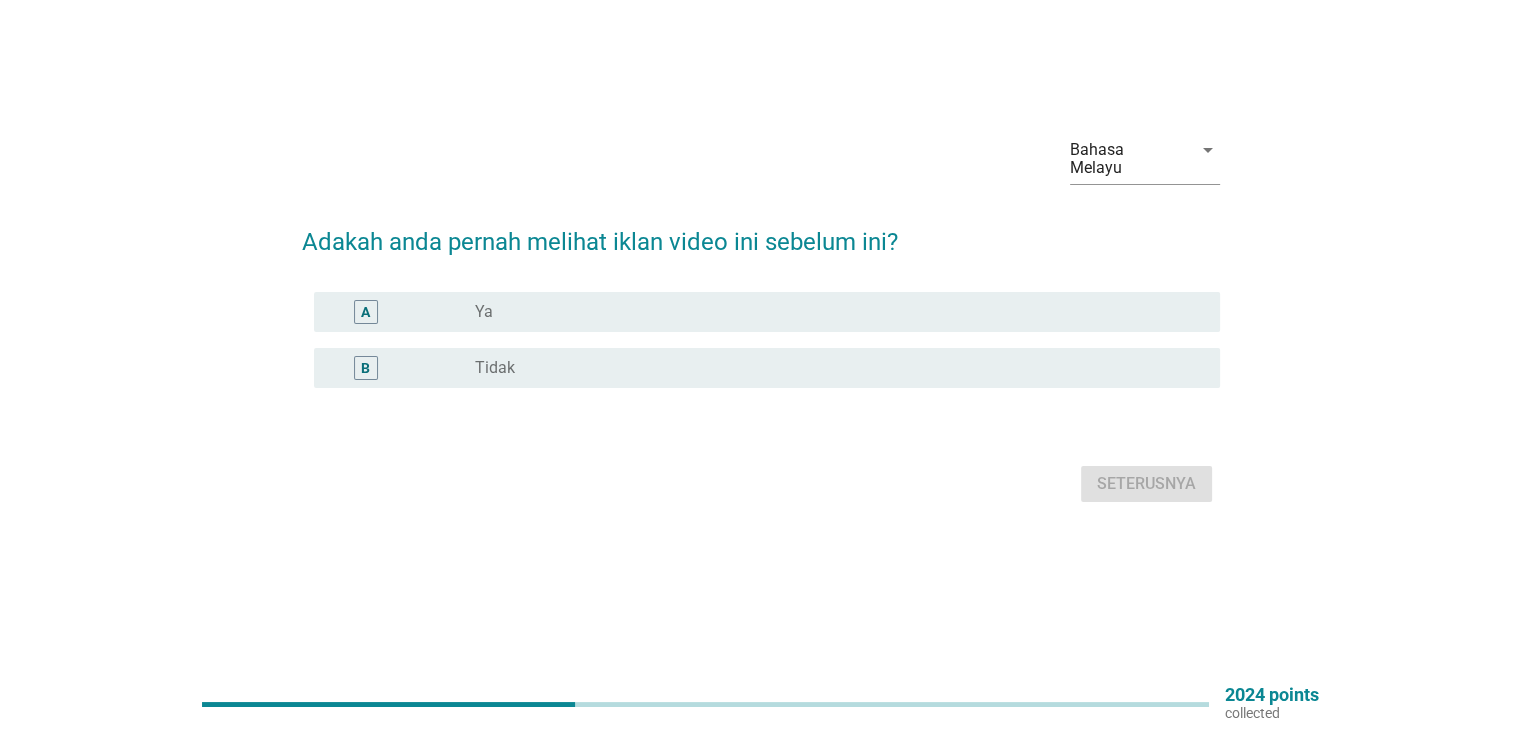 scroll, scrollTop: 0, scrollLeft: 0, axis: both 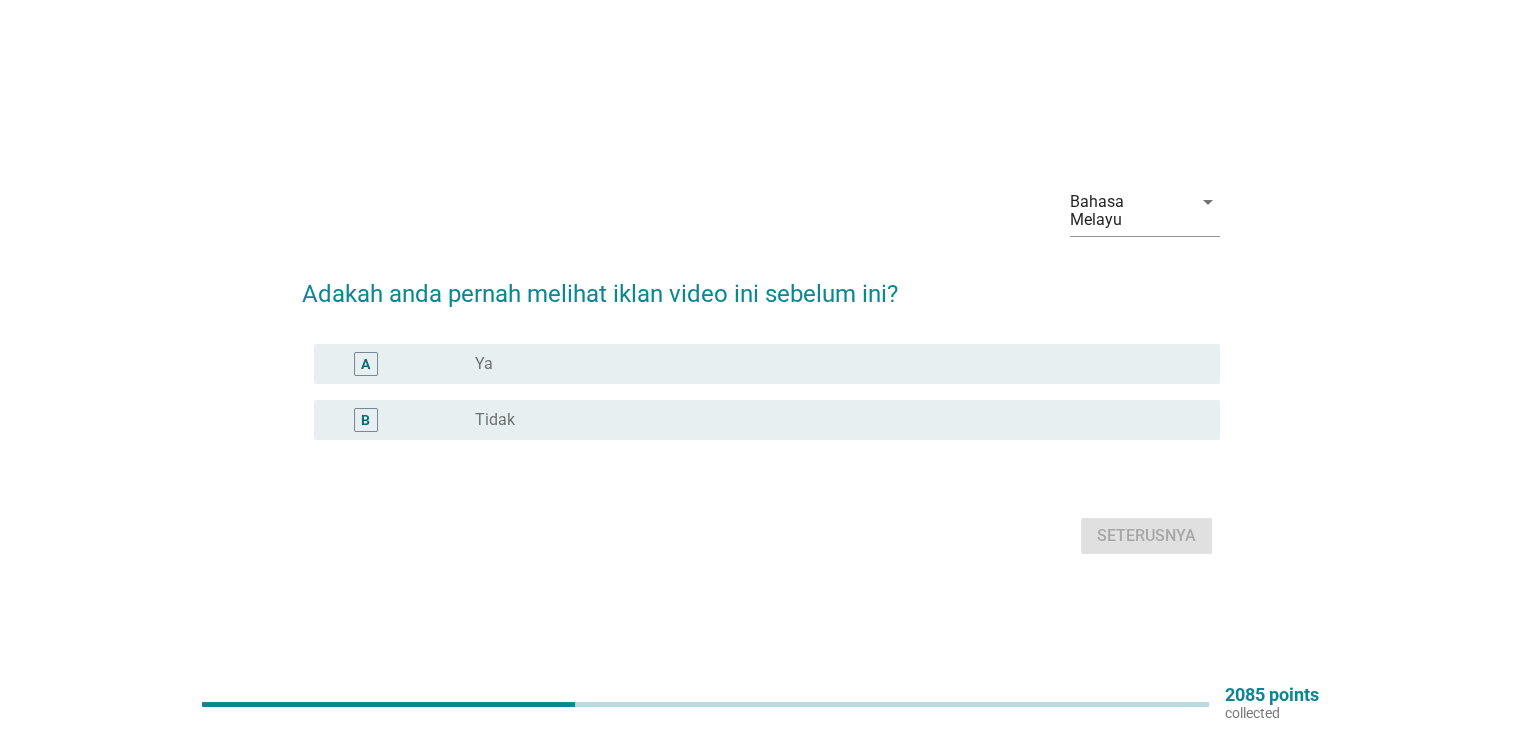 click on "radio_button_unchecked Ya" at bounding box center (839, 364) 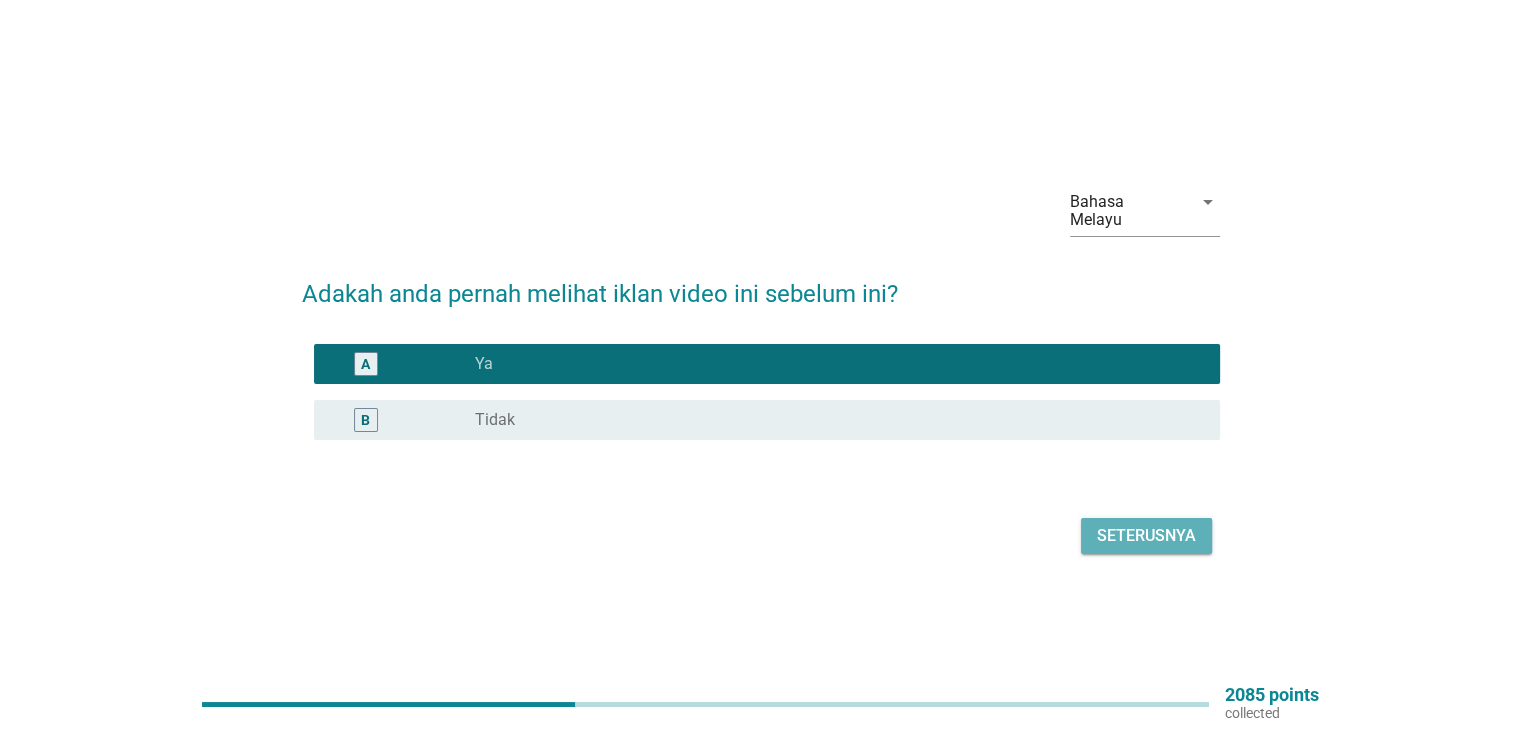 click on "Seterusnya" at bounding box center [1146, 536] 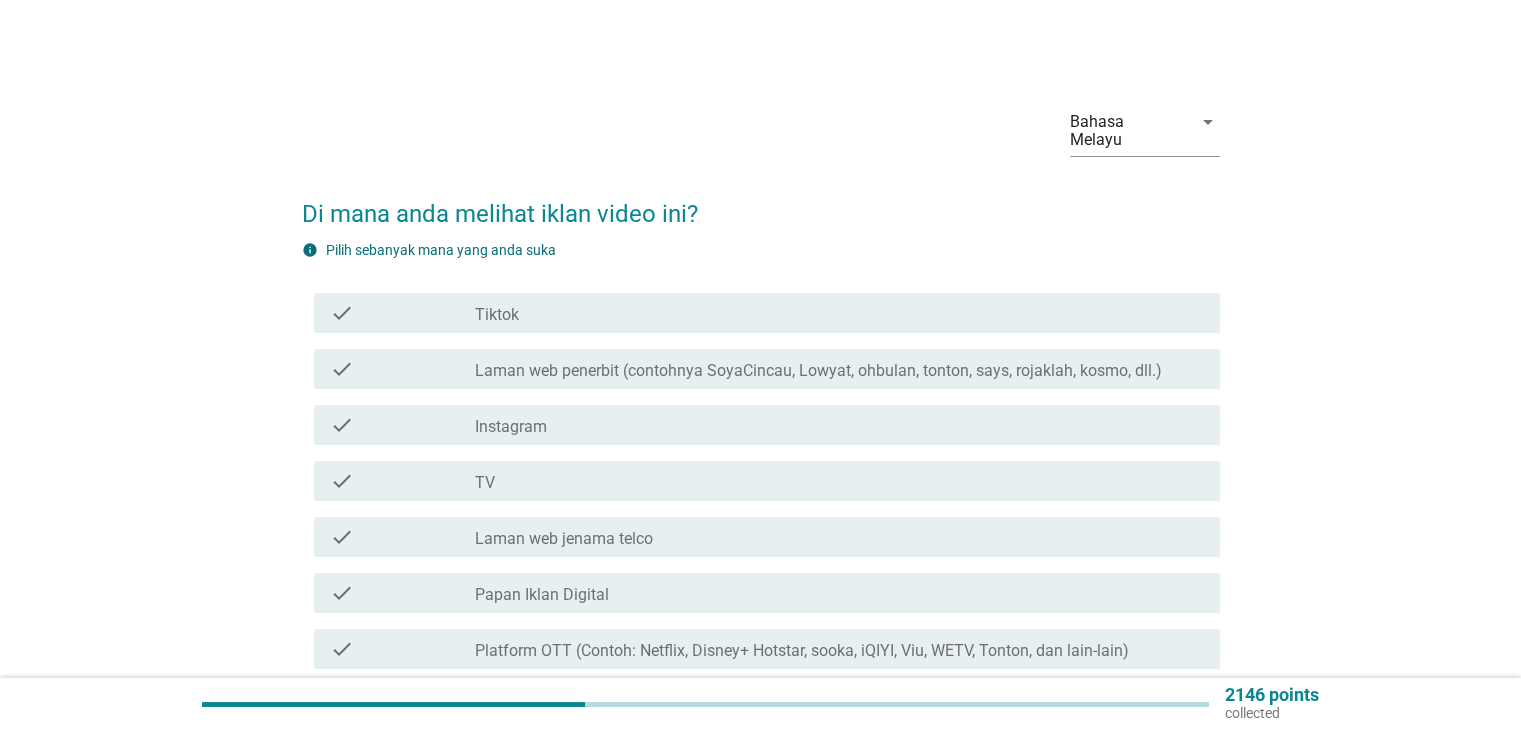 click on "check_box_outline_blank TV" at bounding box center [839, 481] 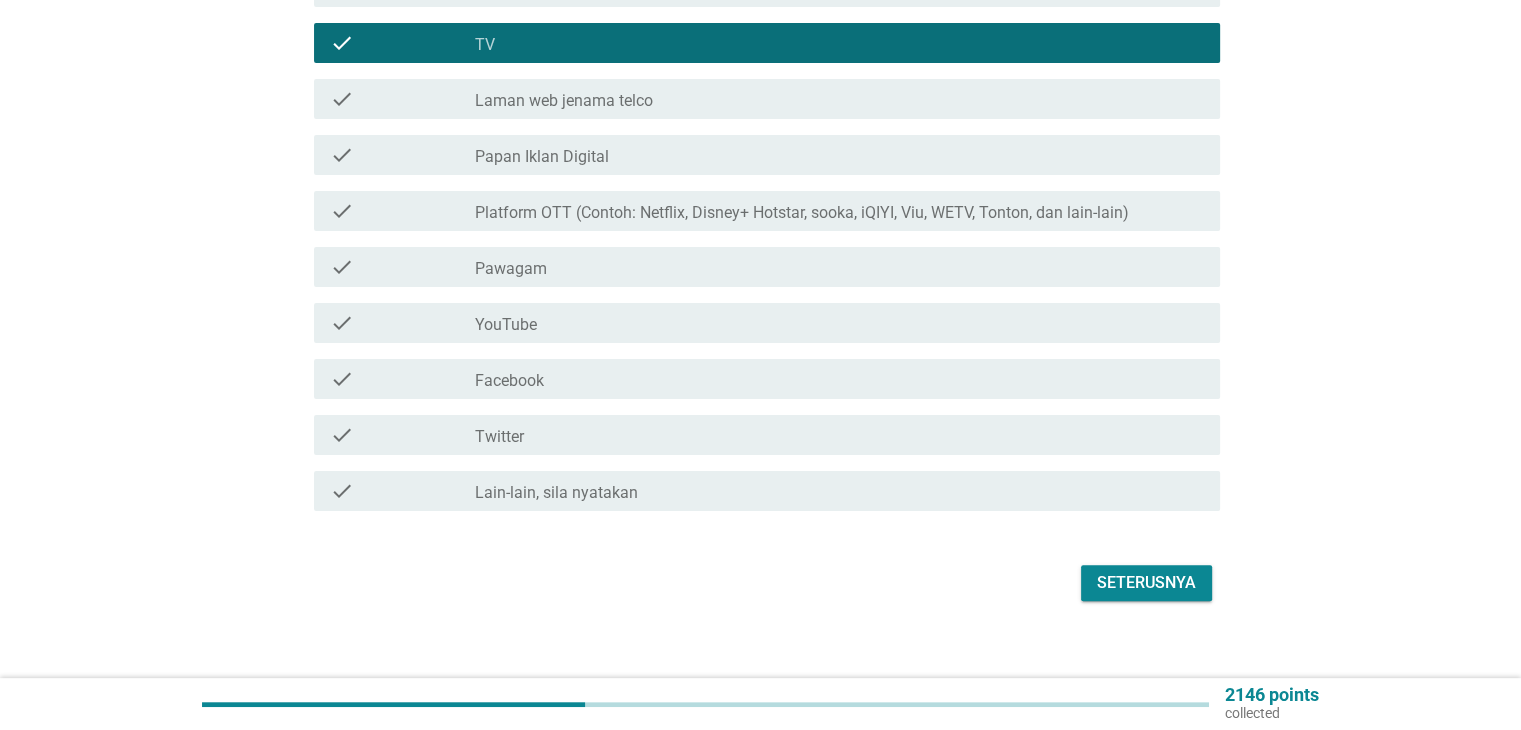 scroll, scrollTop: 439, scrollLeft: 0, axis: vertical 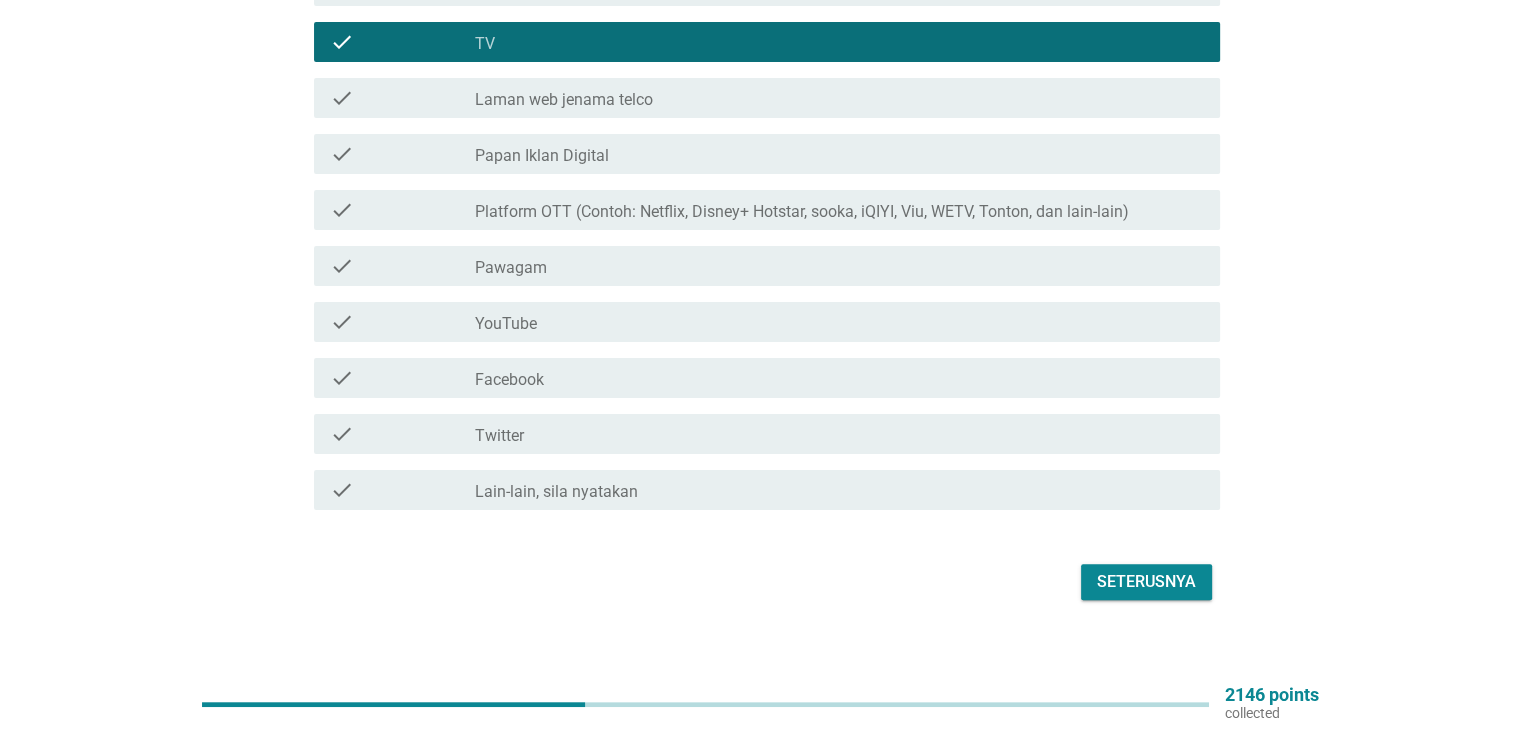 click on "check     check_box_outline_blank YouTube" at bounding box center [761, 322] 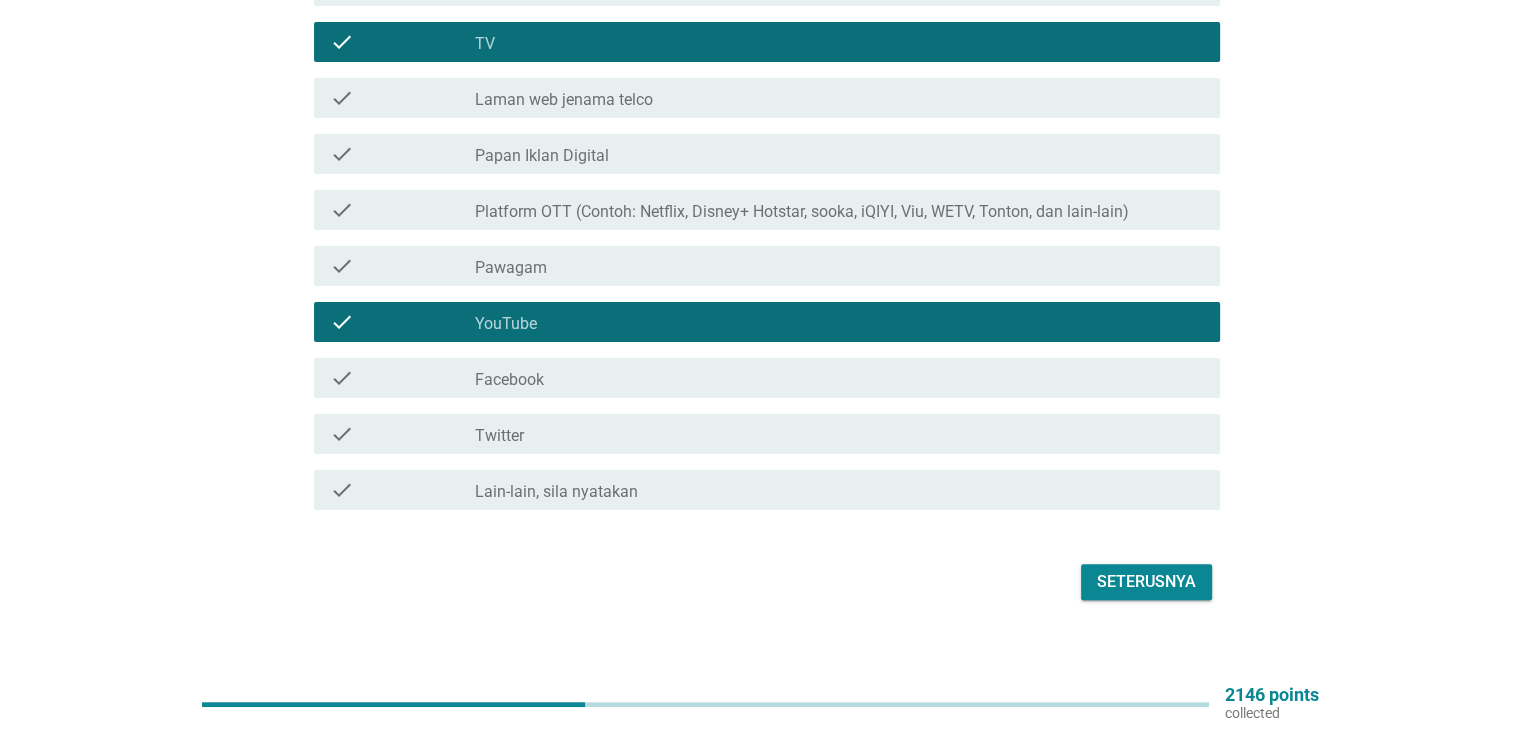 click on "Seterusnya" at bounding box center [1146, 582] 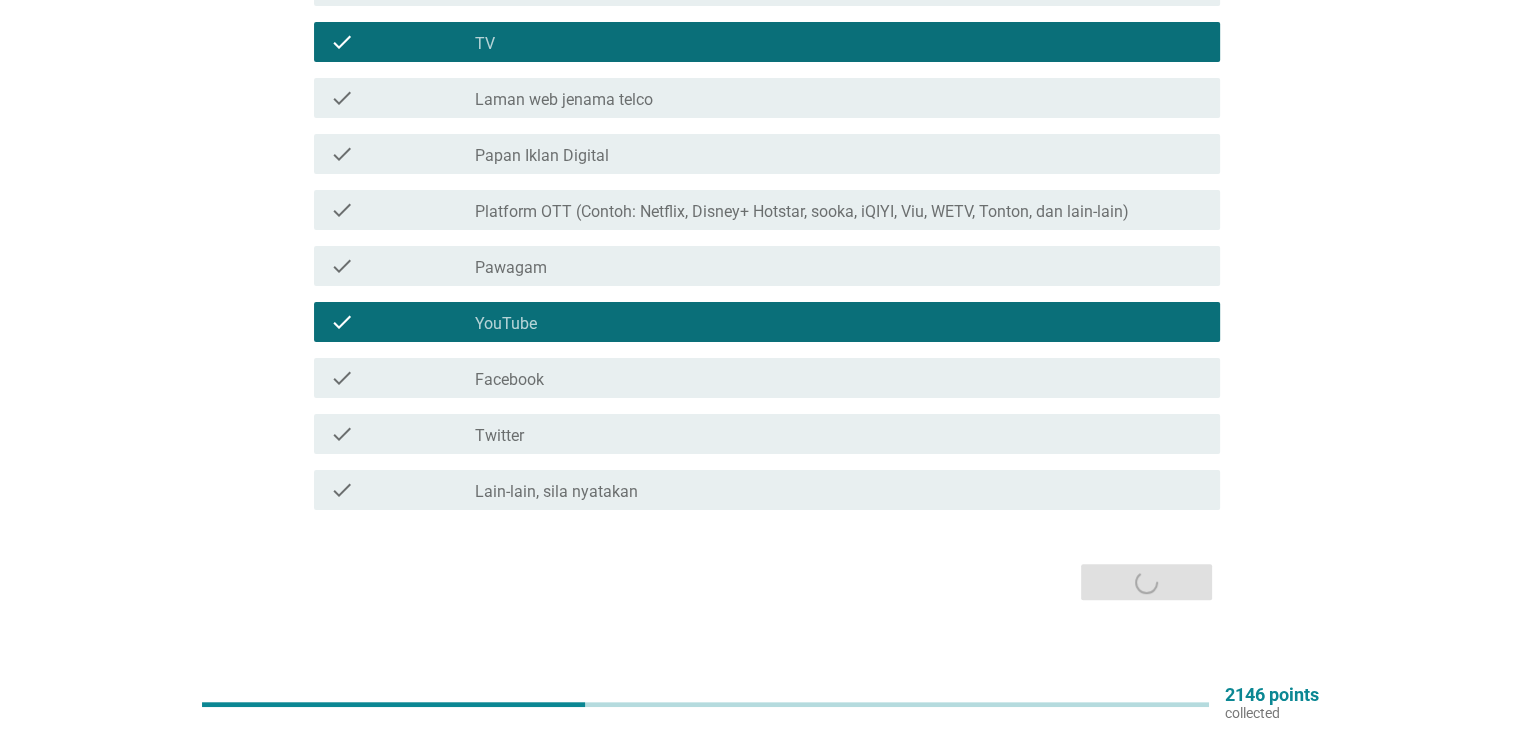 scroll, scrollTop: 0, scrollLeft: 0, axis: both 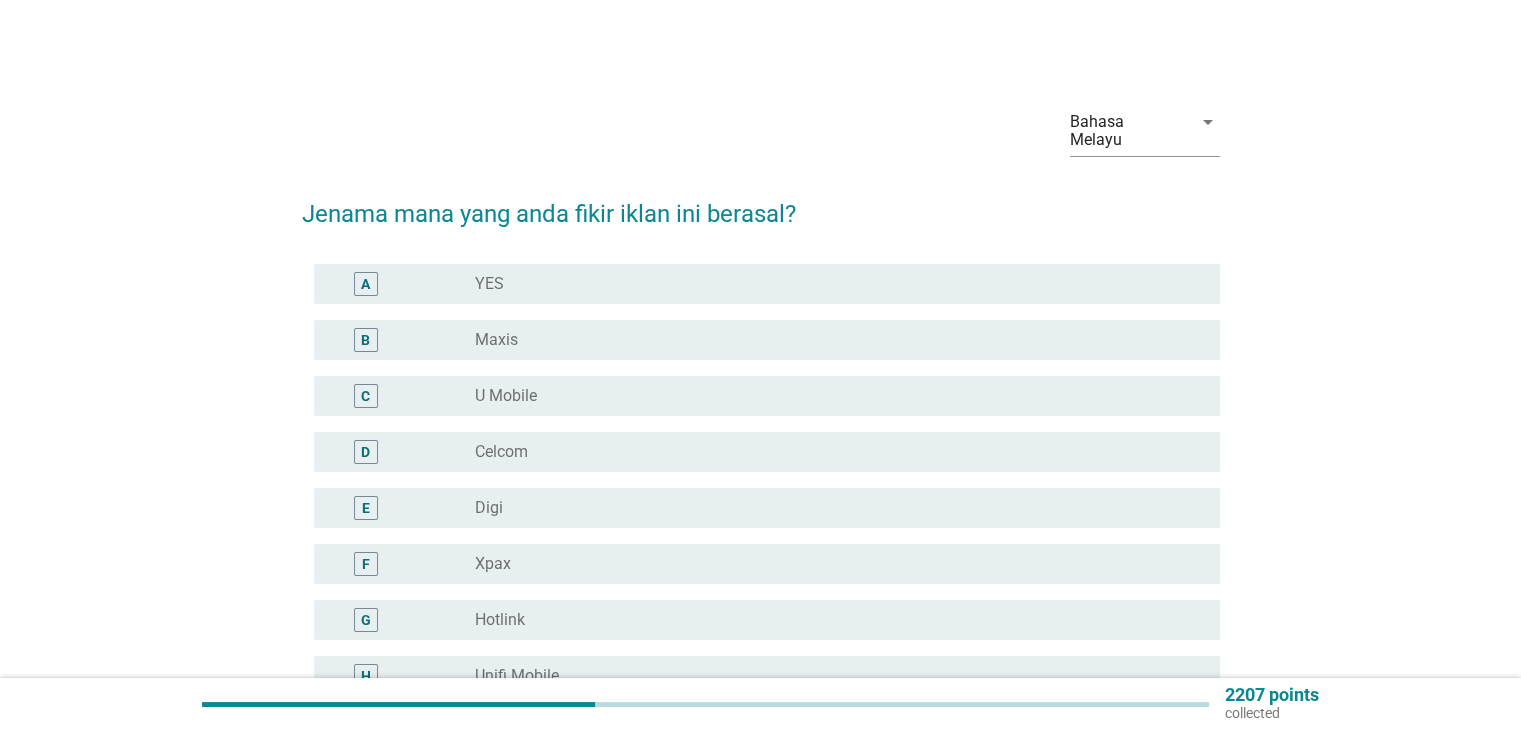 click on "Hotlink" at bounding box center [500, 620] 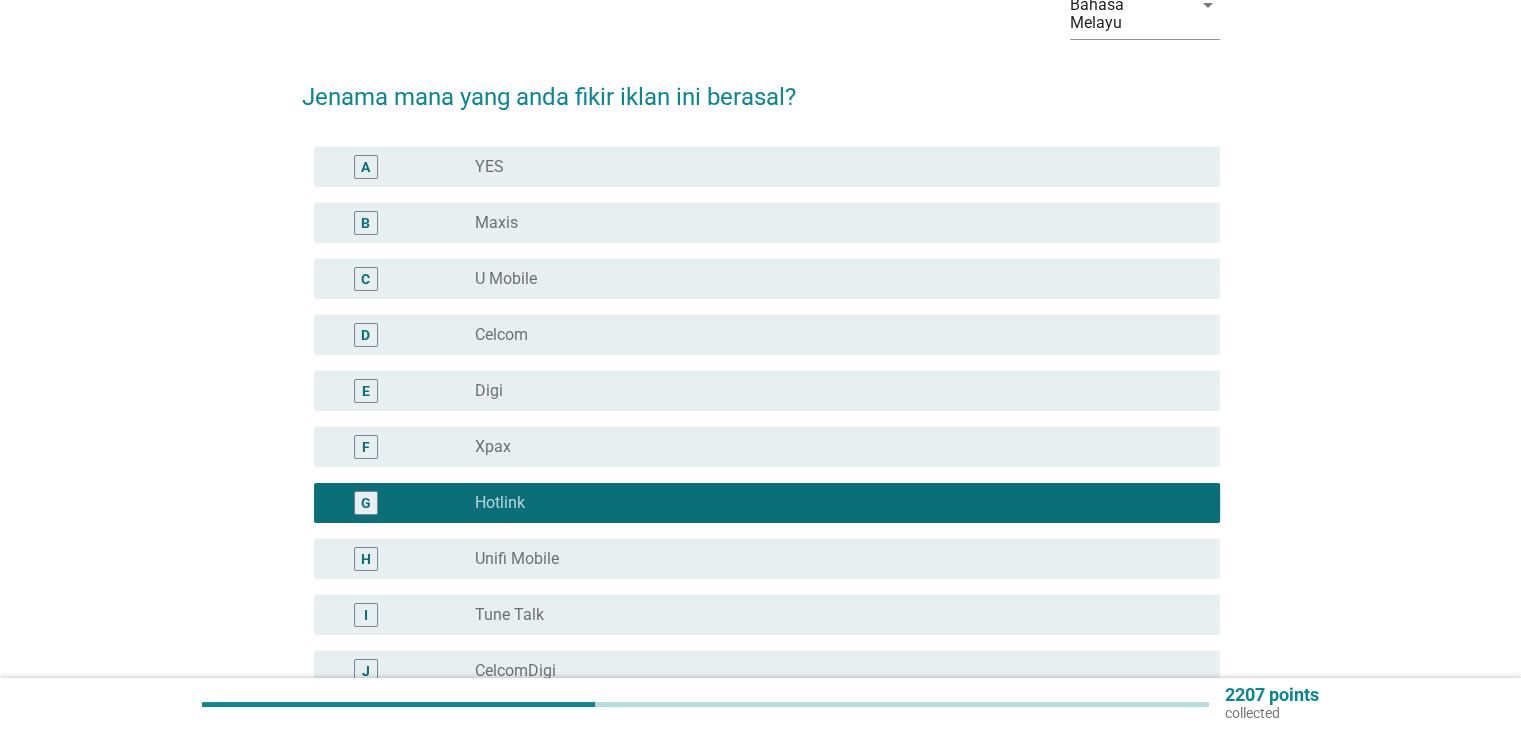 scroll, scrollTop: 400, scrollLeft: 0, axis: vertical 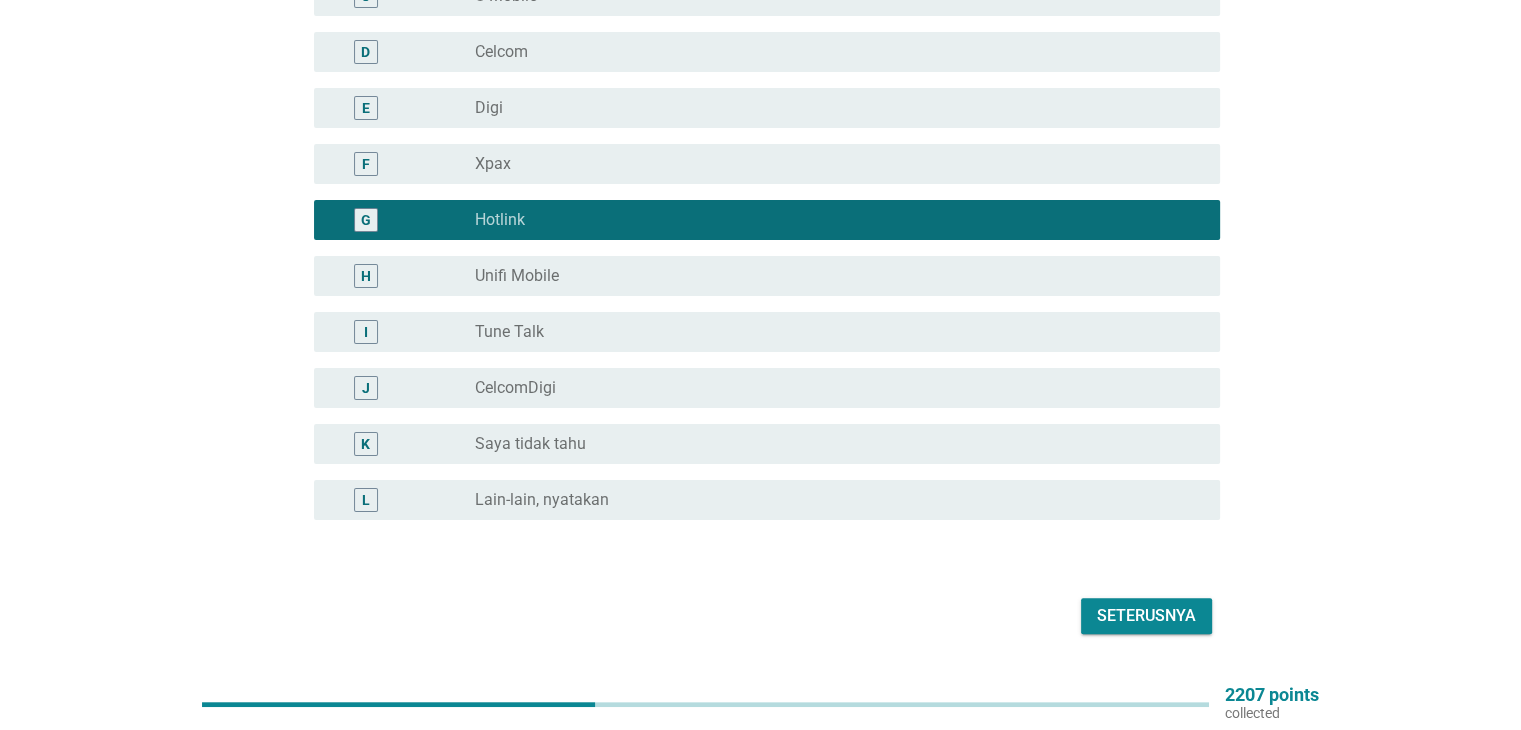 click on "Seterusnya" at bounding box center [1146, 616] 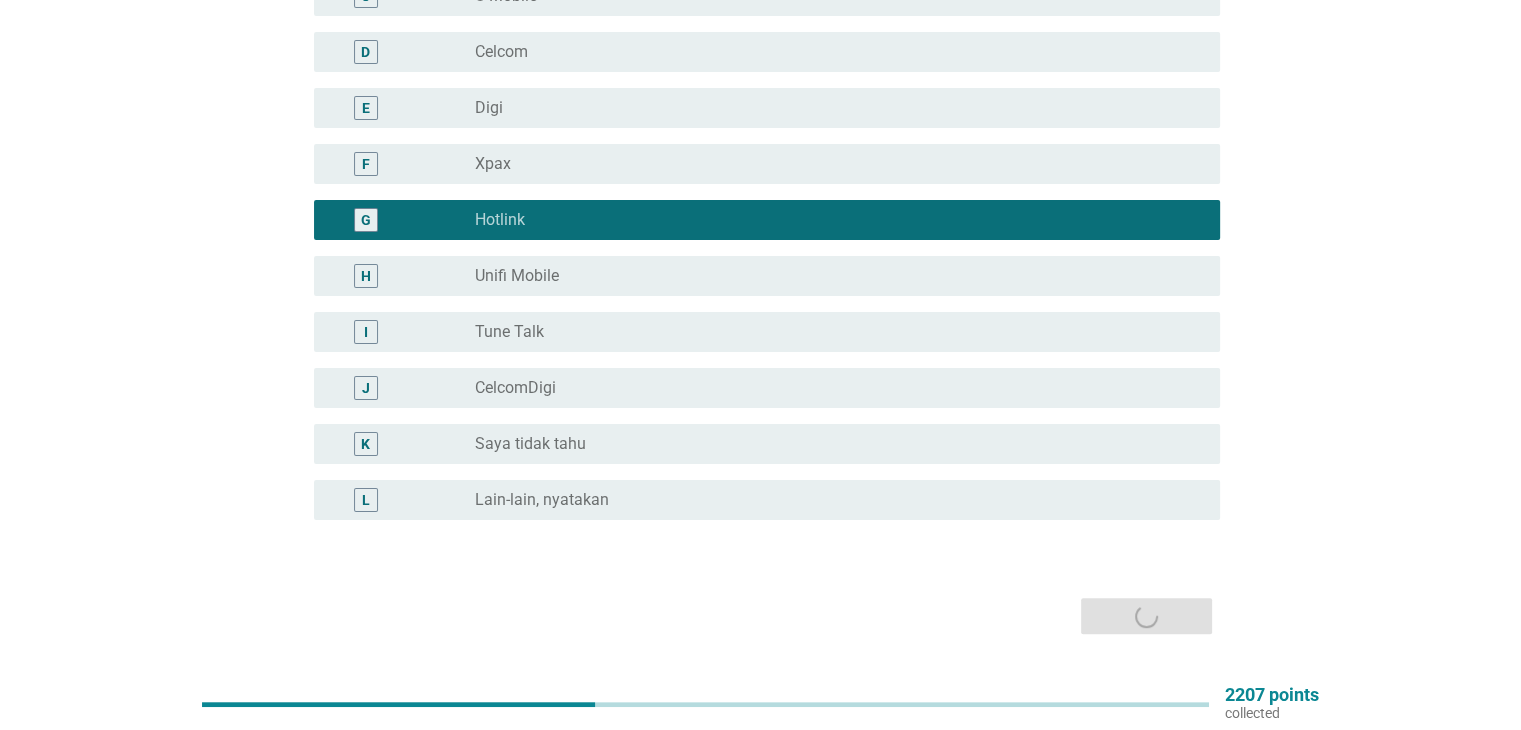 scroll, scrollTop: 0, scrollLeft: 0, axis: both 